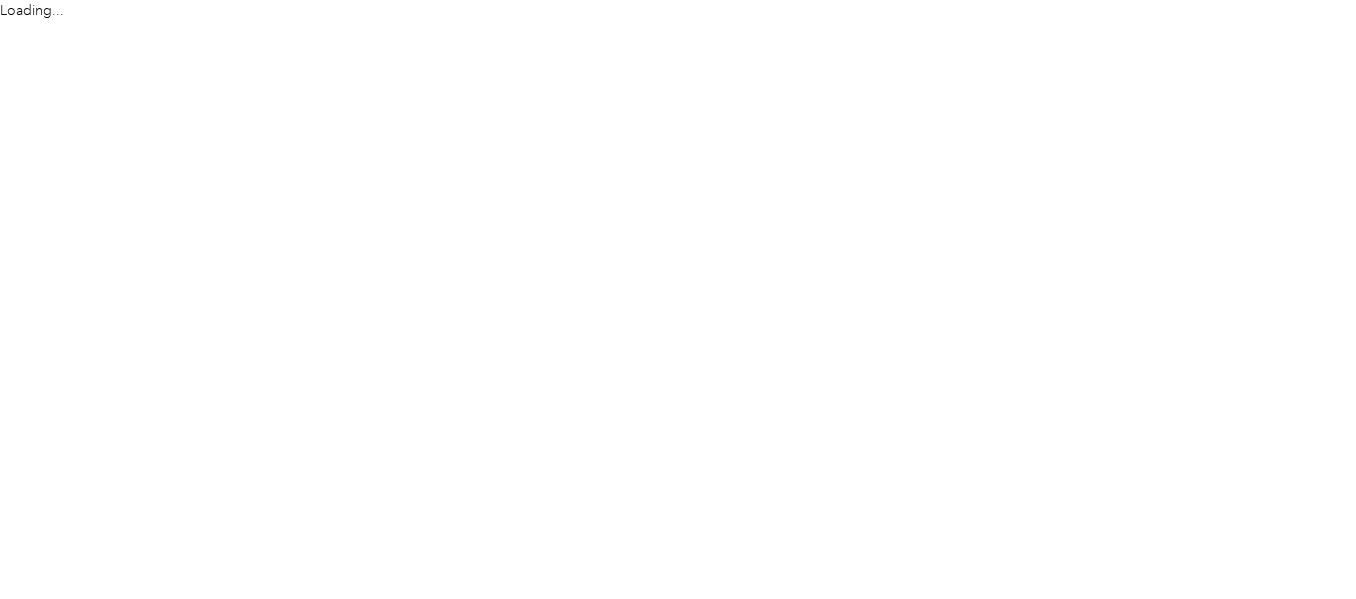 scroll, scrollTop: 0, scrollLeft: 0, axis: both 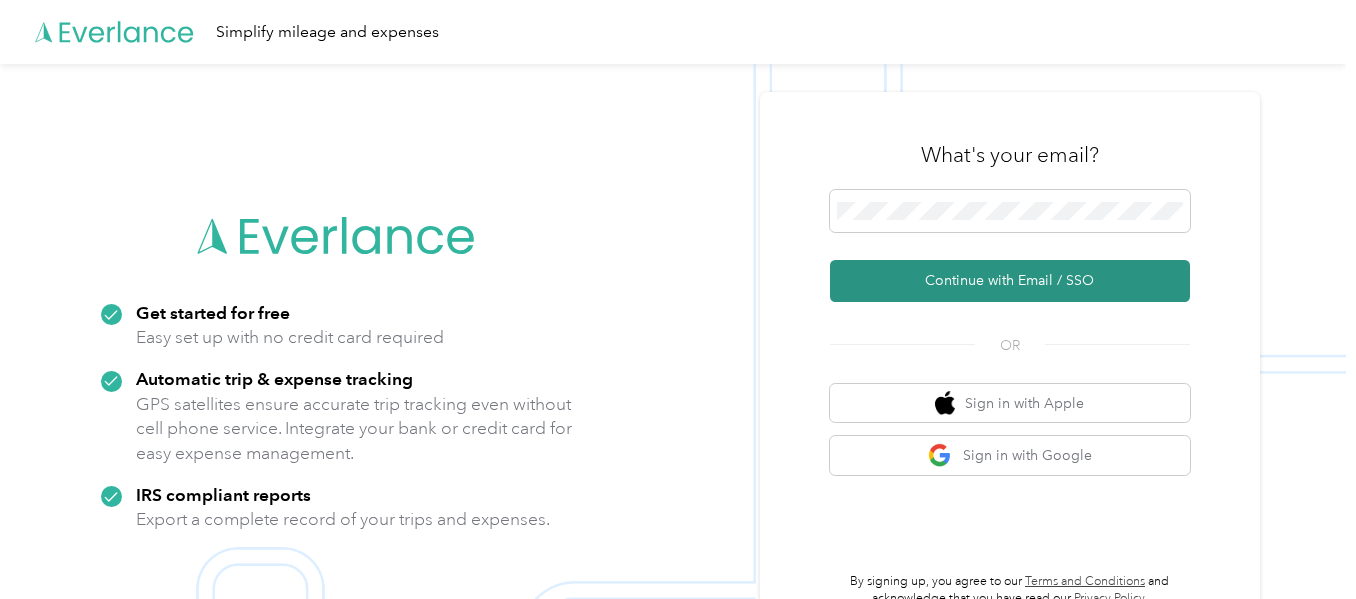 click on "Continue with Email / SSO" at bounding box center [1010, 281] 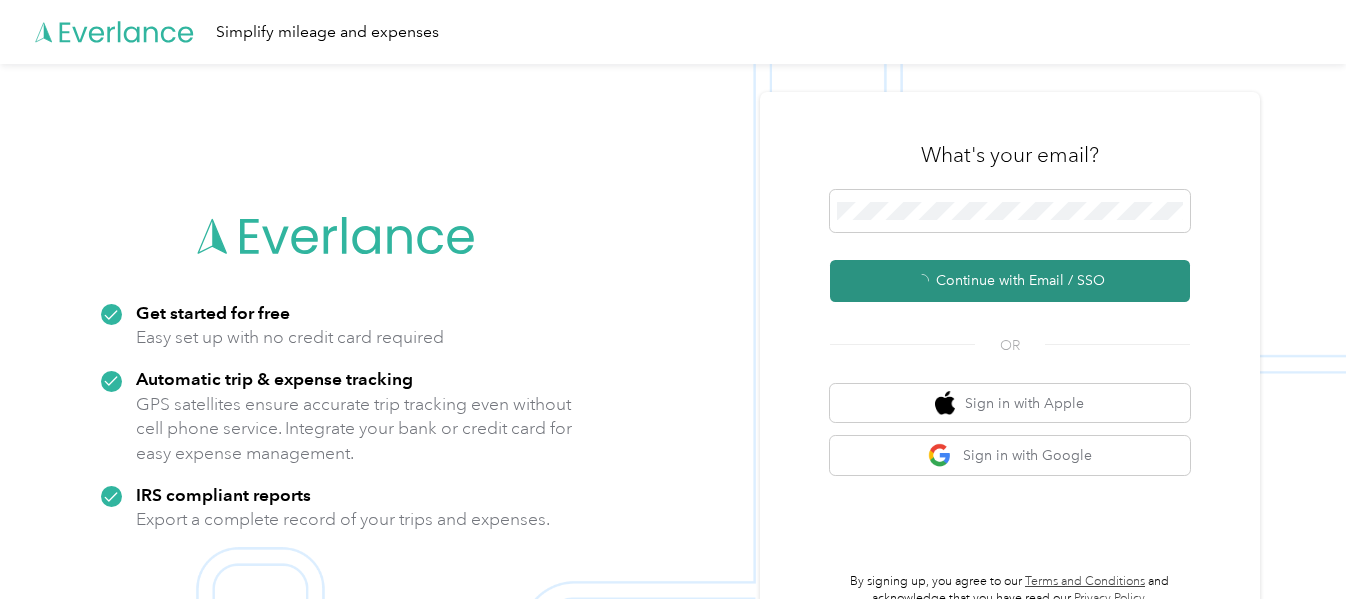 click on "Continue with Email / SSO" at bounding box center [1010, 281] 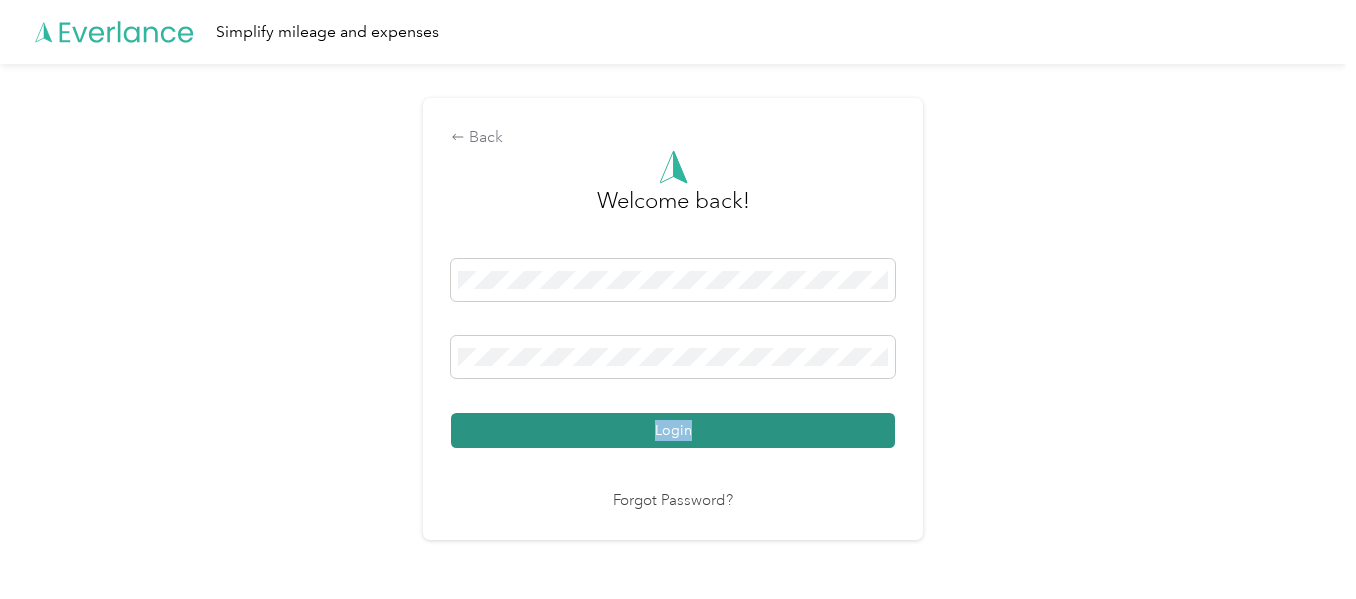 drag, startPoint x: 1051, startPoint y: 281, endPoint x: 870, endPoint y: 425, distance: 231.29419 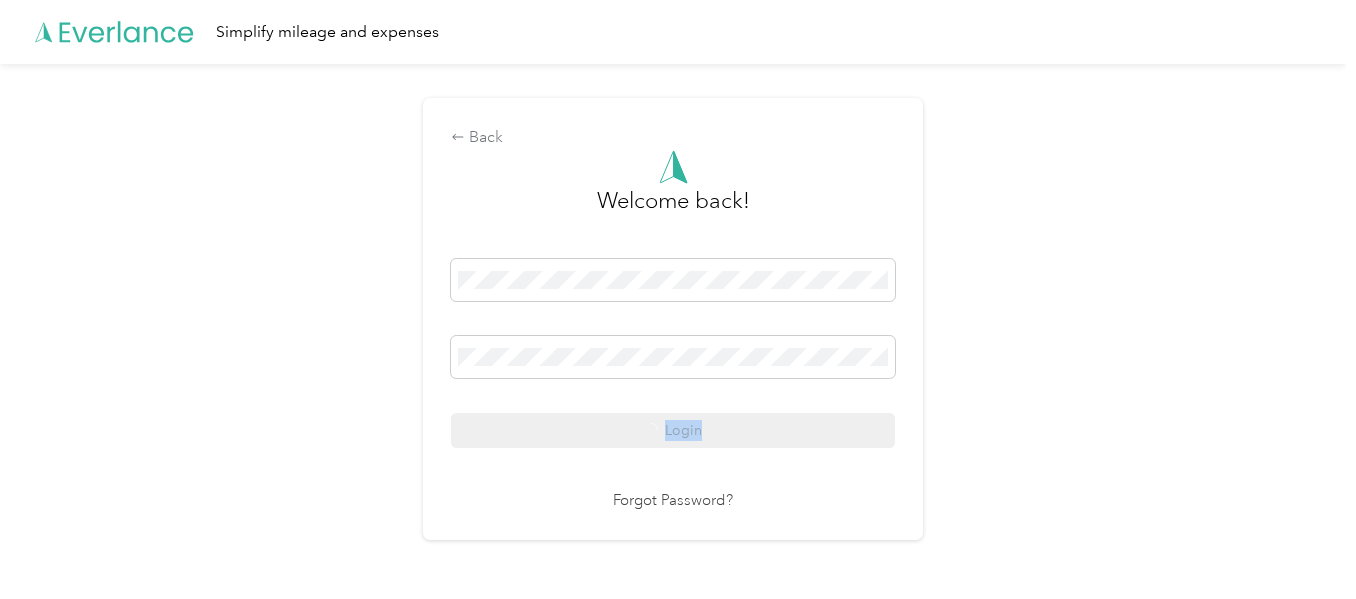 click on "Login" at bounding box center [673, 353] 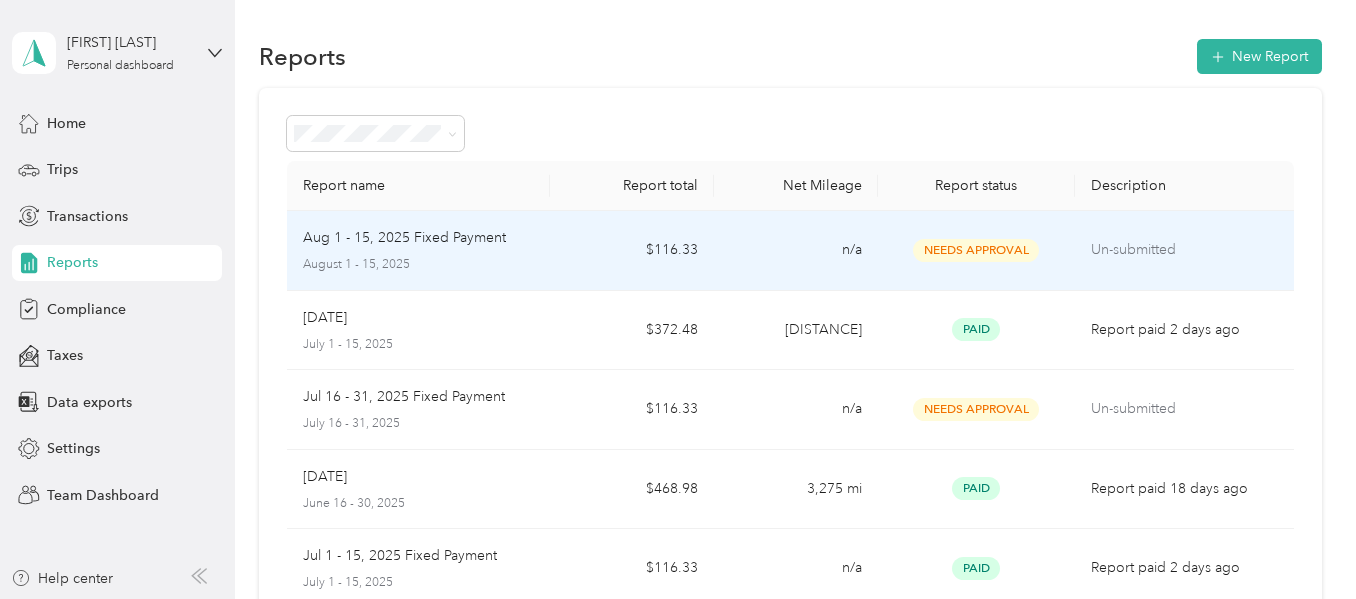 click on "Un-submitted" at bounding box center (1184, 251) 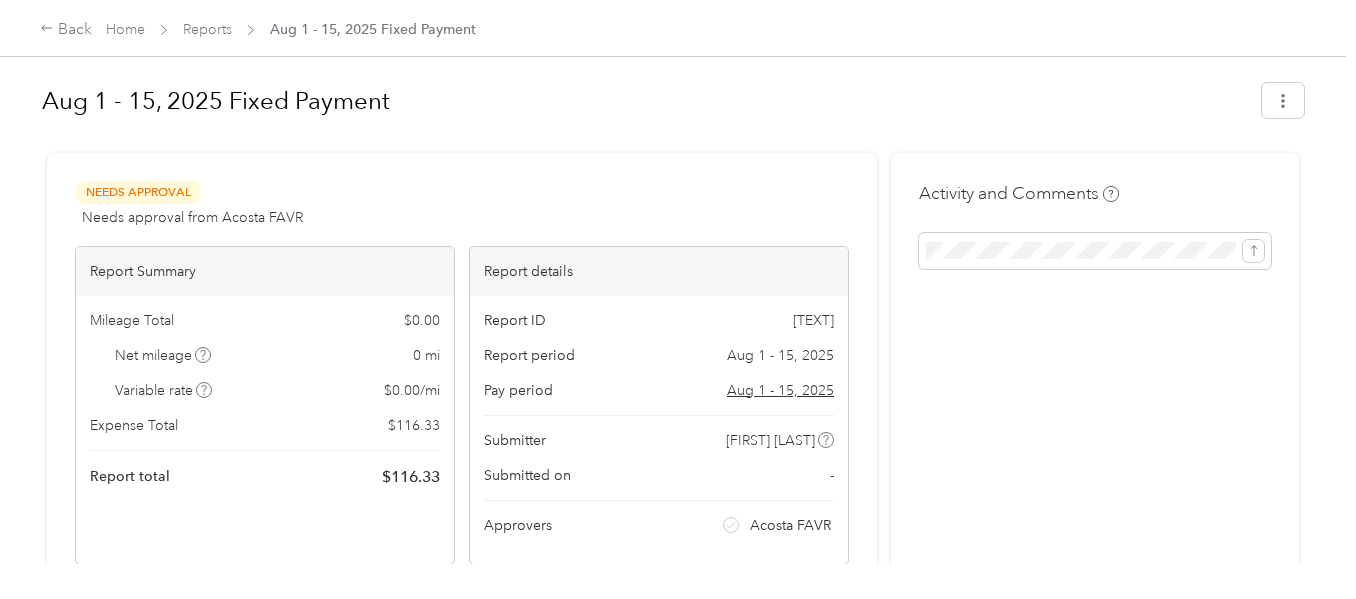 click on "Activity and Comments" at bounding box center (1095, 491) 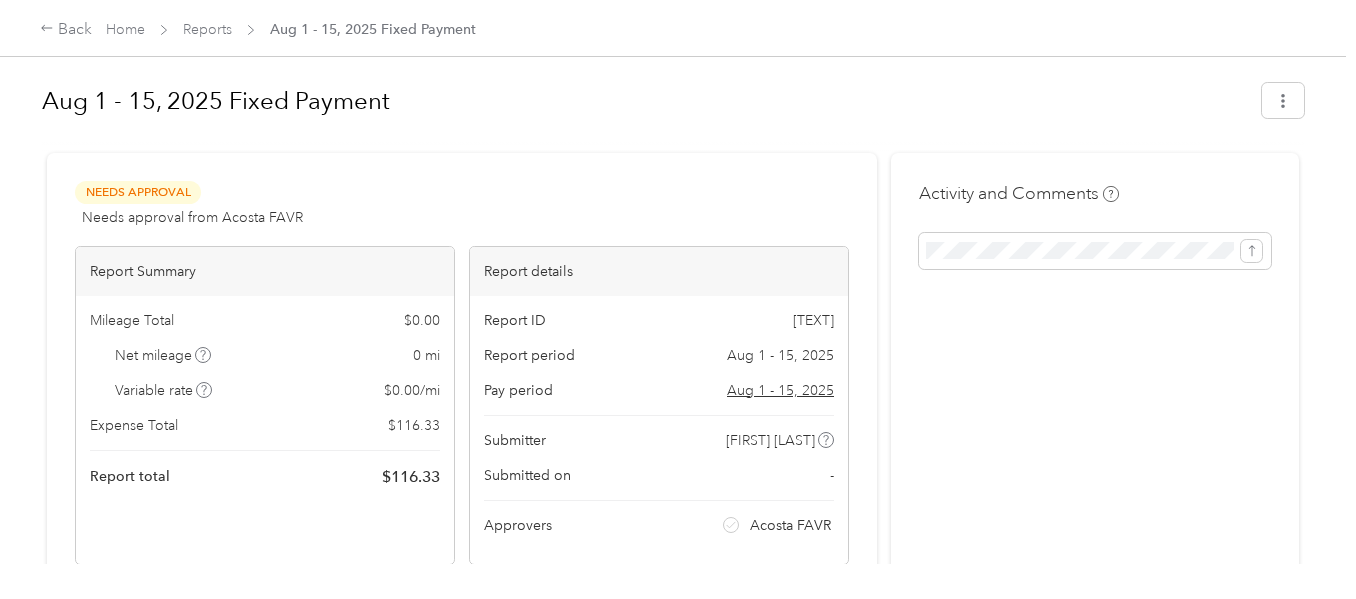 click on "Activity and Comments" at bounding box center (1095, 491) 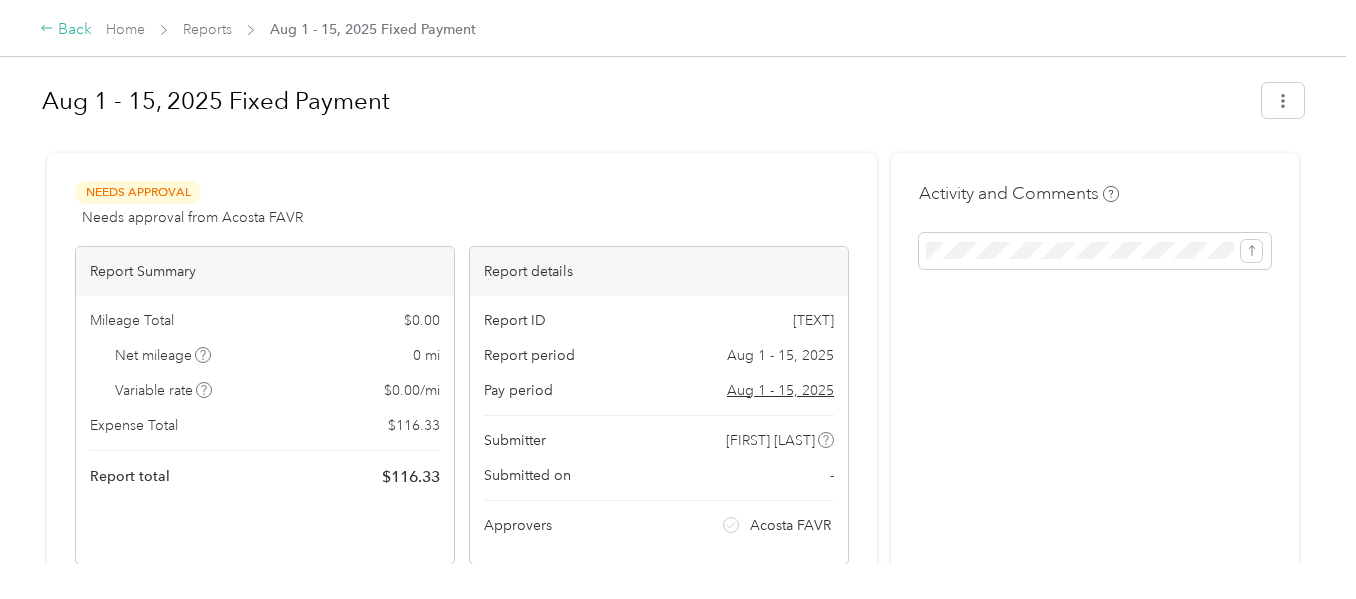 click on "Back" at bounding box center (66, 30) 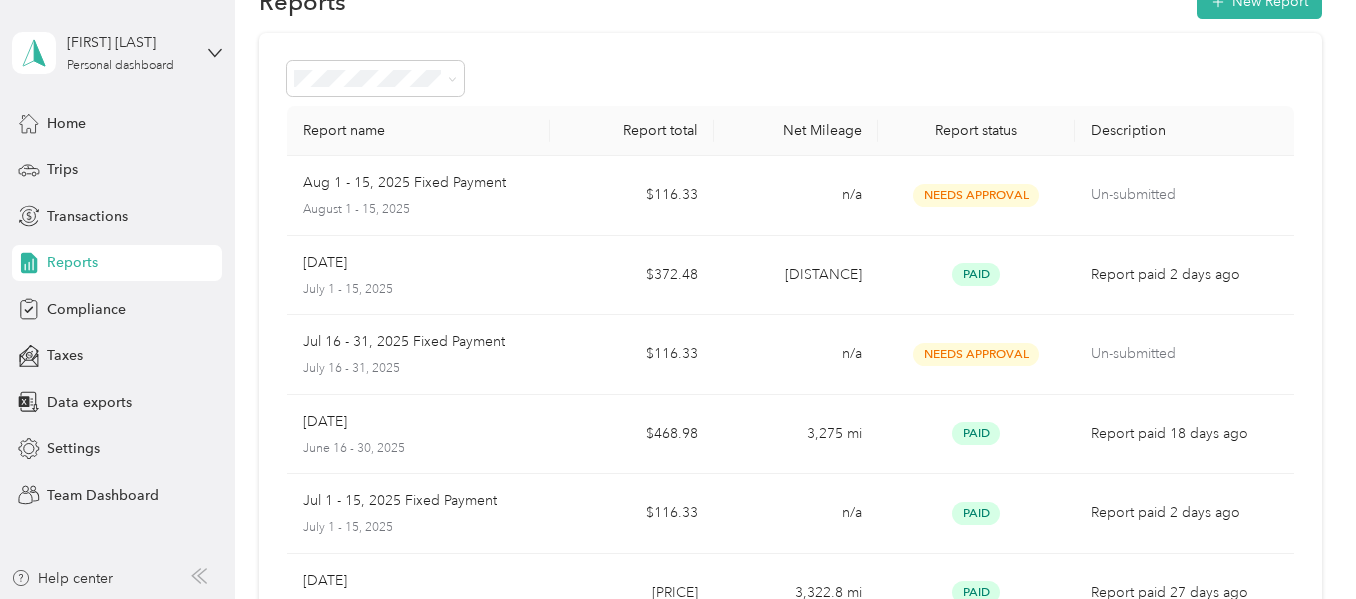 scroll, scrollTop: 0, scrollLeft: 0, axis: both 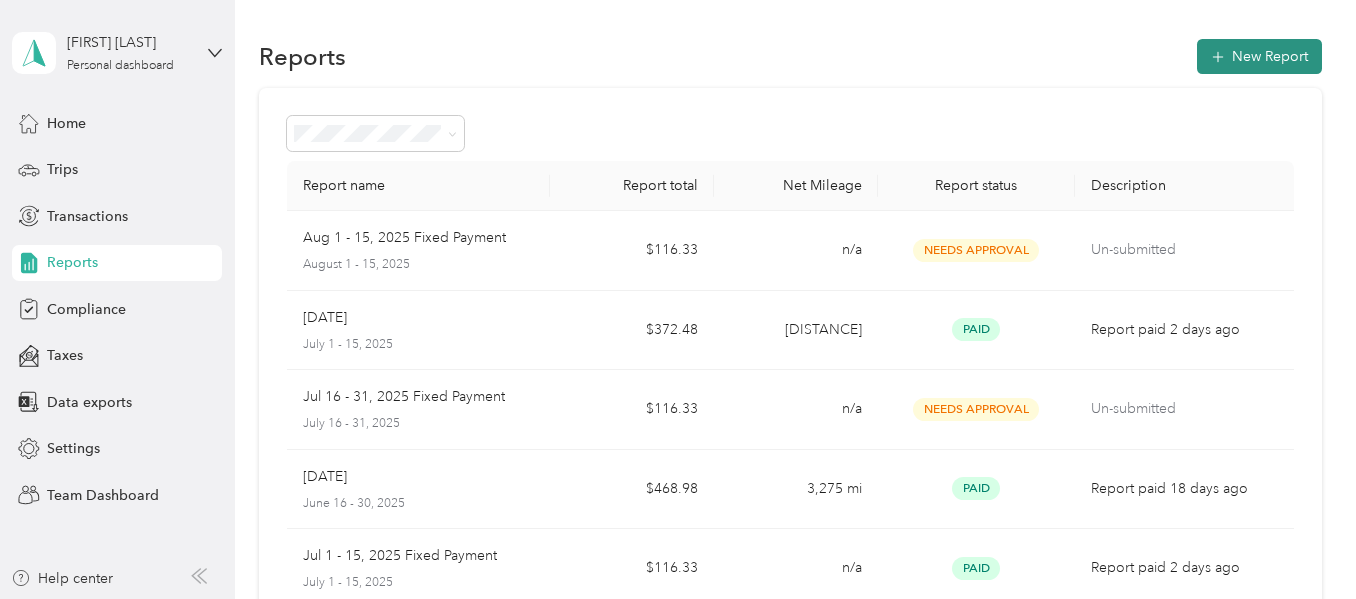 click on "New Report" at bounding box center (1259, 56) 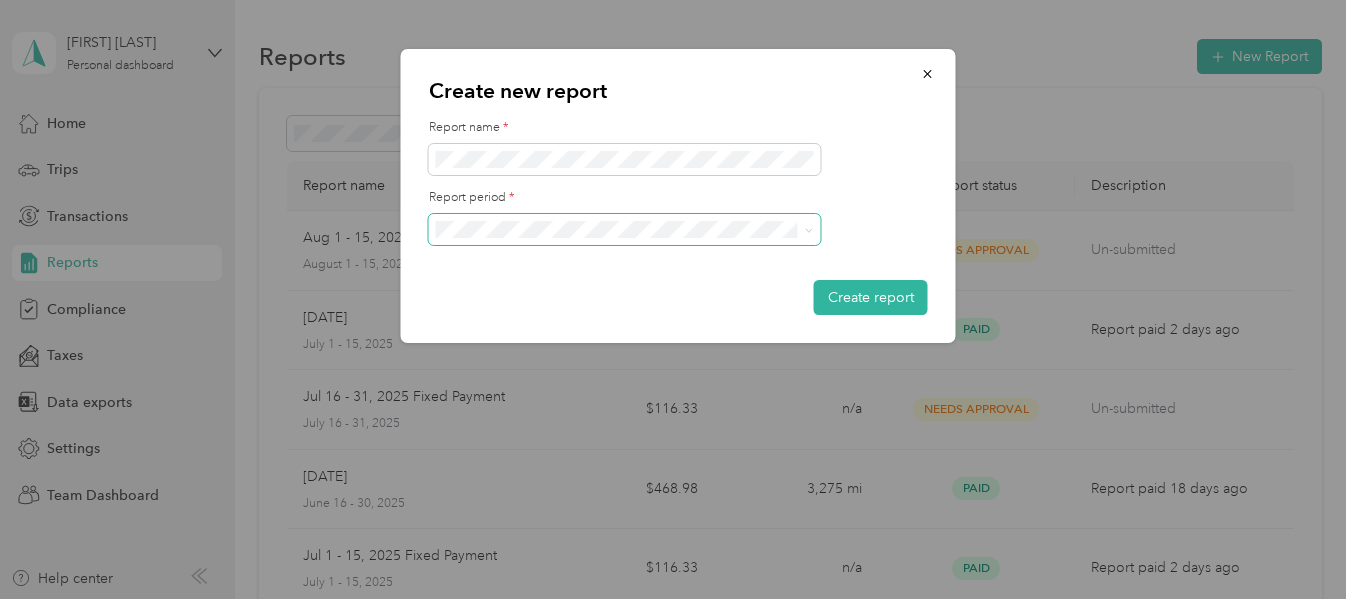 click 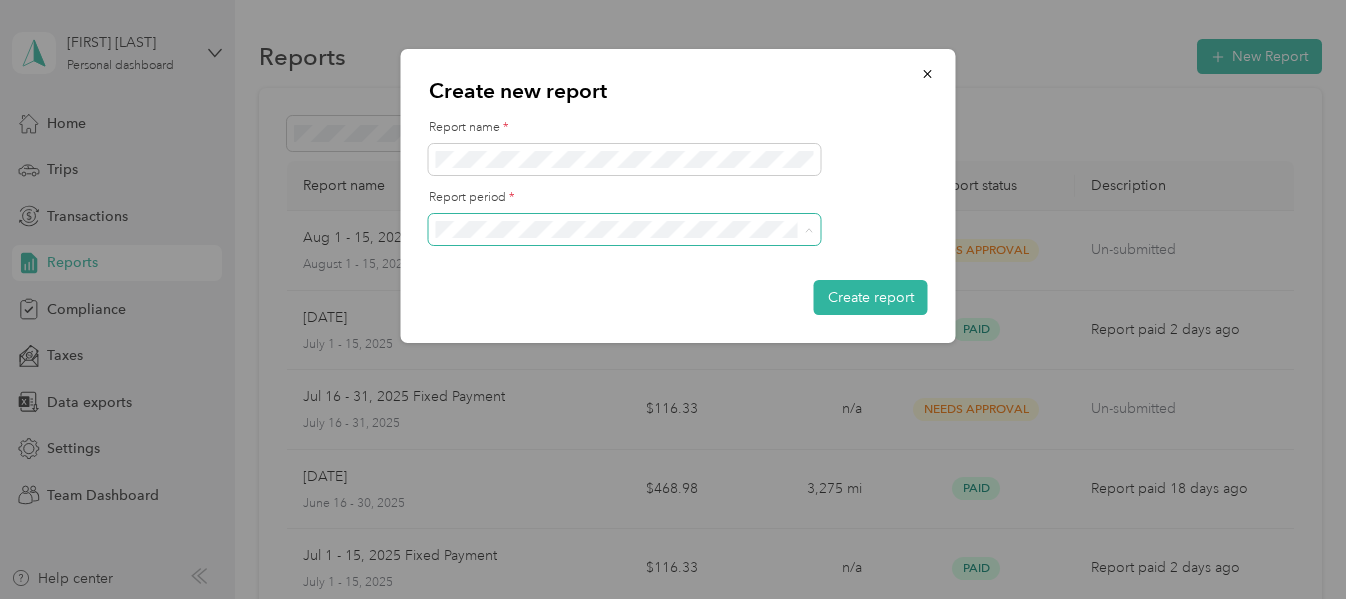 click on "Jul 16 - 31, 2025" at bounding box center (496, 299) 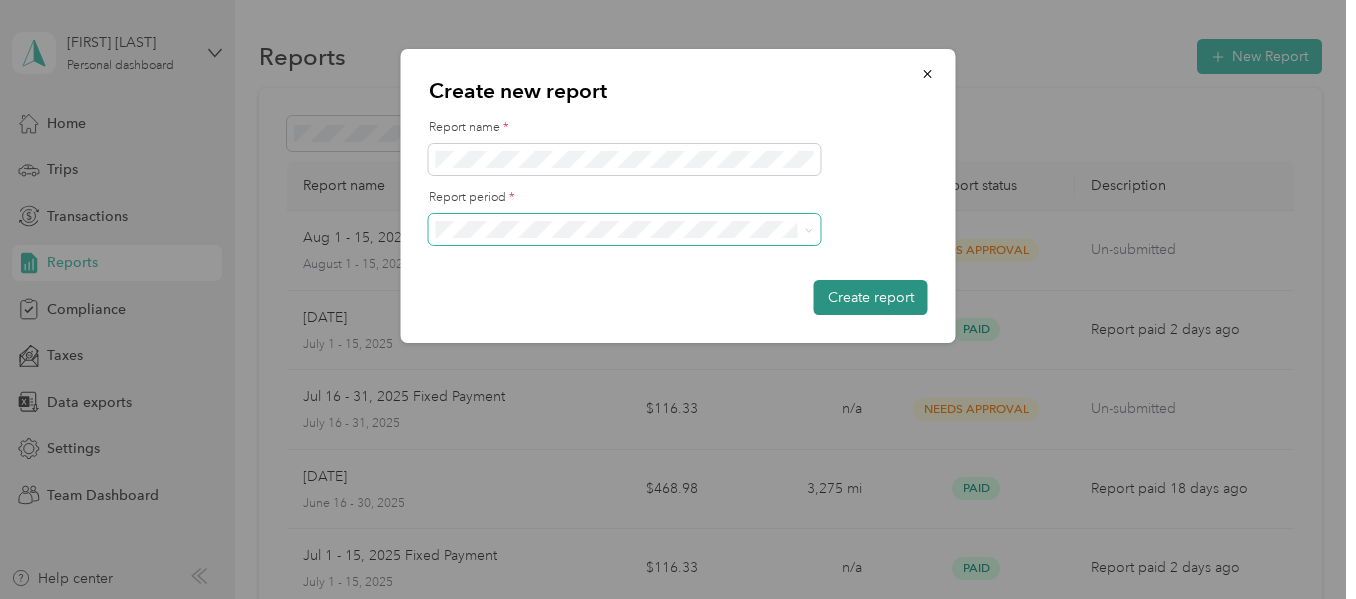 click on "Create report" at bounding box center (871, 297) 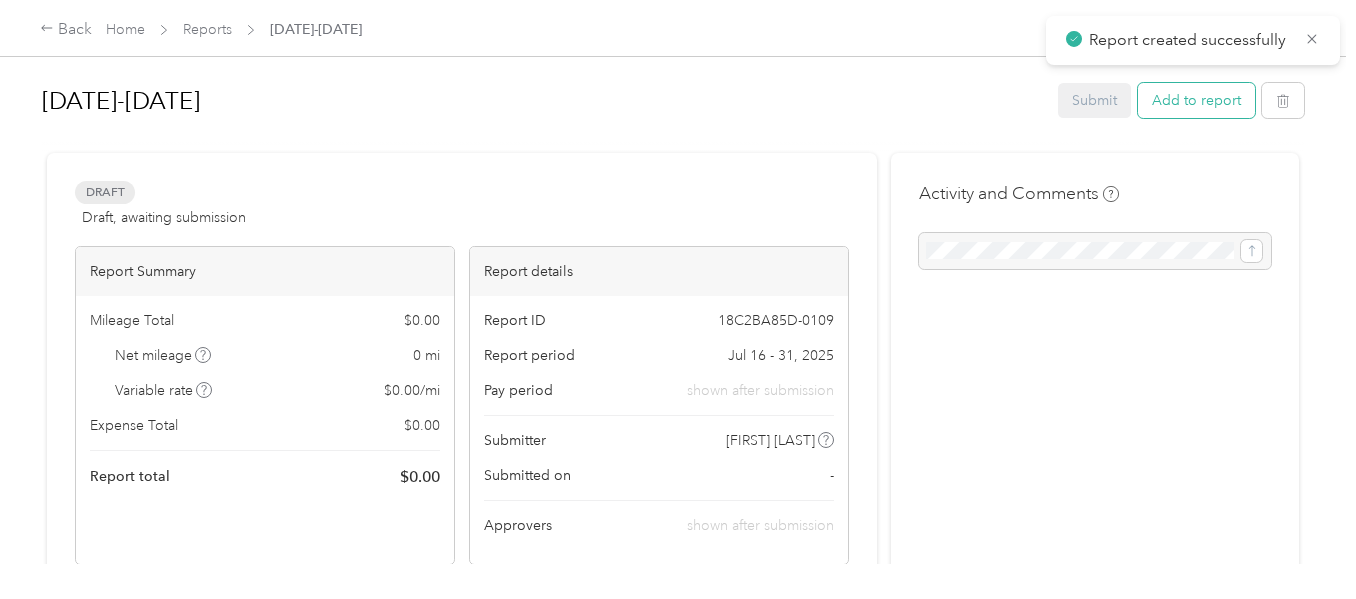 click on "Add to report" at bounding box center (1196, 100) 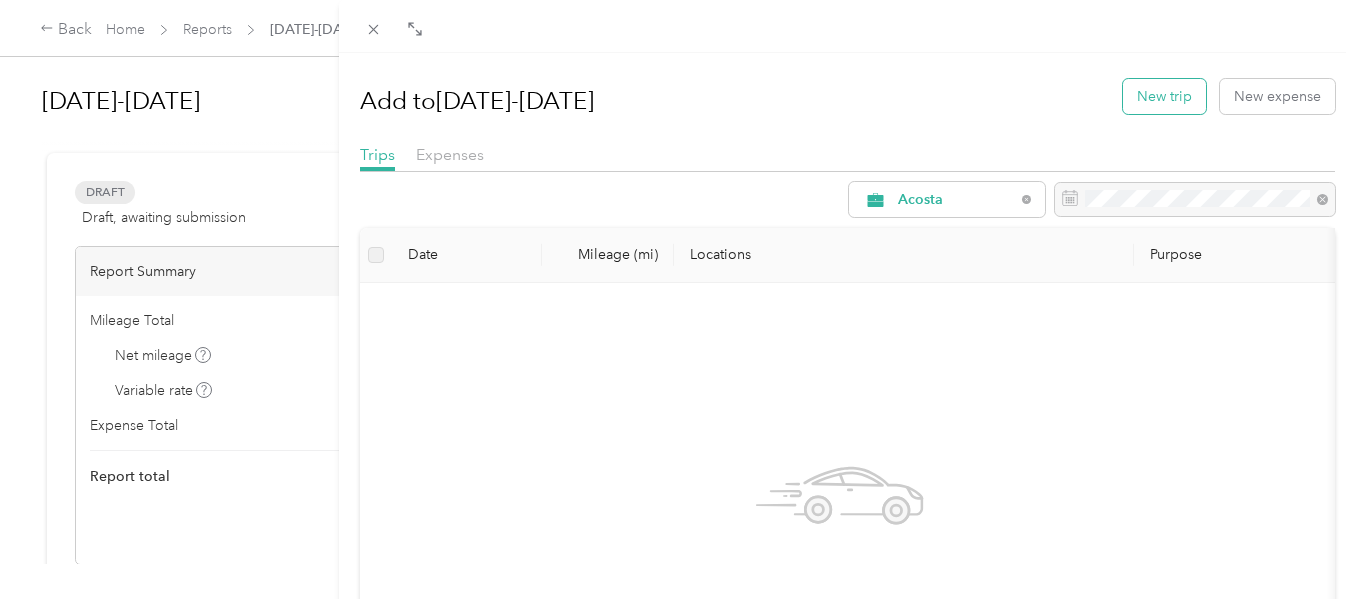click on "New trip" at bounding box center (1164, 96) 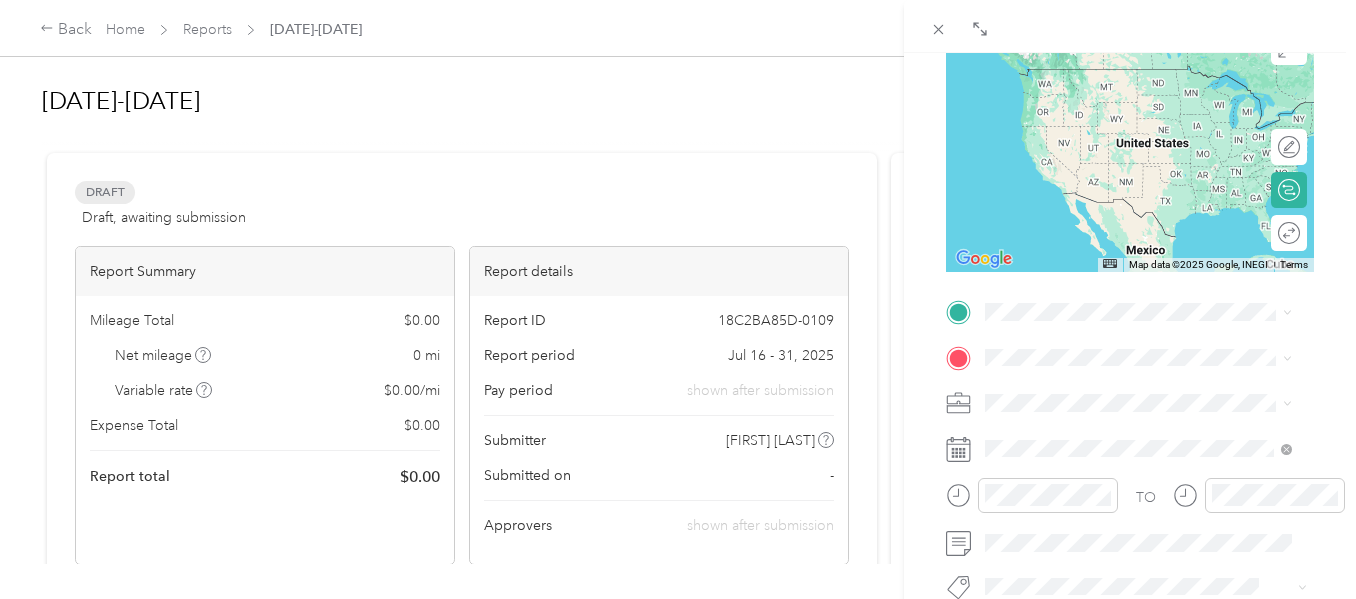 scroll, scrollTop: 225, scrollLeft: 0, axis: vertical 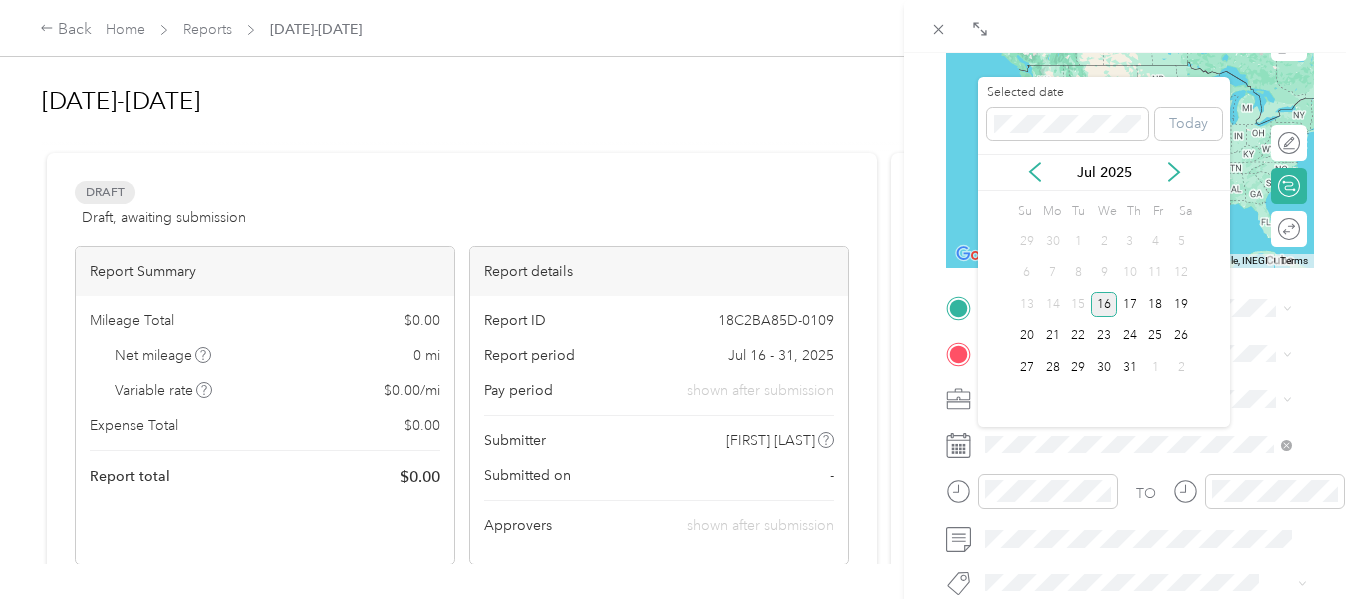 click on "16" at bounding box center [1104, 304] 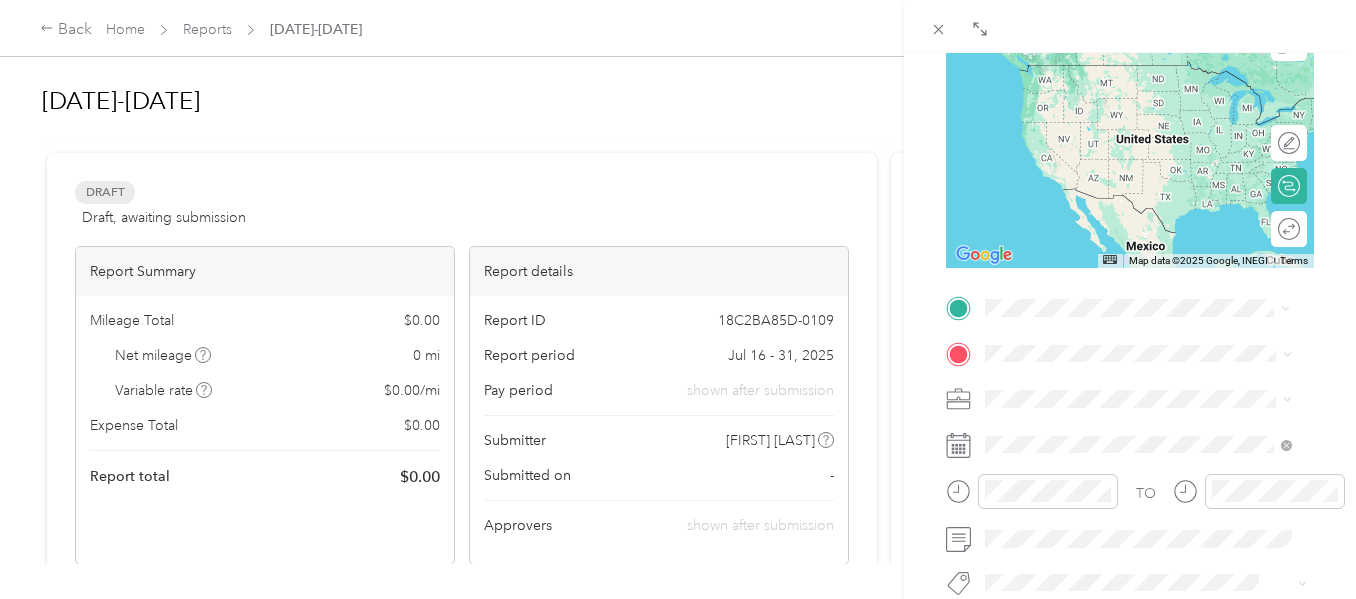 click on "[STREET], [CITY], [STATE], [COUNTRY]" at bounding box center [1154, 94] 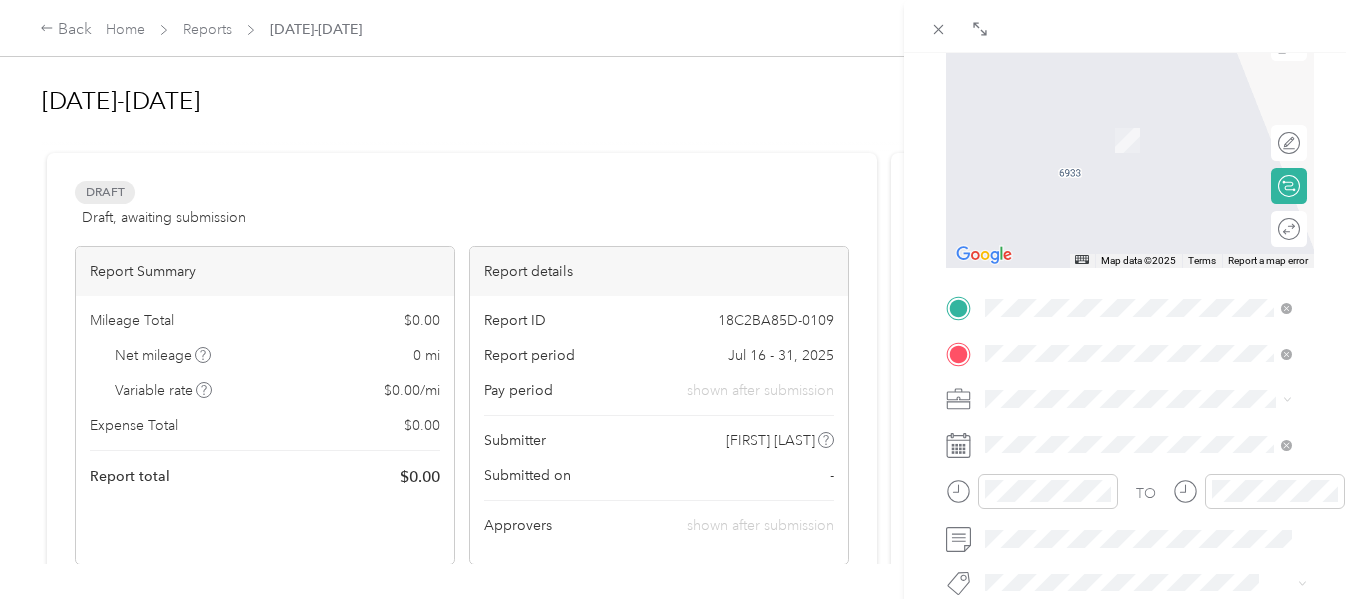 click on "[NUMBER] [STREET], [POSTAL_CODE], [CITY], [STATE], [COUNTRY]" at bounding box center [1146, 248] 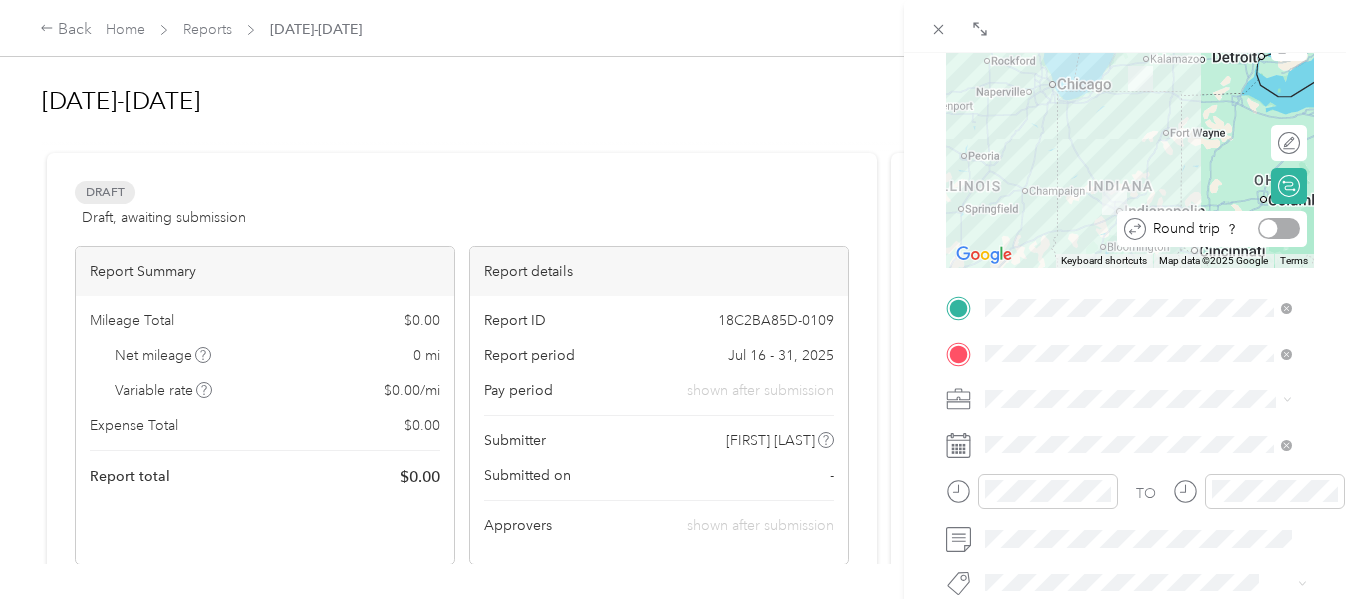 click at bounding box center [1279, 228] 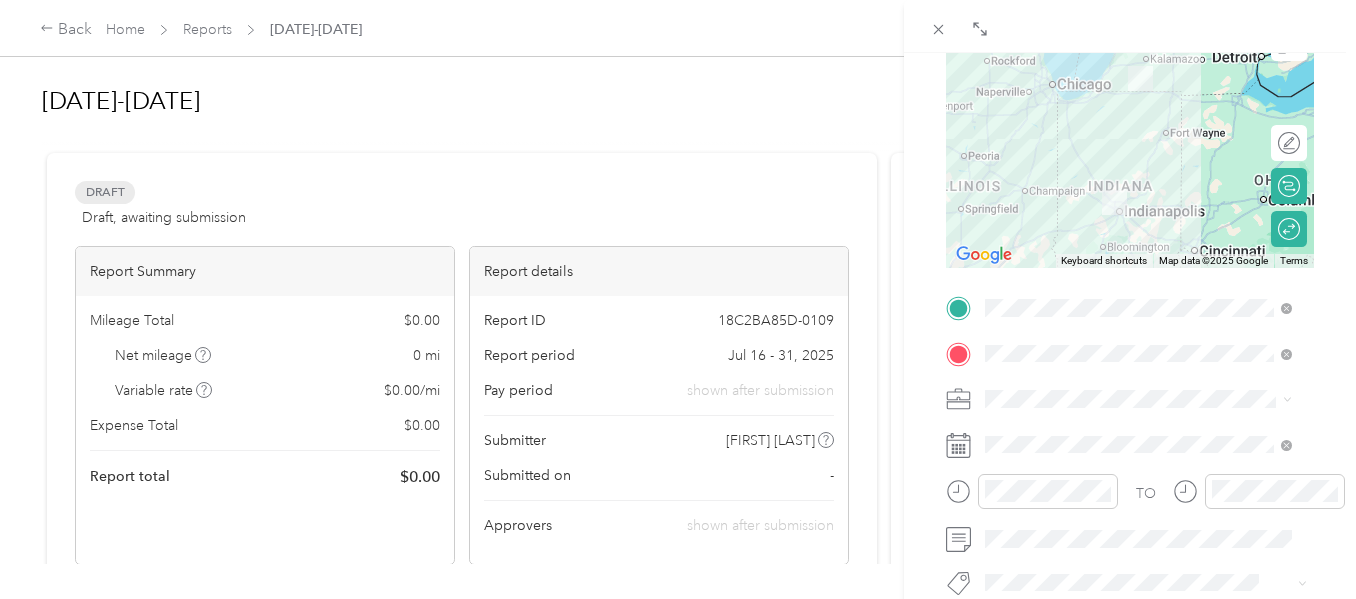 scroll, scrollTop: 0, scrollLeft: 0, axis: both 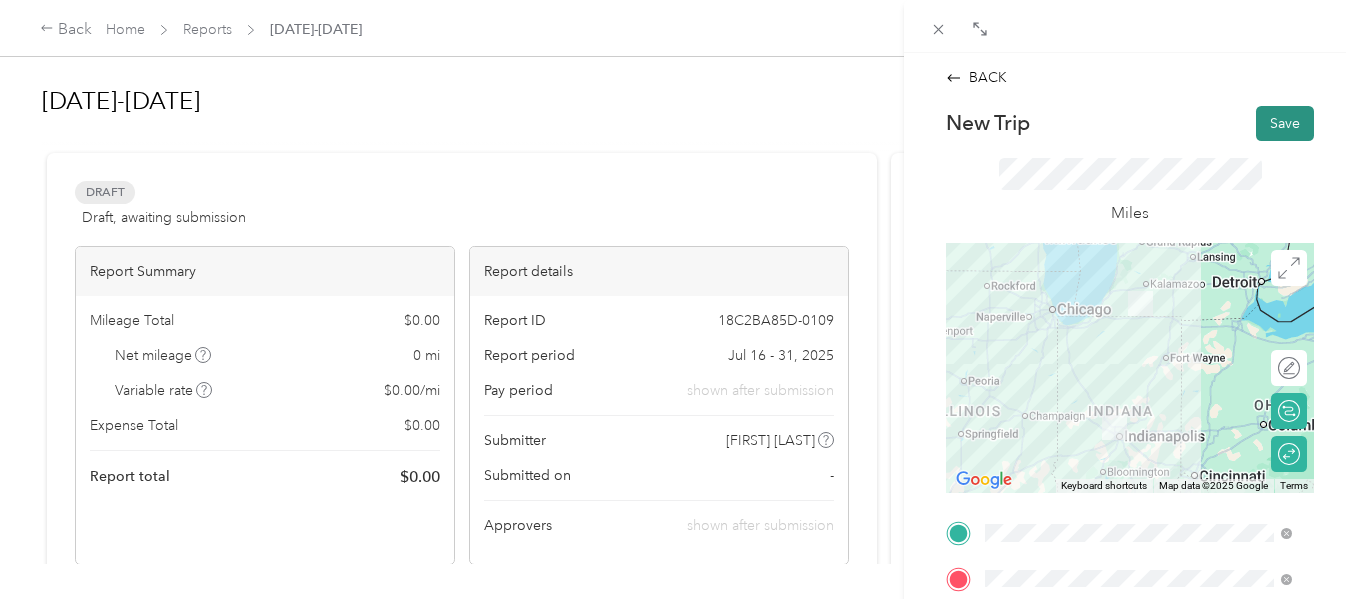 click on "Save" at bounding box center [1285, 123] 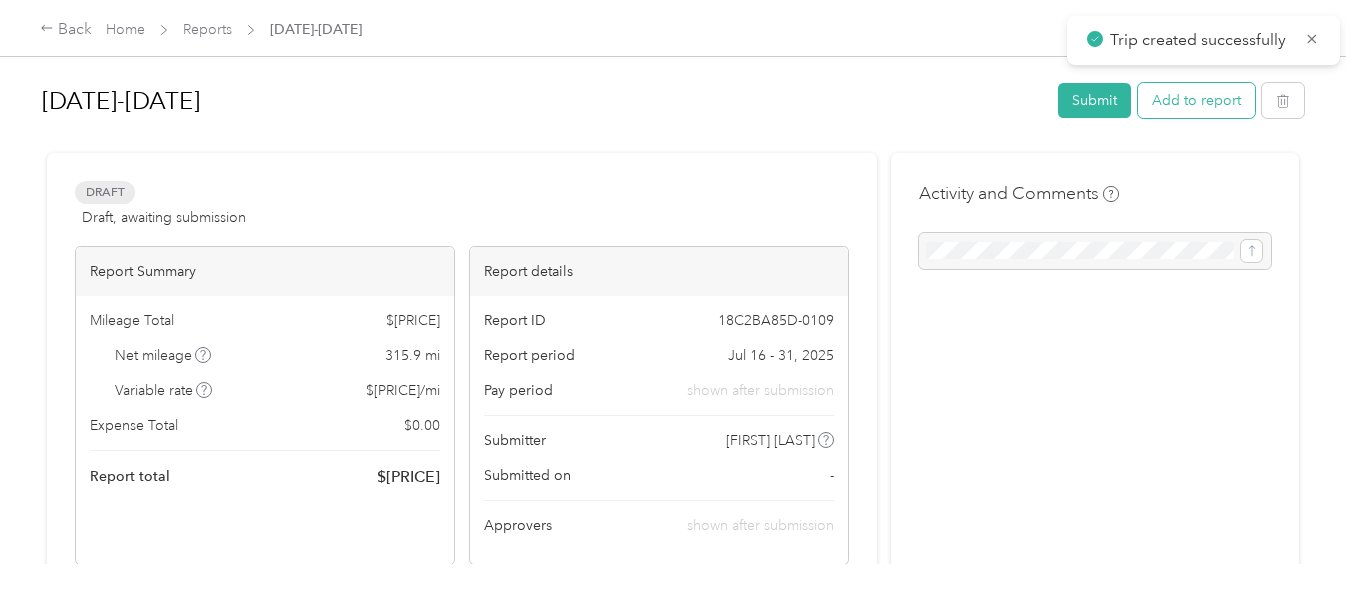 click on "Add to report" at bounding box center [1196, 100] 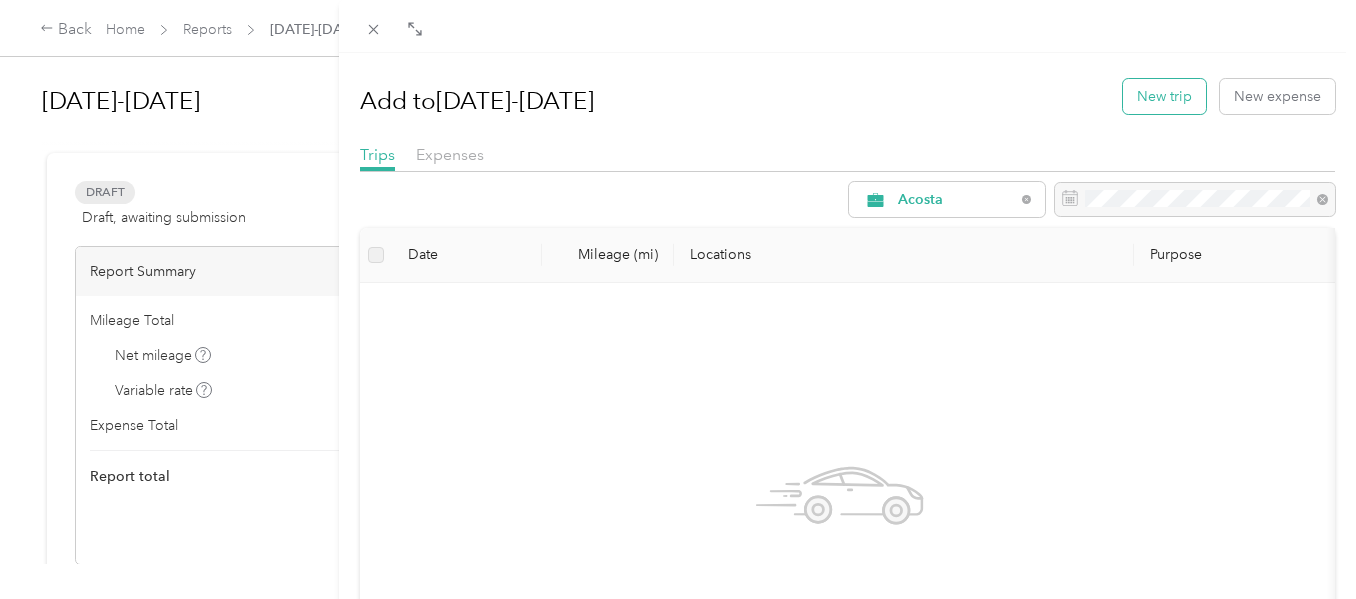 click on "New trip" at bounding box center [1164, 96] 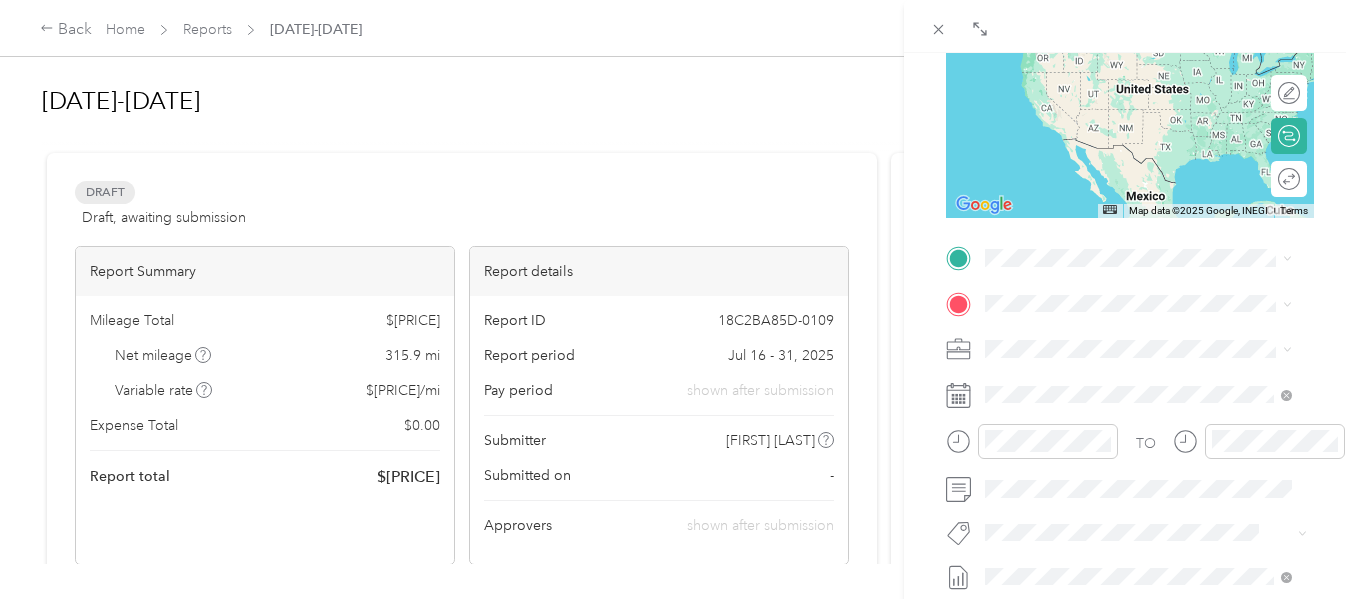 scroll, scrollTop: 325, scrollLeft: 0, axis: vertical 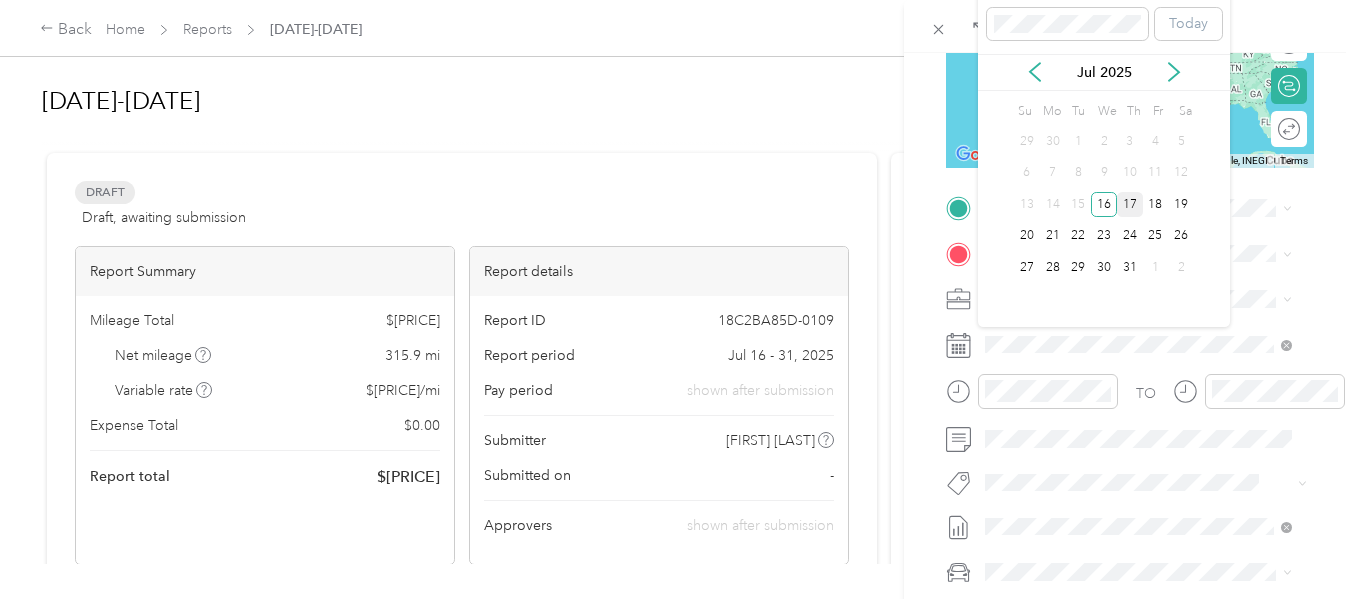 click on "17" at bounding box center [1130, 204] 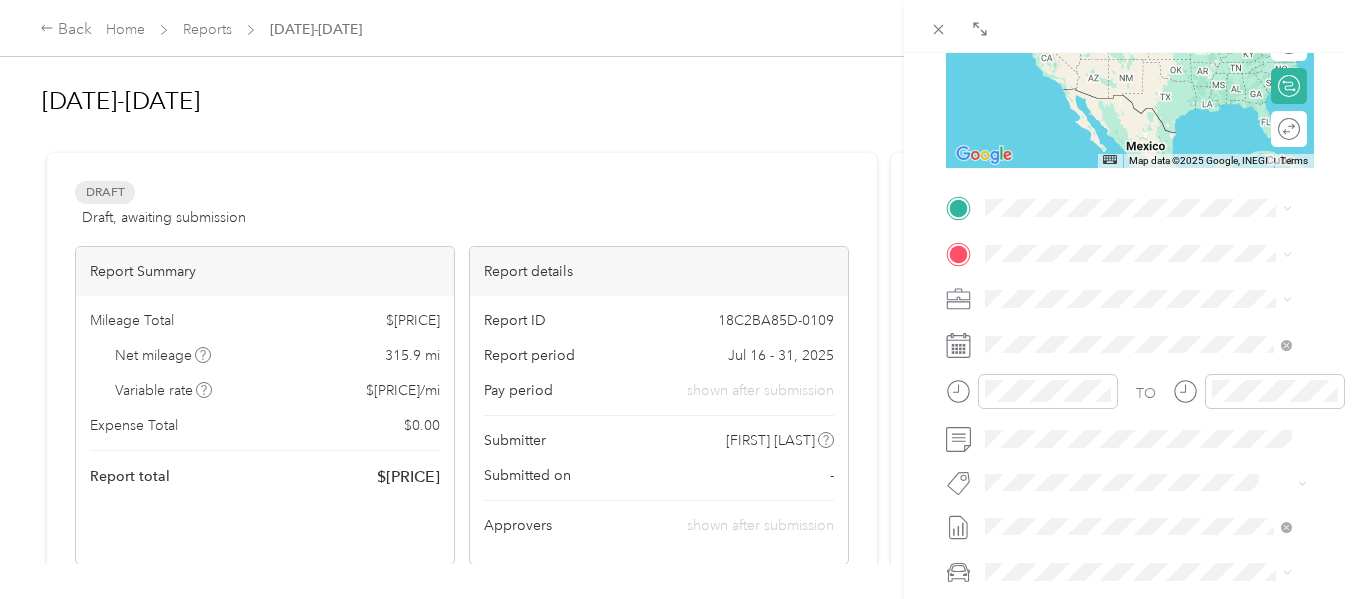 click on "[STREET], [CITY], [STATE], [COUNTRY]" at bounding box center (1154, 298) 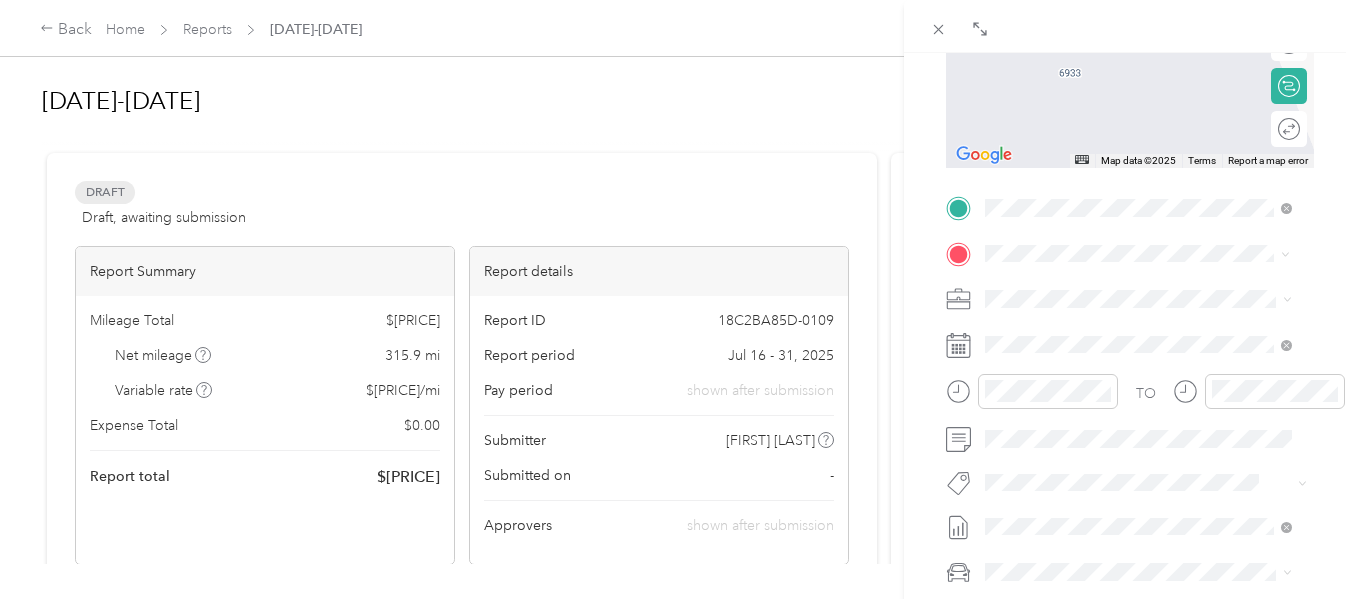 click on "TEAM Meijer Supermarket [NUMBER] [STREET], [NUMBER], [CITY], [STATE], USA" at bounding box center (1154, 450) 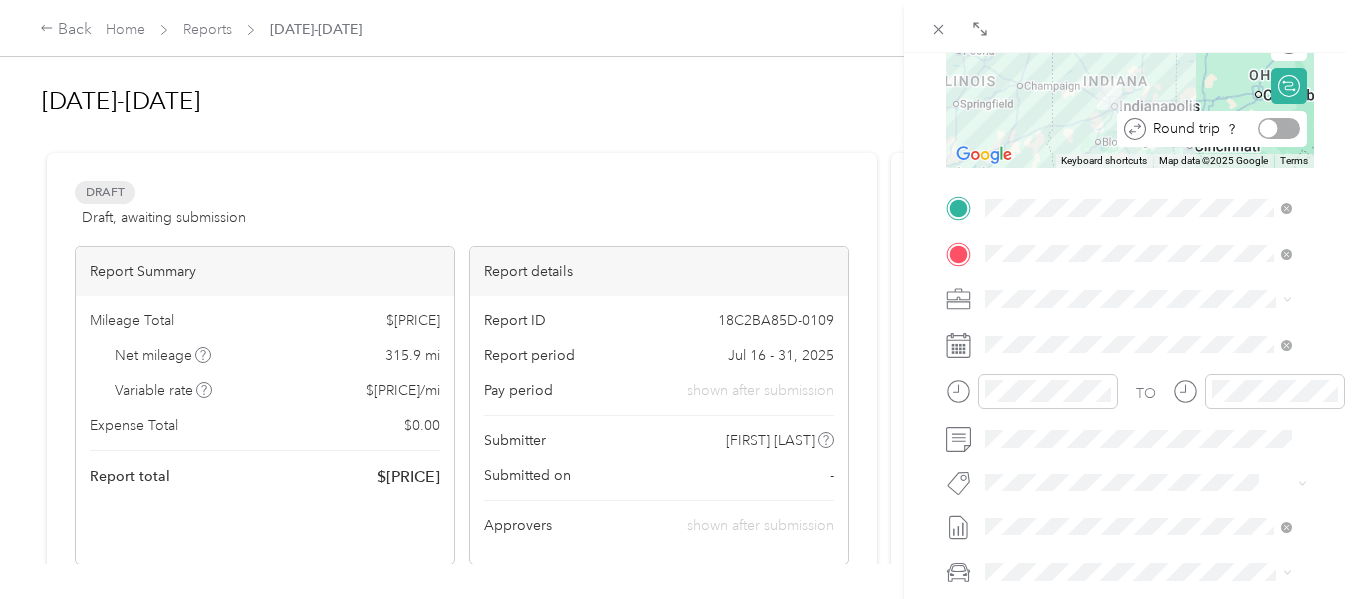 click at bounding box center [1279, 128] 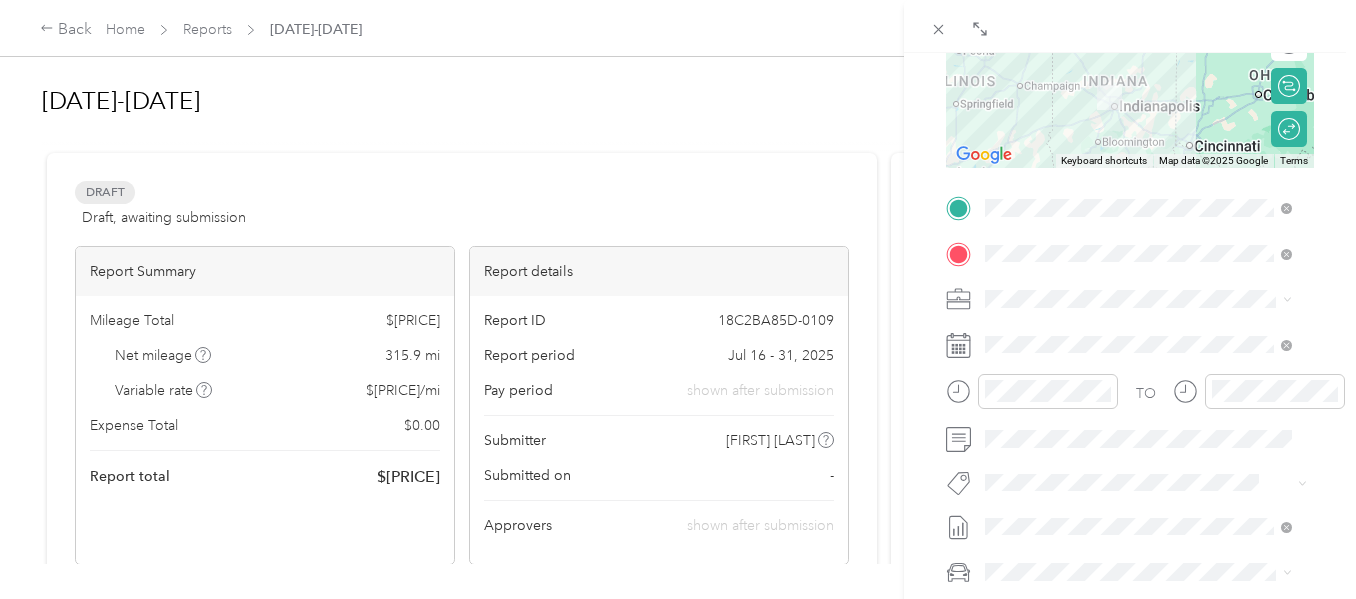 scroll, scrollTop: 325, scrollLeft: 3, axis: both 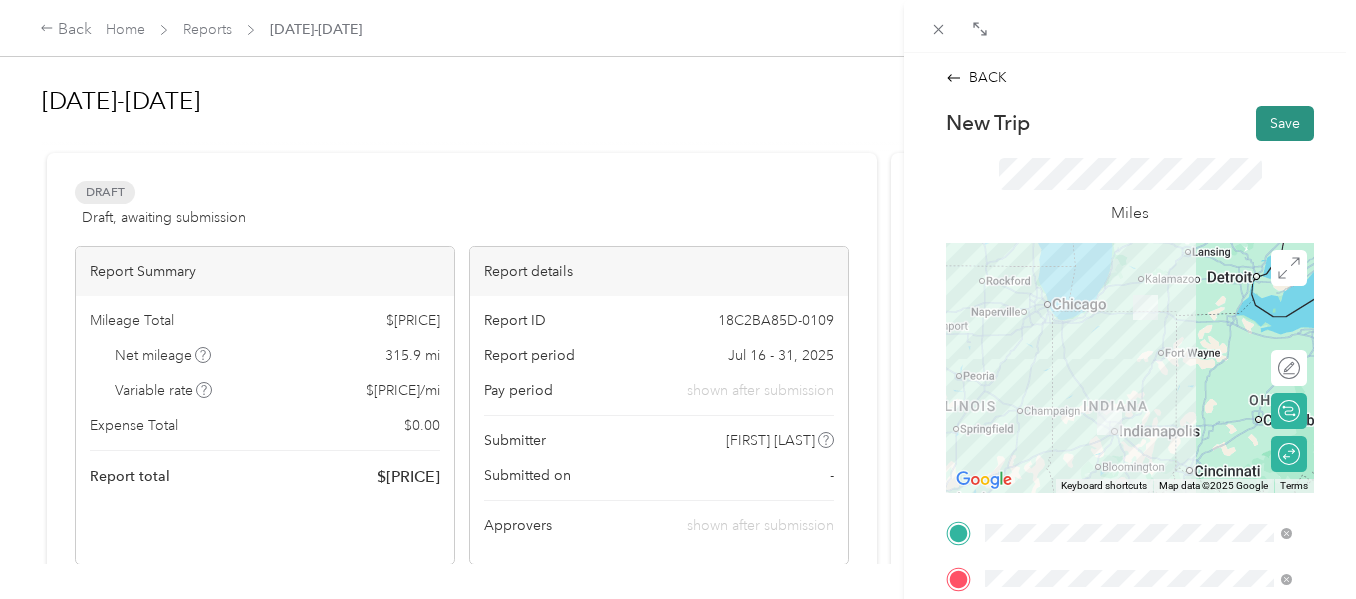 click on "Save" at bounding box center [1285, 123] 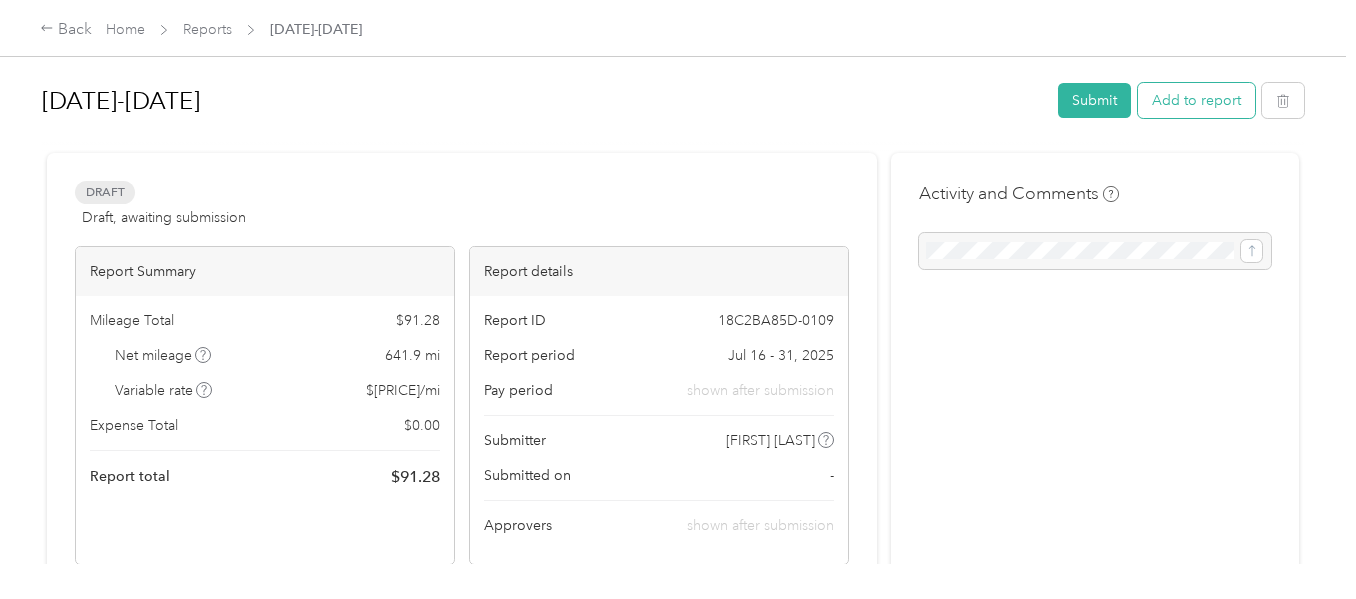 click on "Add to report" at bounding box center (1196, 100) 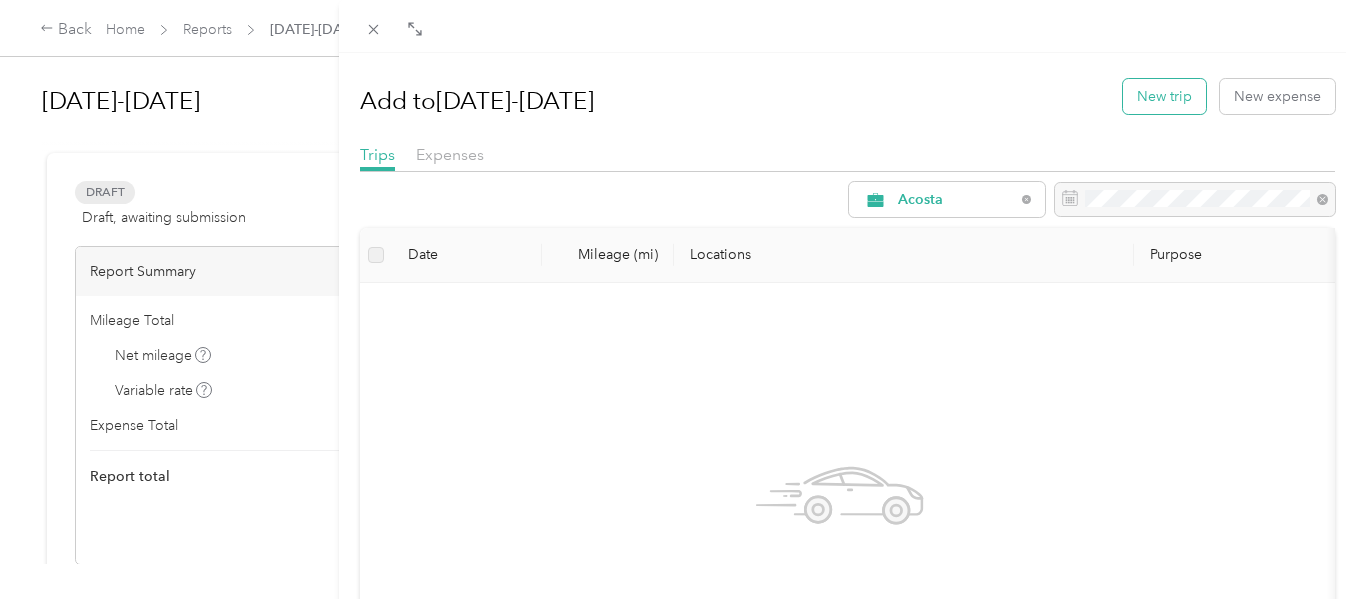 click on "New trip" at bounding box center [1164, 96] 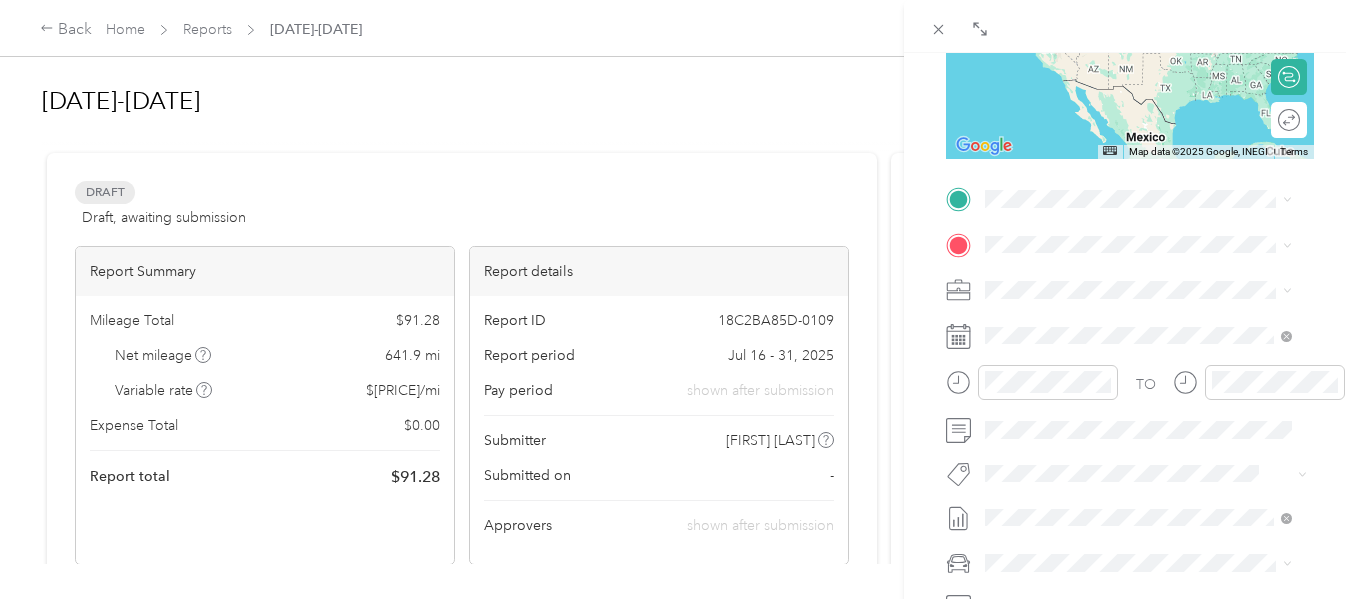 scroll, scrollTop: 371, scrollLeft: 0, axis: vertical 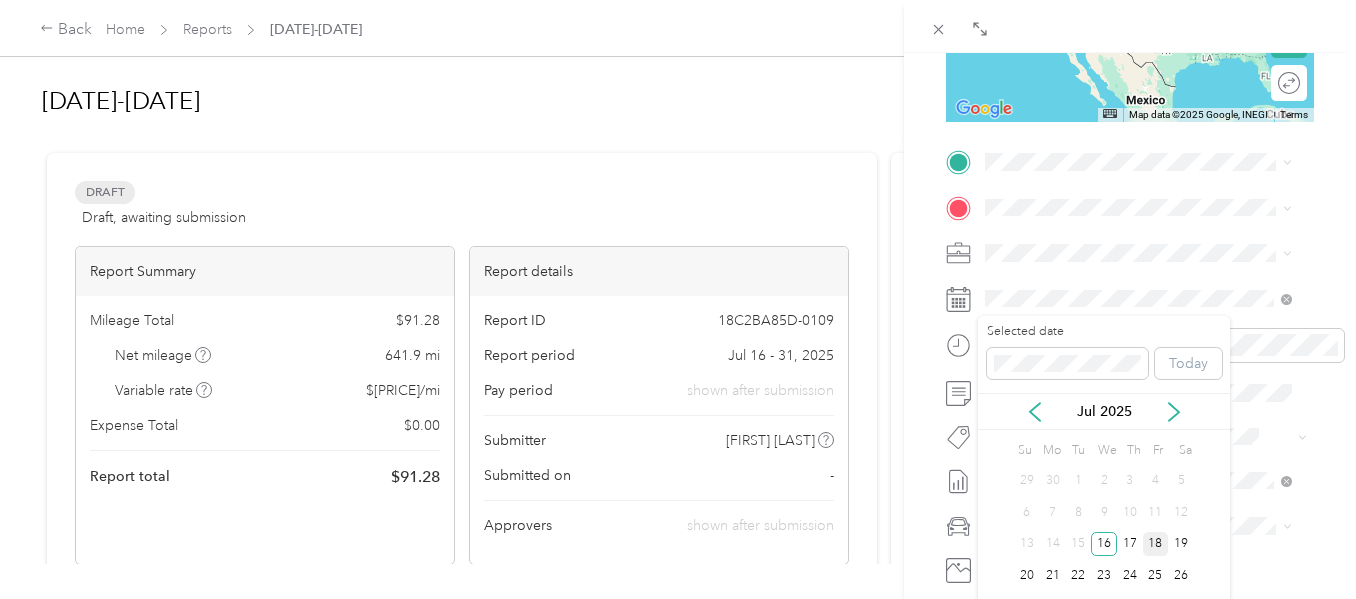 click on "18" at bounding box center (1156, 544) 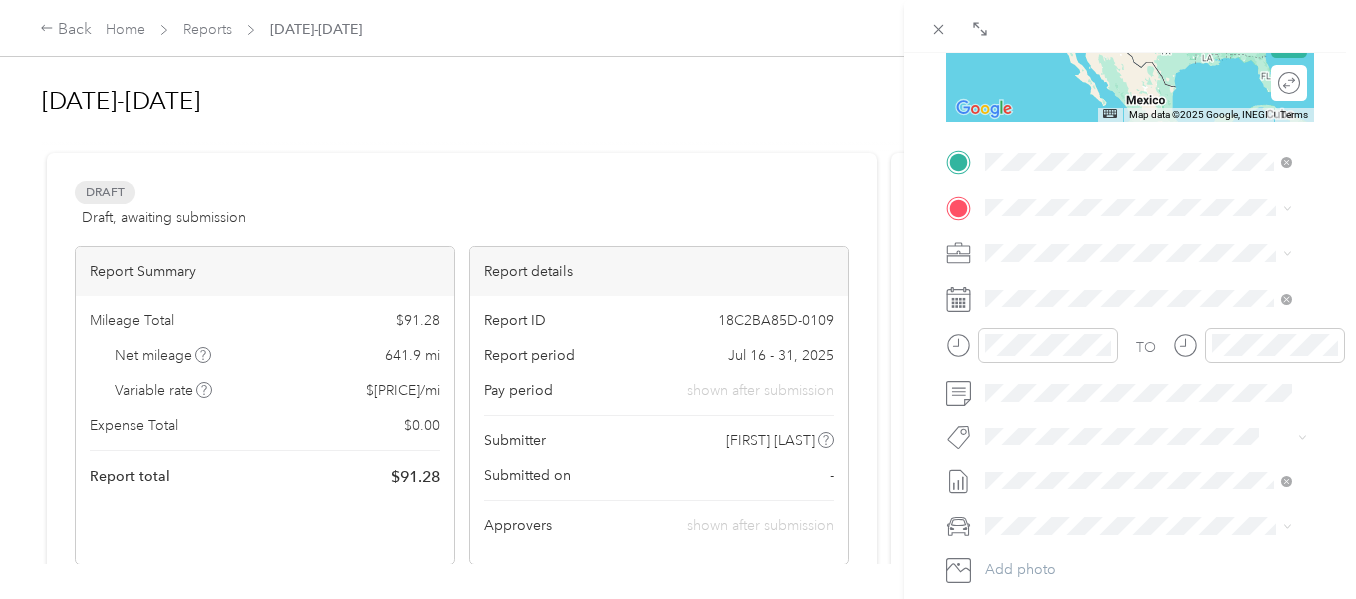 click on "[NUMBER] [STREET], [CITY], [STATE], United States" at bounding box center [1139, 274] 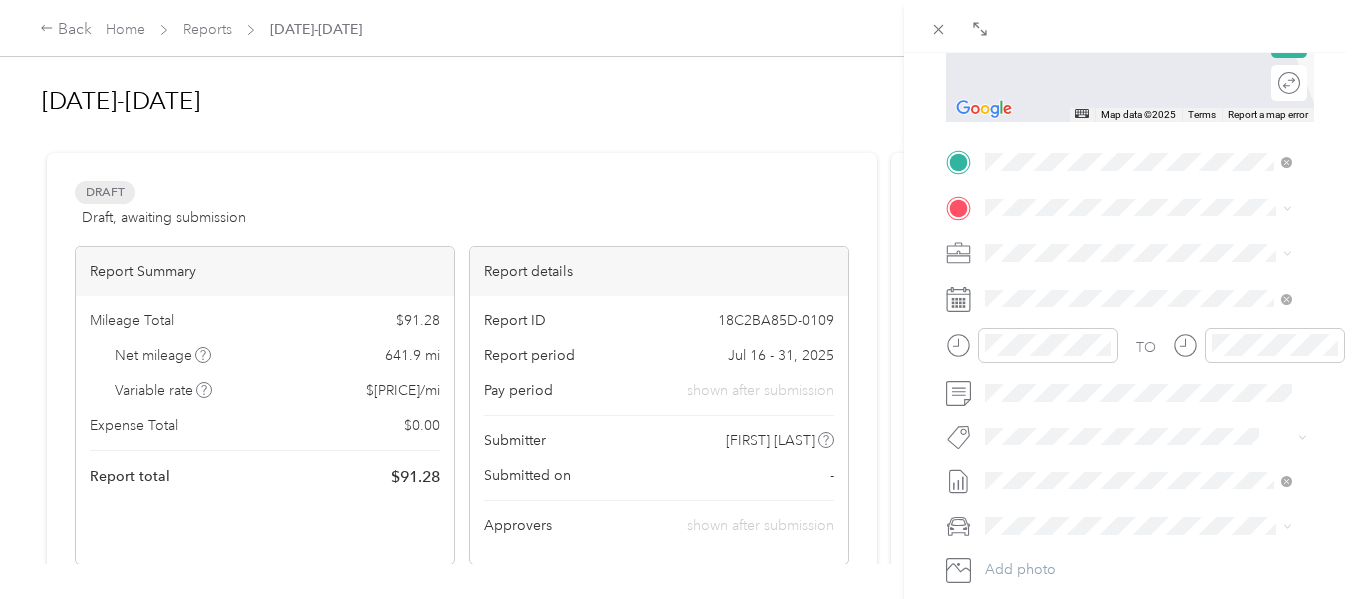 click on "TEAM [NAME] Supermarket [NUMBER] [STREET], [PHONE], [CITY], [STATE], [COUNTRY]" at bounding box center [1138, 310] 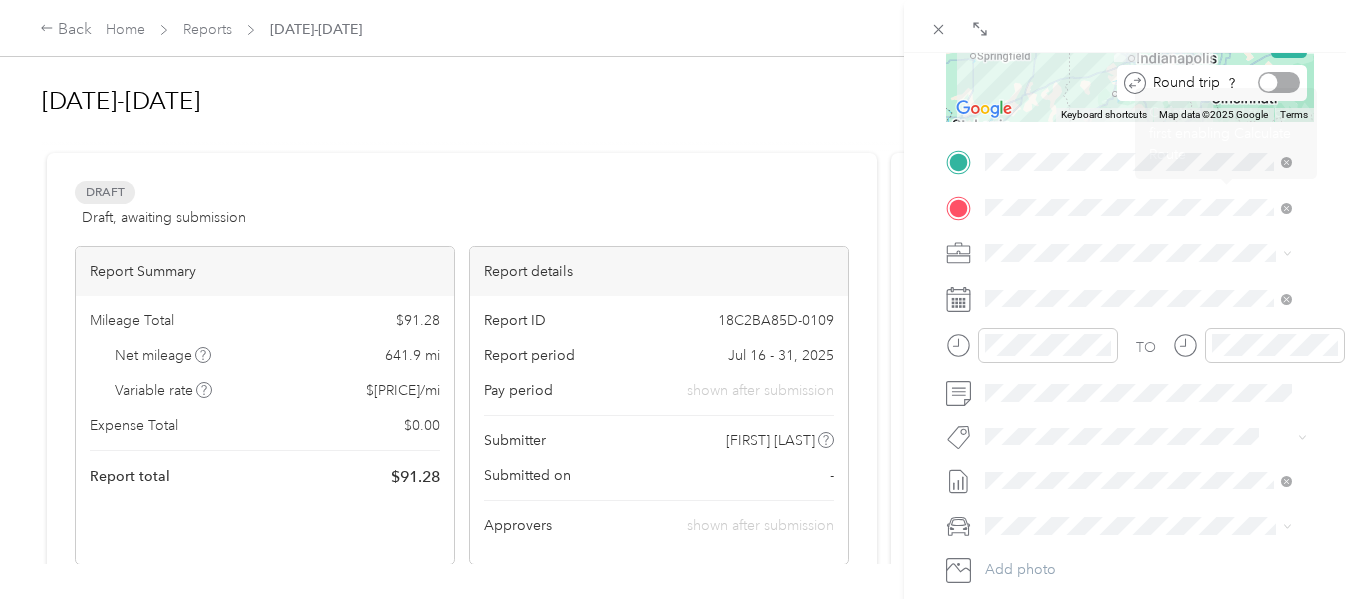 click at bounding box center [1279, 82] 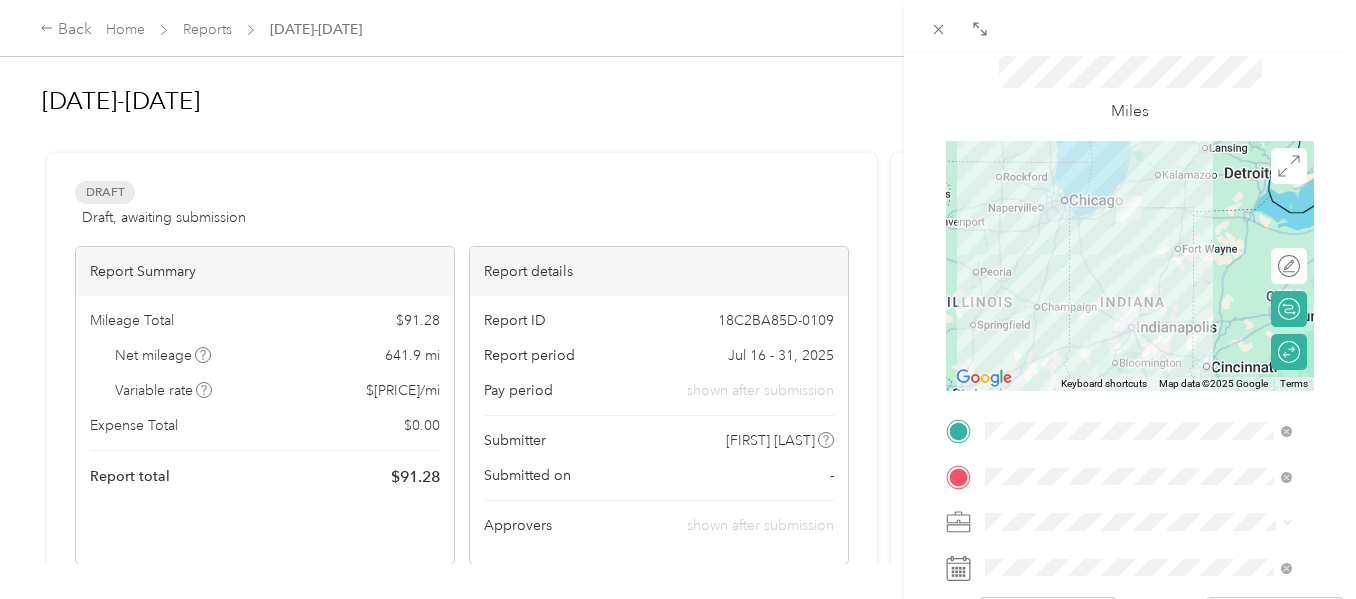 scroll, scrollTop: 0, scrollLeft: 0, axis: both 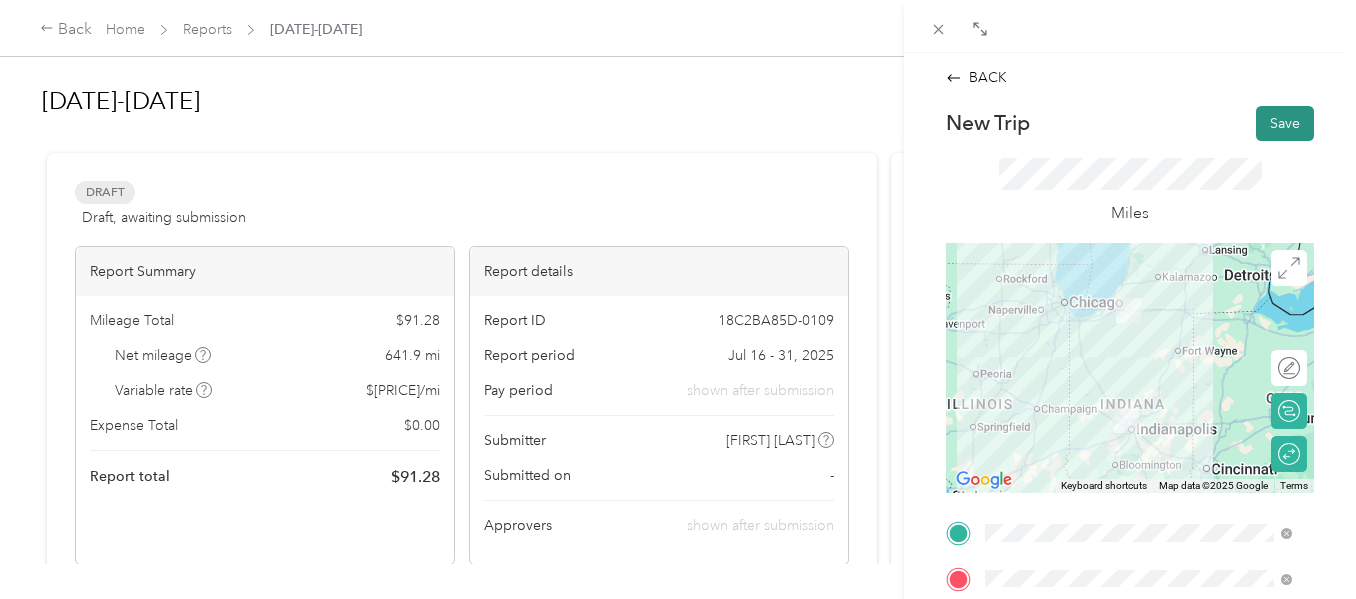 click on "Save" at bounding box center (1285, 123) 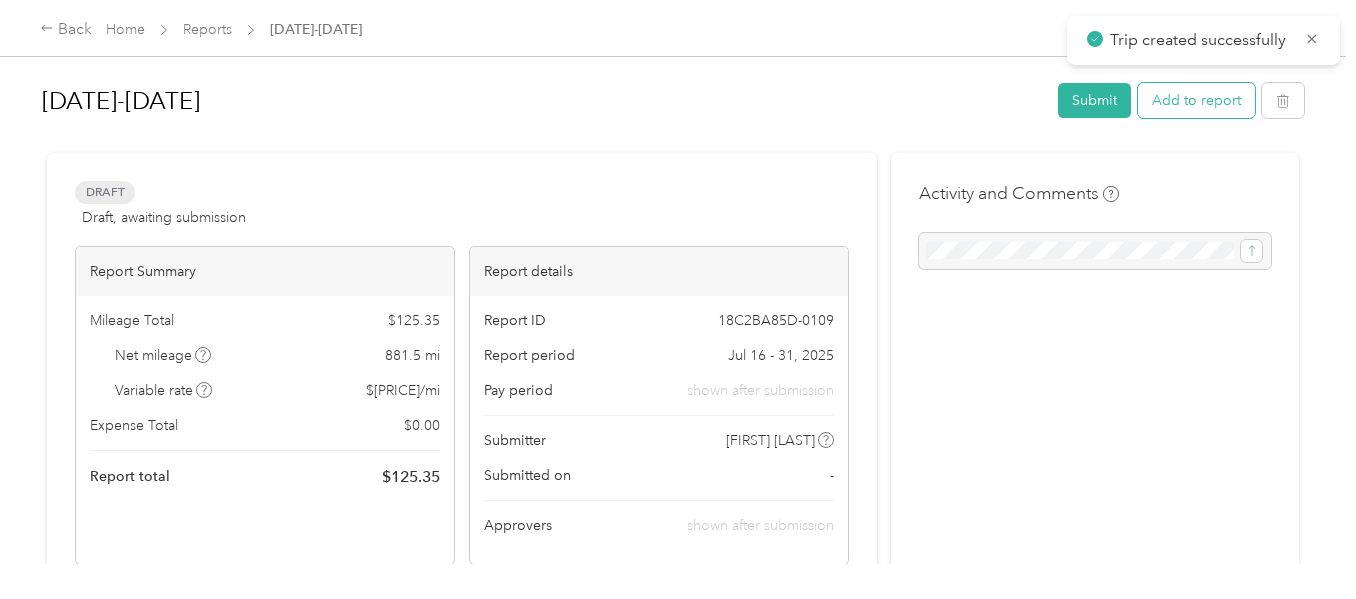 click on "Add to report" at bounding box center (1196, 100) 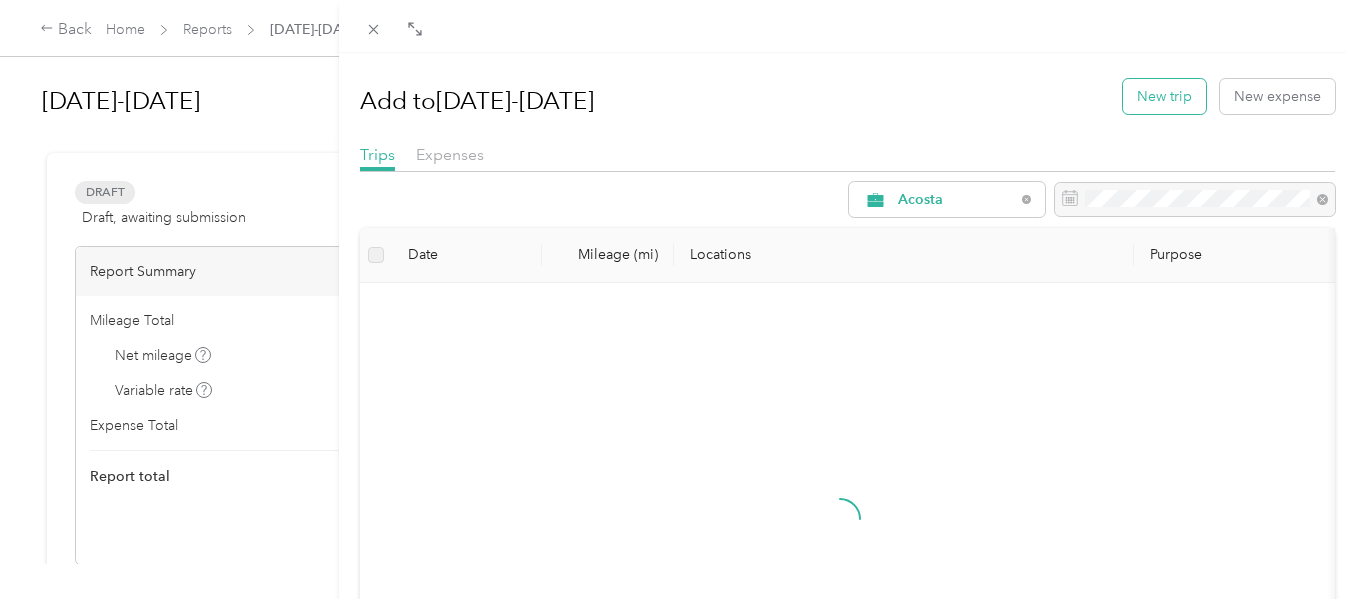 click on "New trip" at bounding box center (1164, 96) 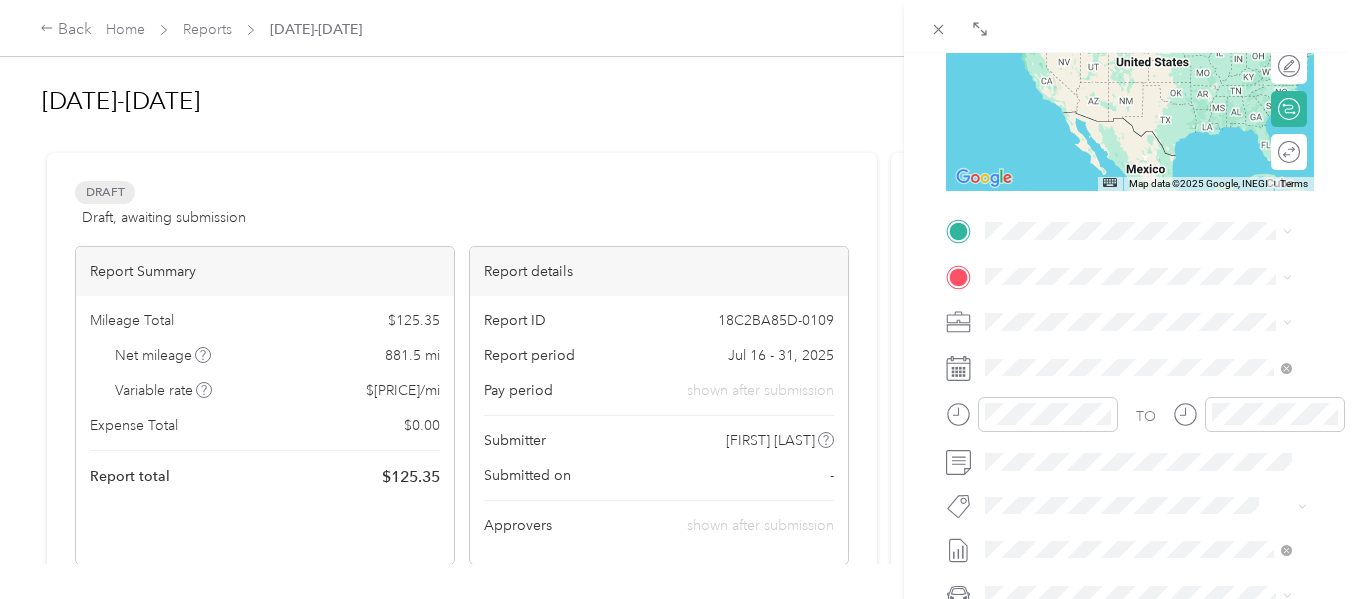 scroll, scrollTop: 330, scrollLeft: 0, axis: vertical 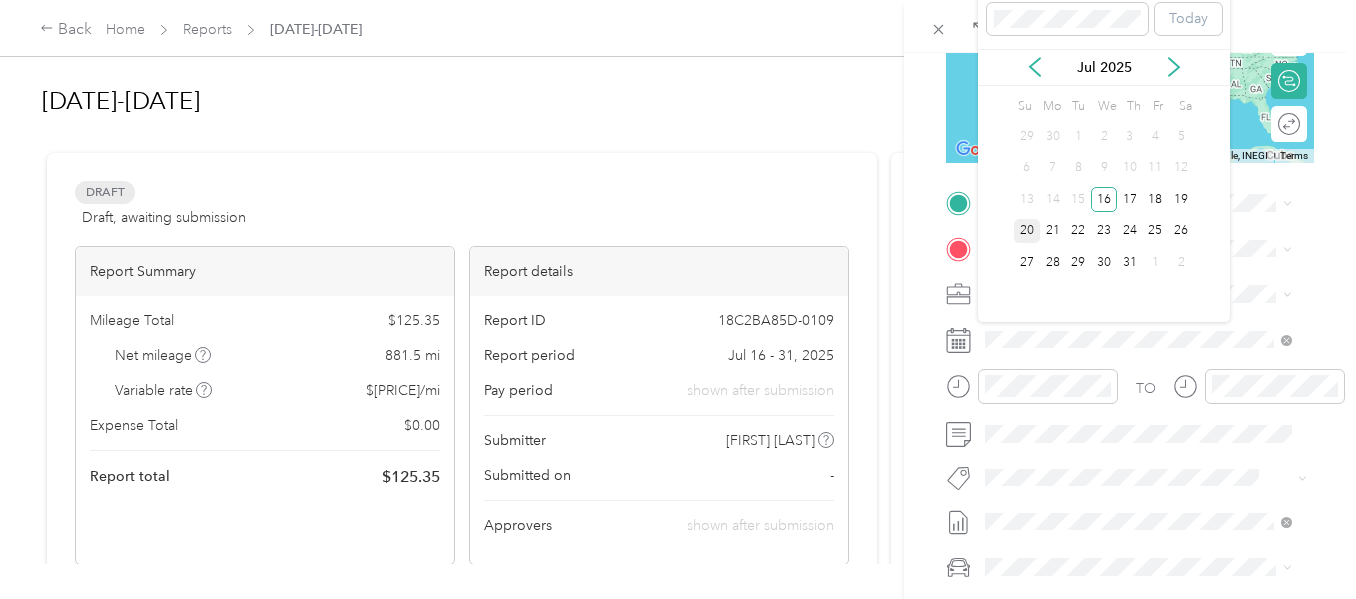 click on "20" at bounding box center [1027, 231] 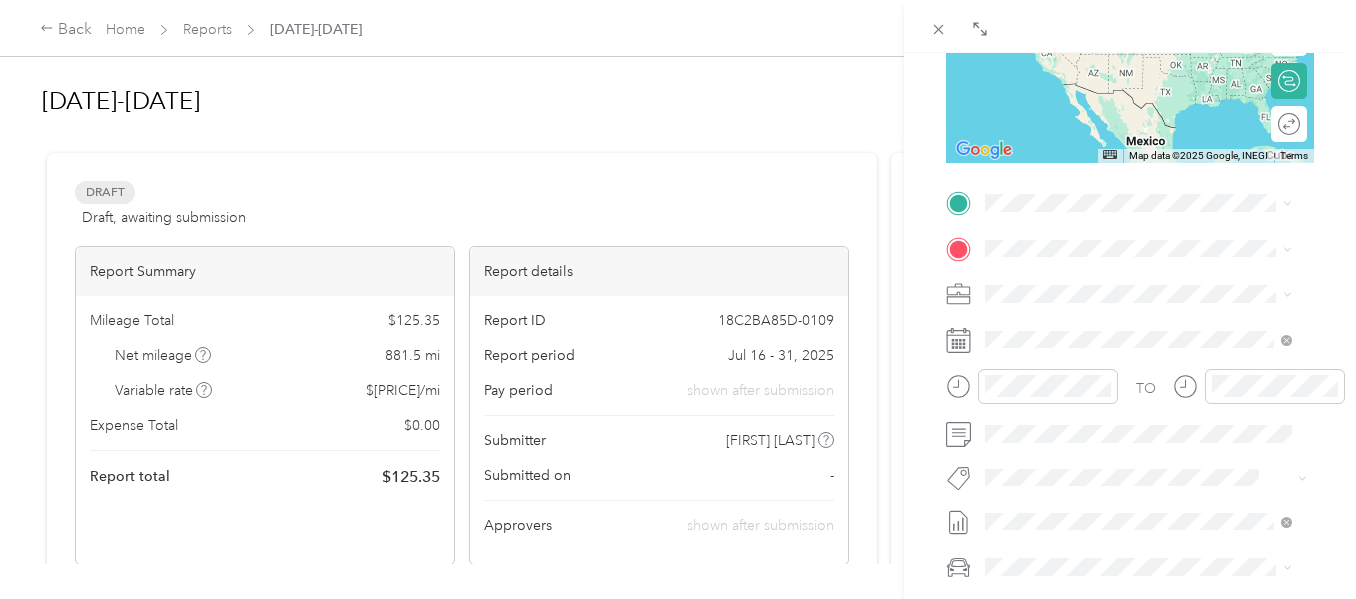 click on "[STREET], [CITY], [STATE], [COUNTRY]" at bounding box center [1154, 294] 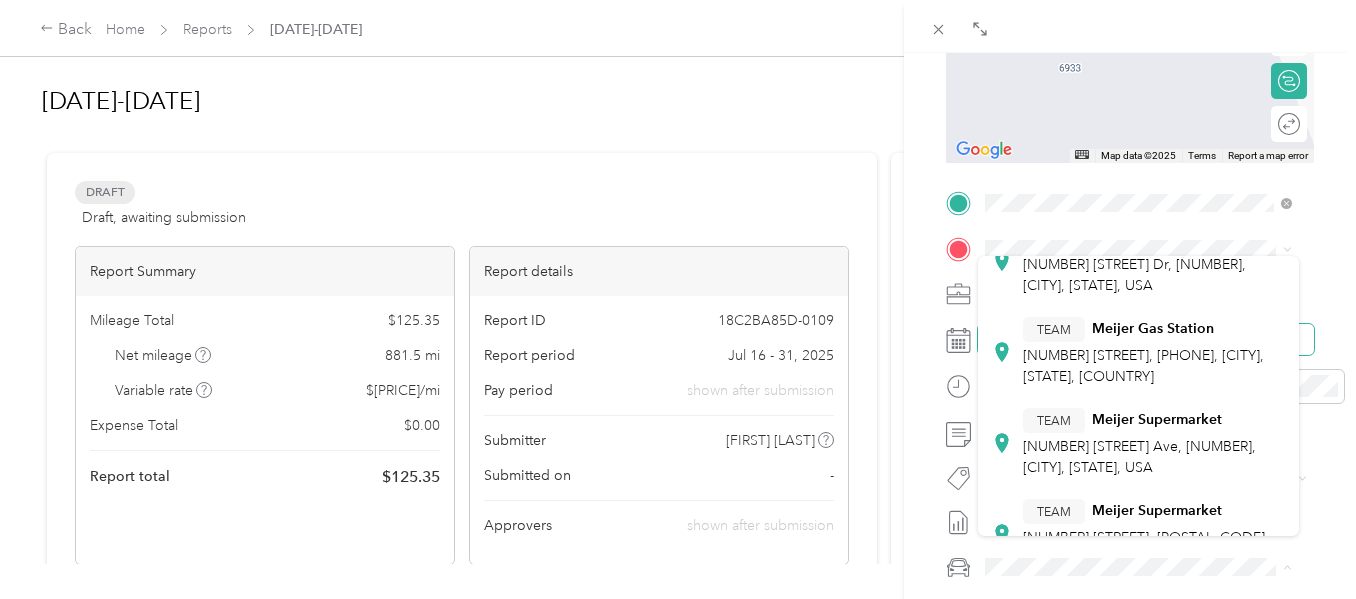 scroll, scrollTop: 0, scrollLeft: 0, axis: both 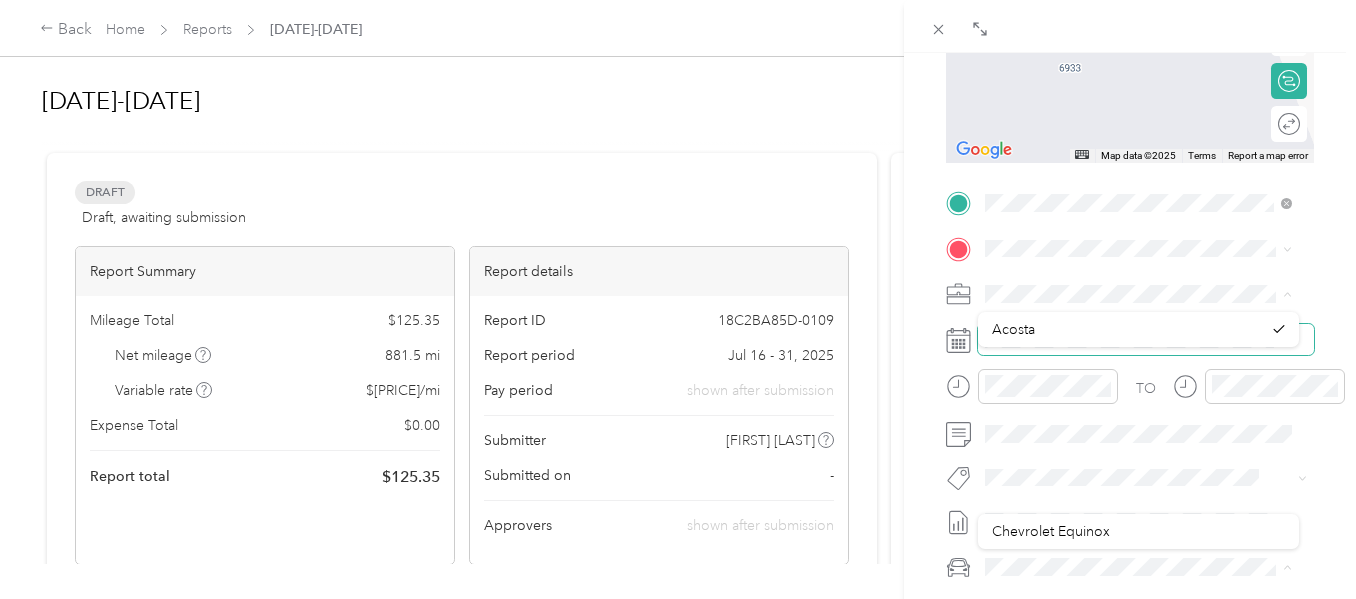 drag, startPoint x: 1285, startPoint y: 318, endPoint x: 1284, endPoint y: 354, distance: 36.013885 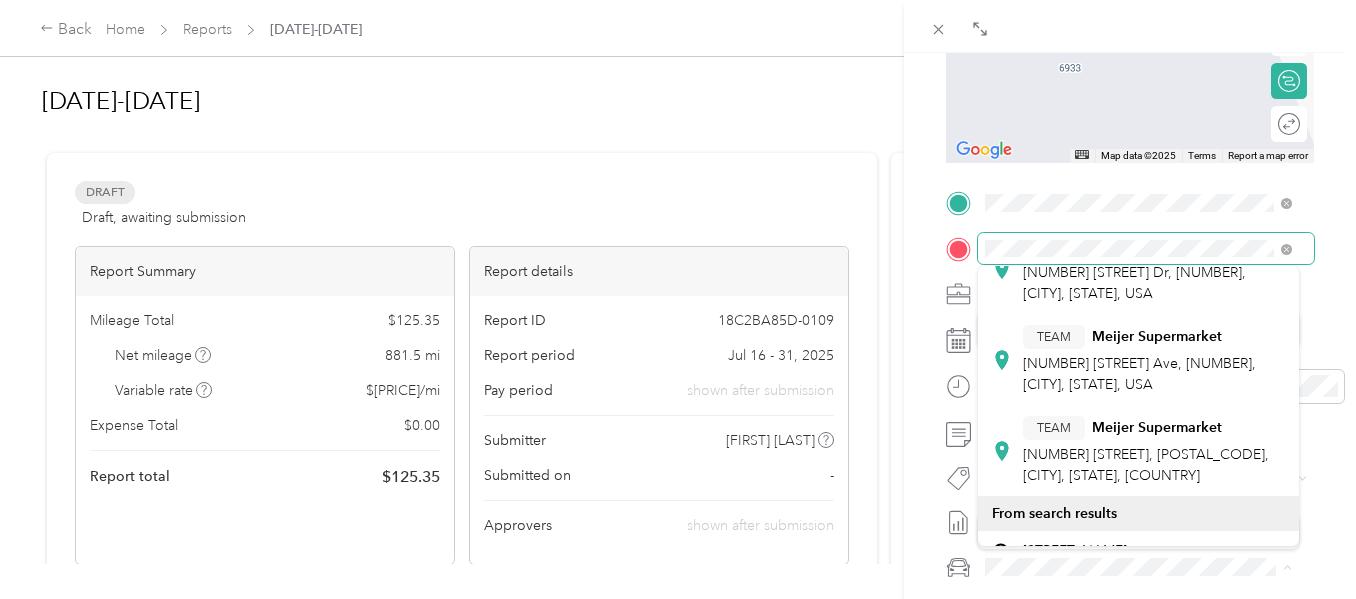 scroll, scrollTop: 90, scrollLeft: 0, axis: vertical 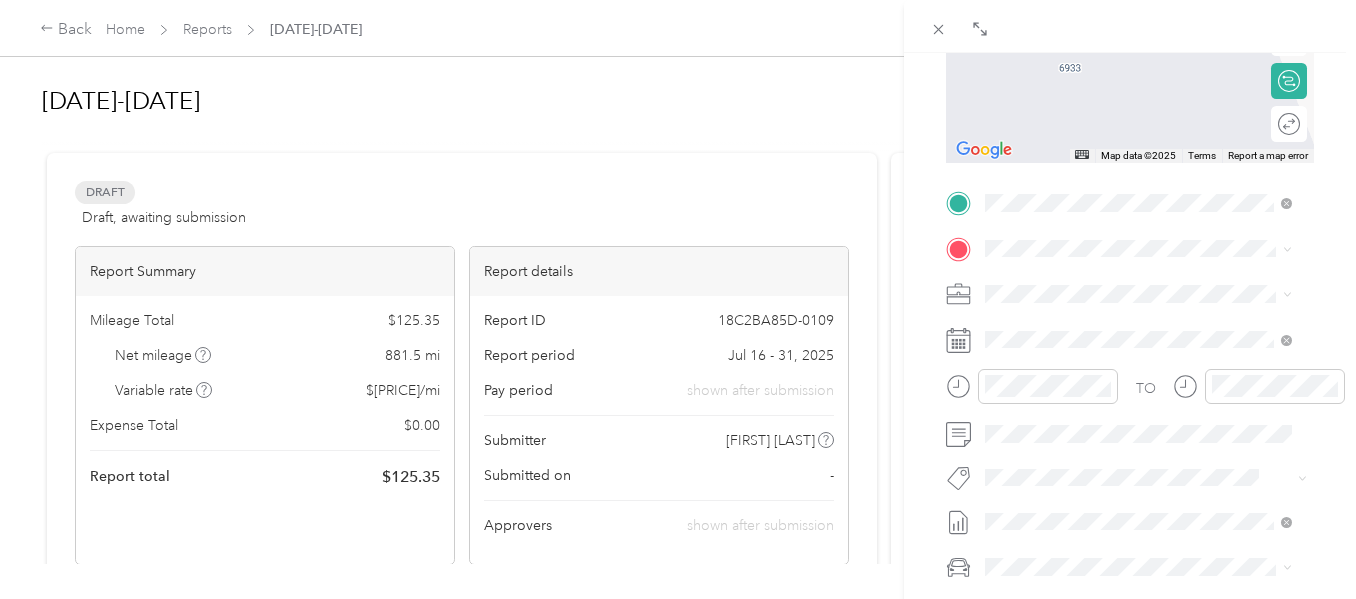 click on "TEAM Meijer Supermarket" at bounding box center (1154, 403) 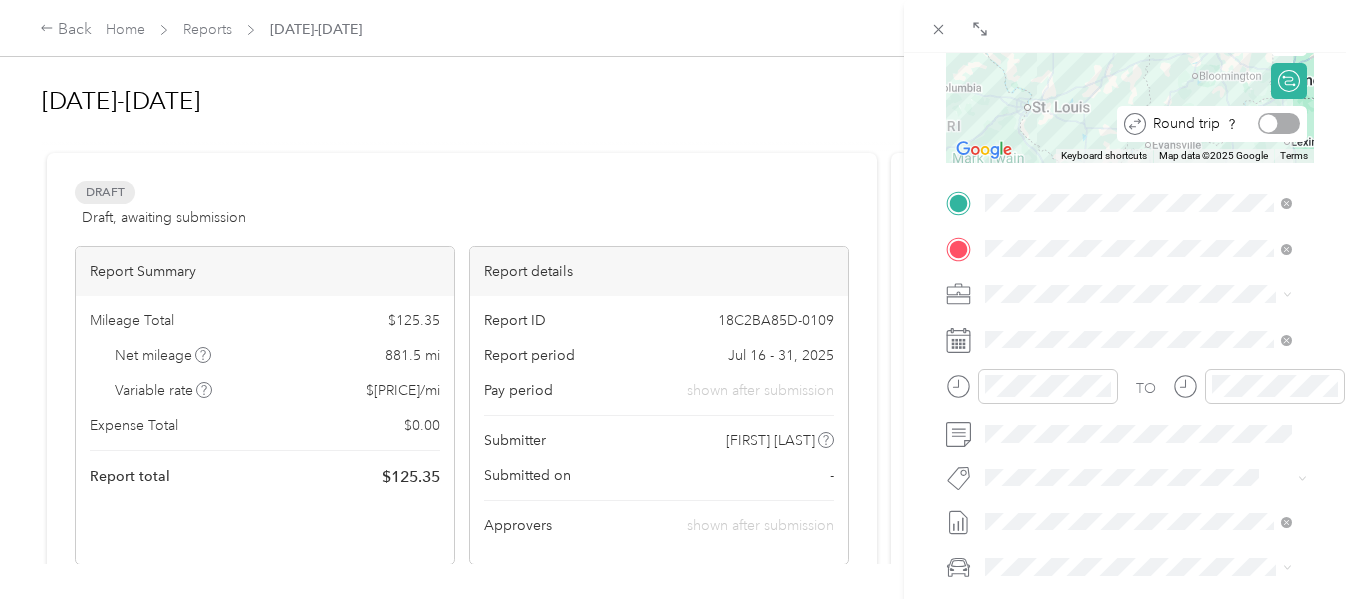click at bounding box center [1279, 123] 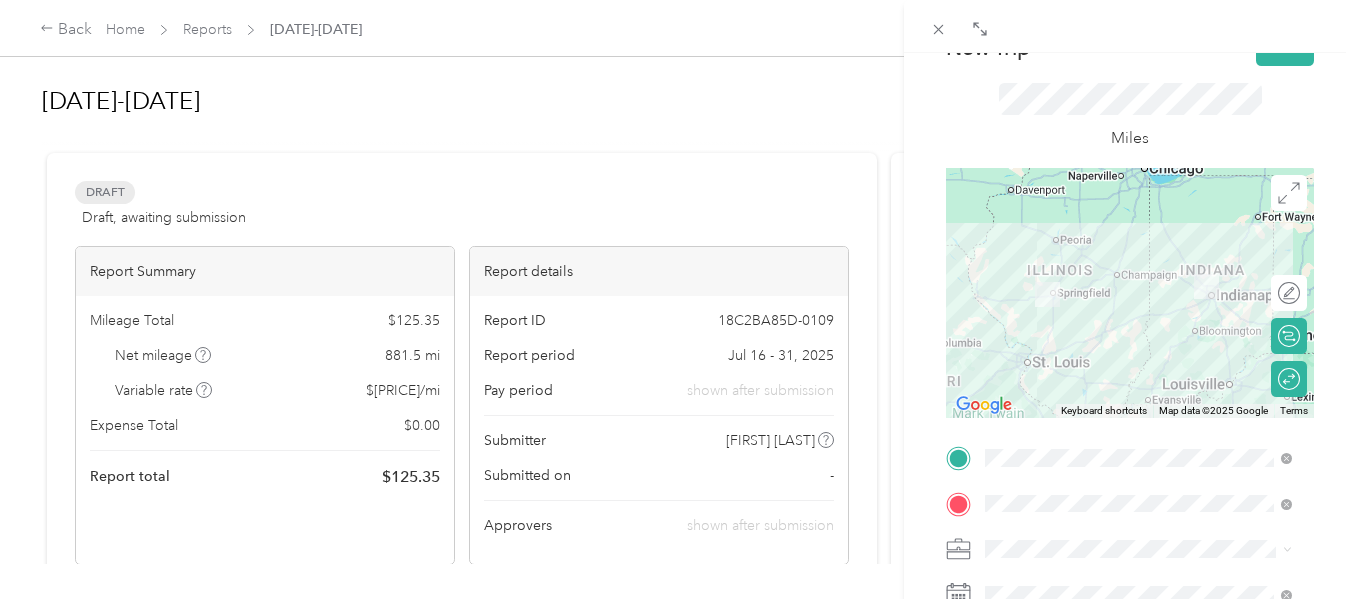 scroll, scrollTop: 54, scrollLeft: 0, axis: vertical 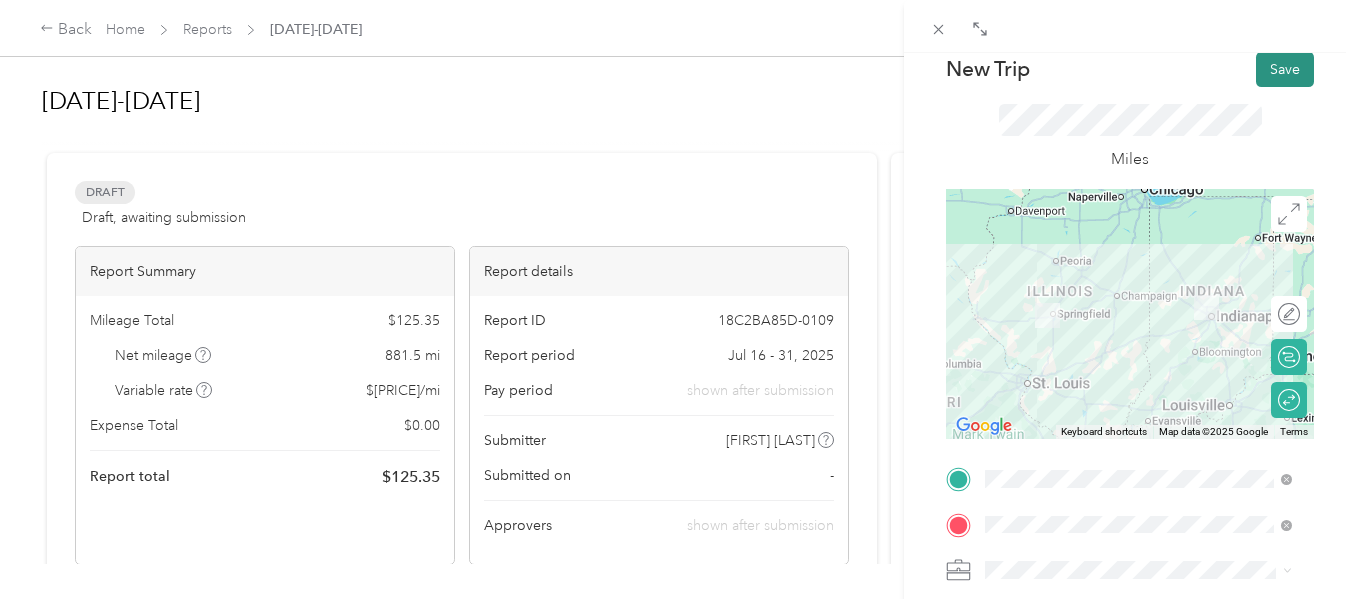 click on "Save" at bounding box center (1285, 69) 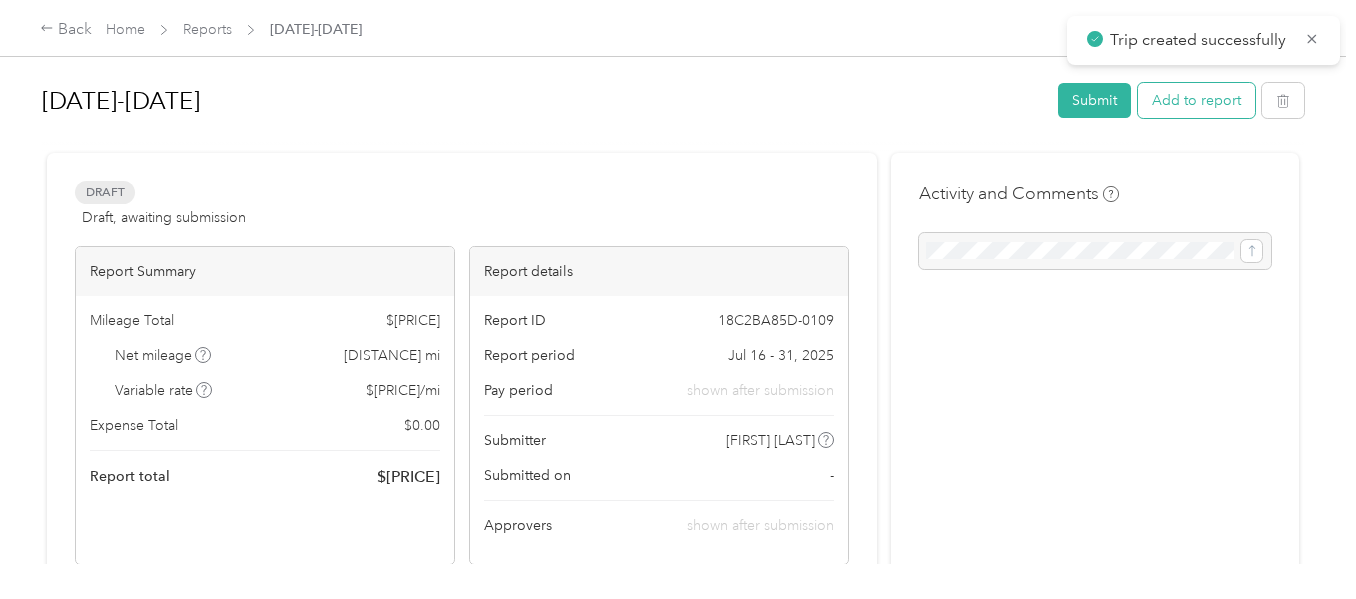 click on "Add to report" at bounding box center (1196, 100) 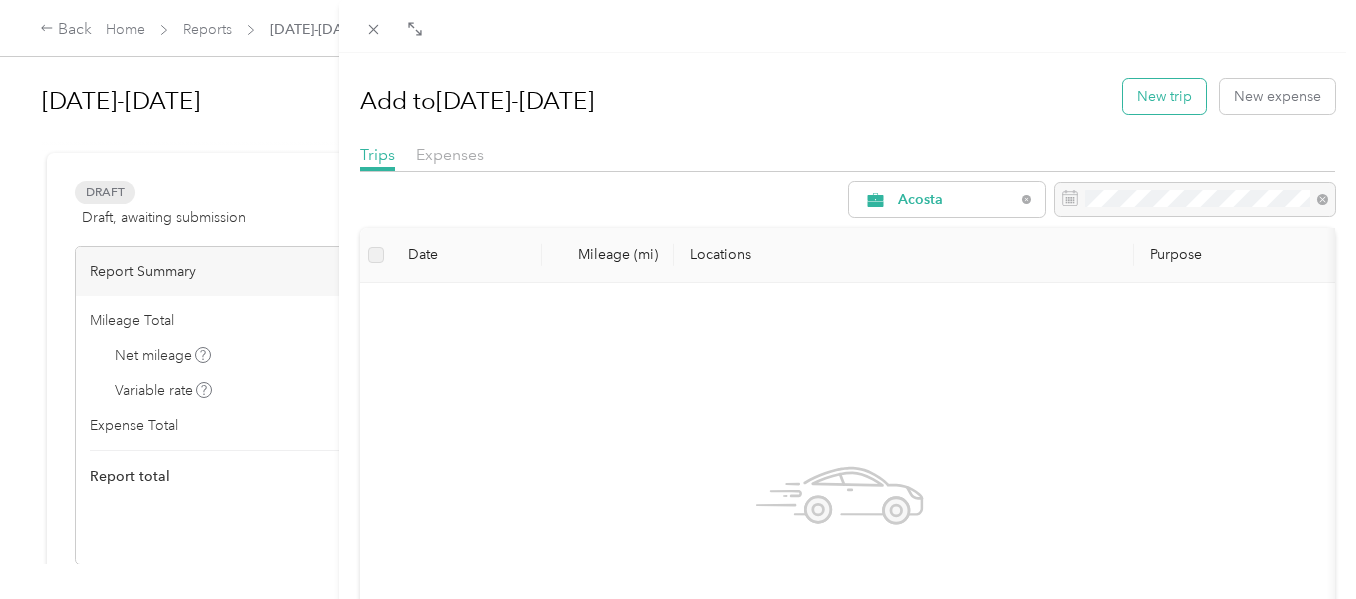 click on "New trip" at bounding box center (1164, 96) 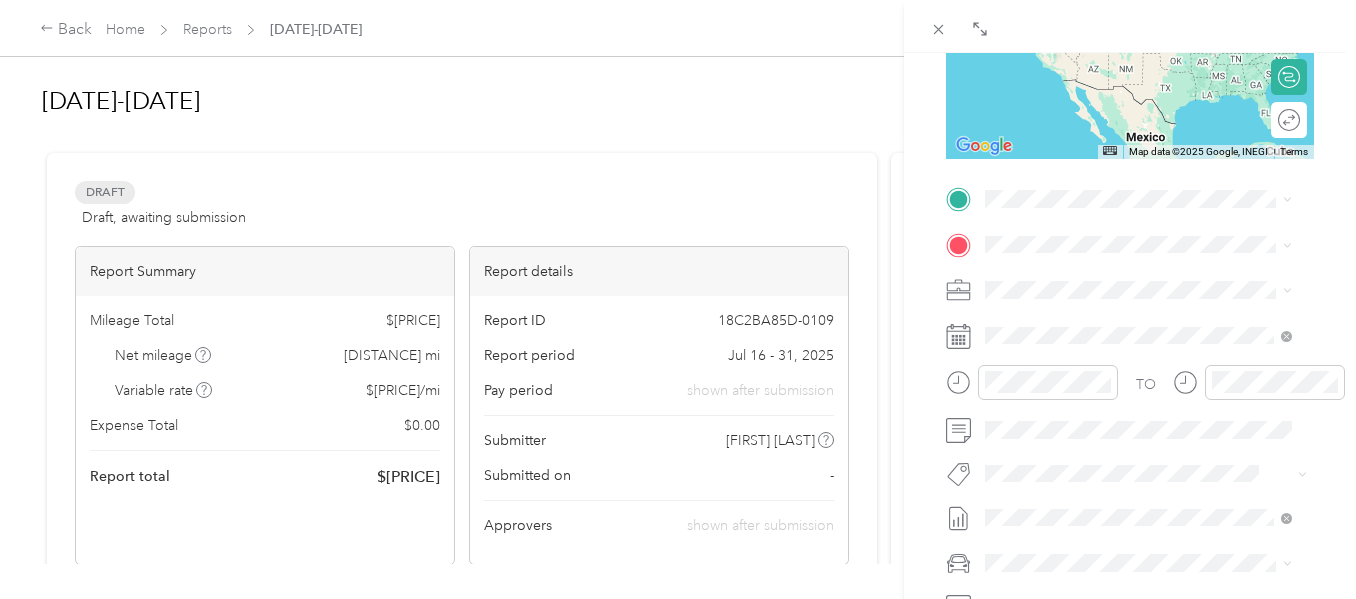 scroll, scrollTop: 336, scrollLeft: 0, axis: vertical 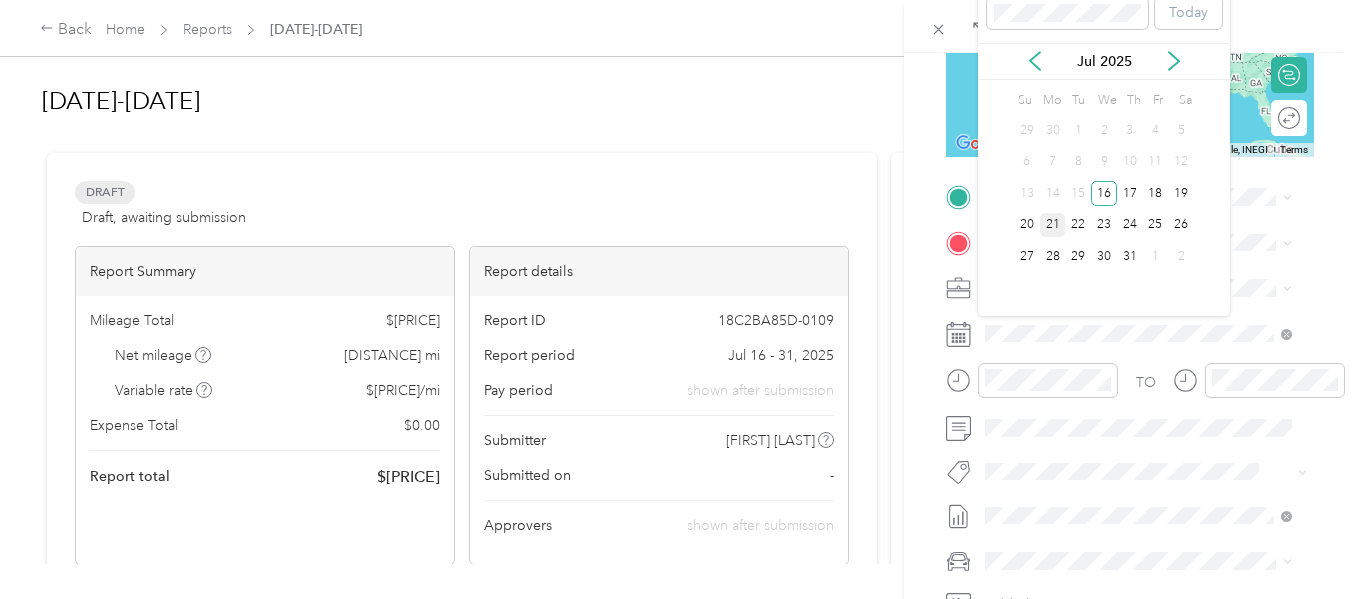 click on "21" at bounding box center (1053, 225) 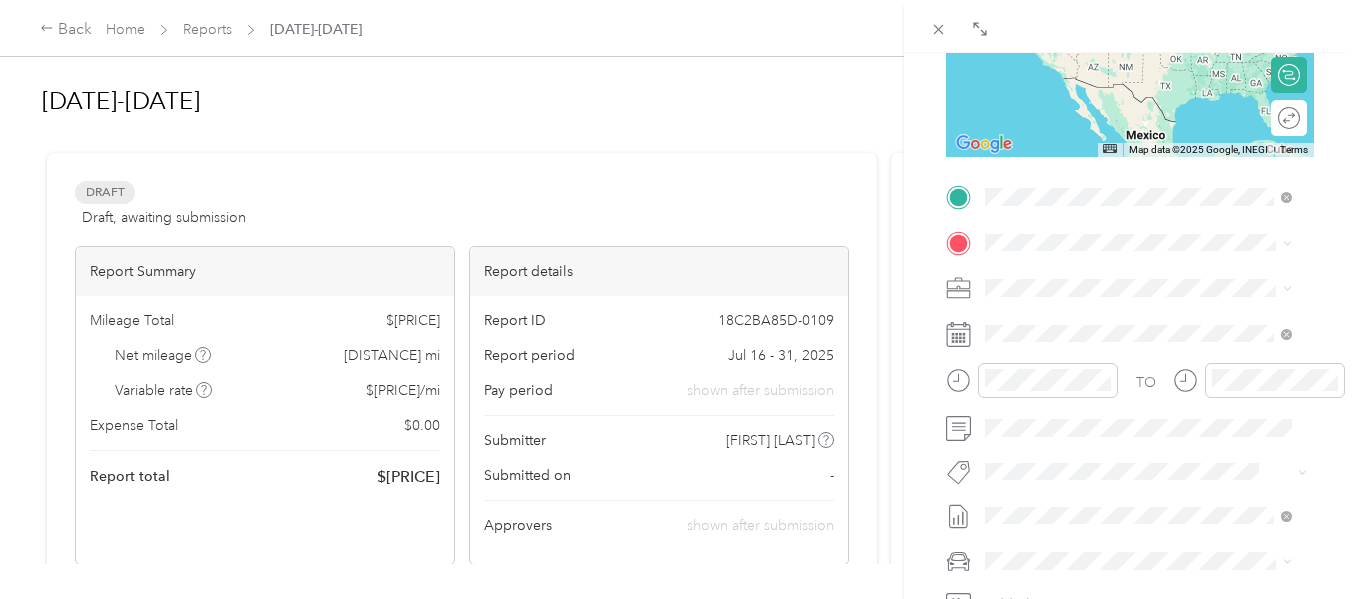 click on "[NUMBER] [STREET], [CITY], [STATE], United States" at bounding box center (1139, 309) 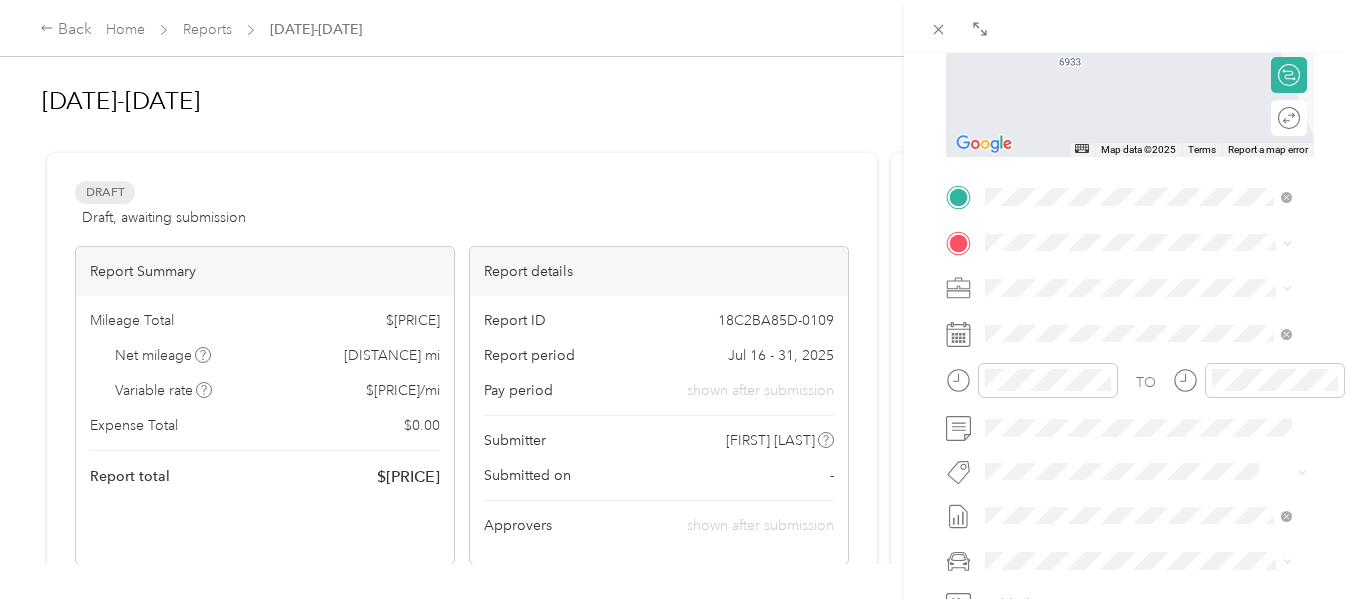 click on "TEAM Meijer Supermarket [NUMBER] [STREET], [POSTAL_CODE], [CITY], [STATE], [COUNTRY]" at bounding box center (1154, 435) 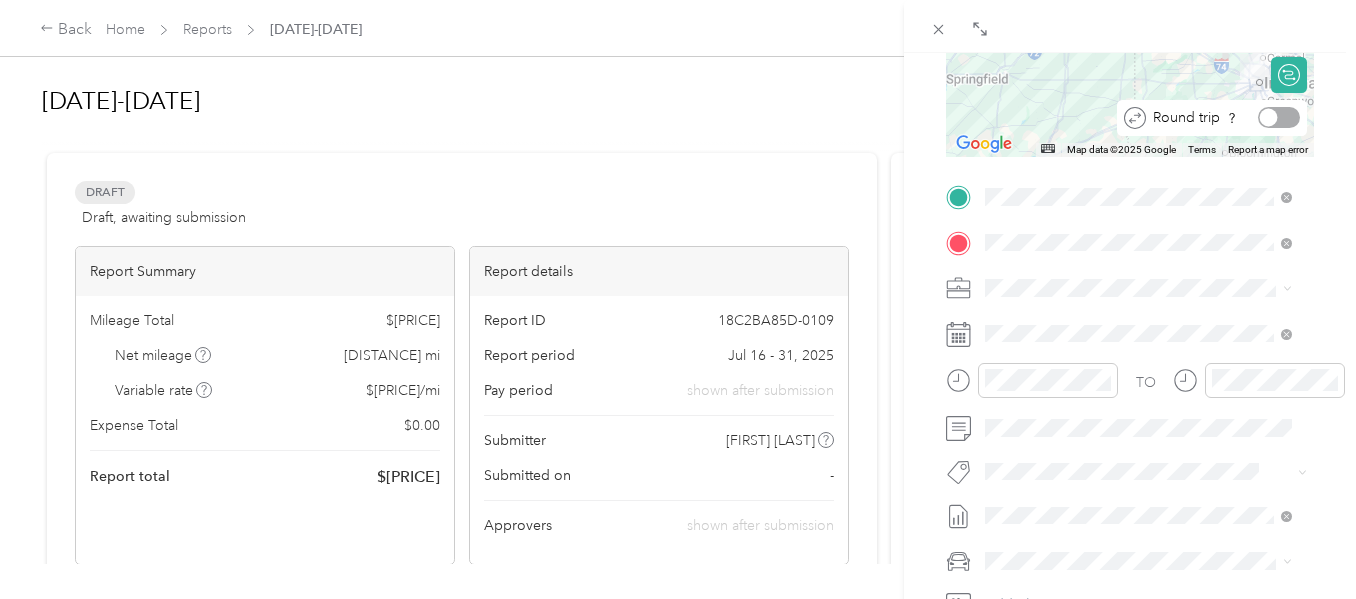 click at bounding box center [1279, 117] 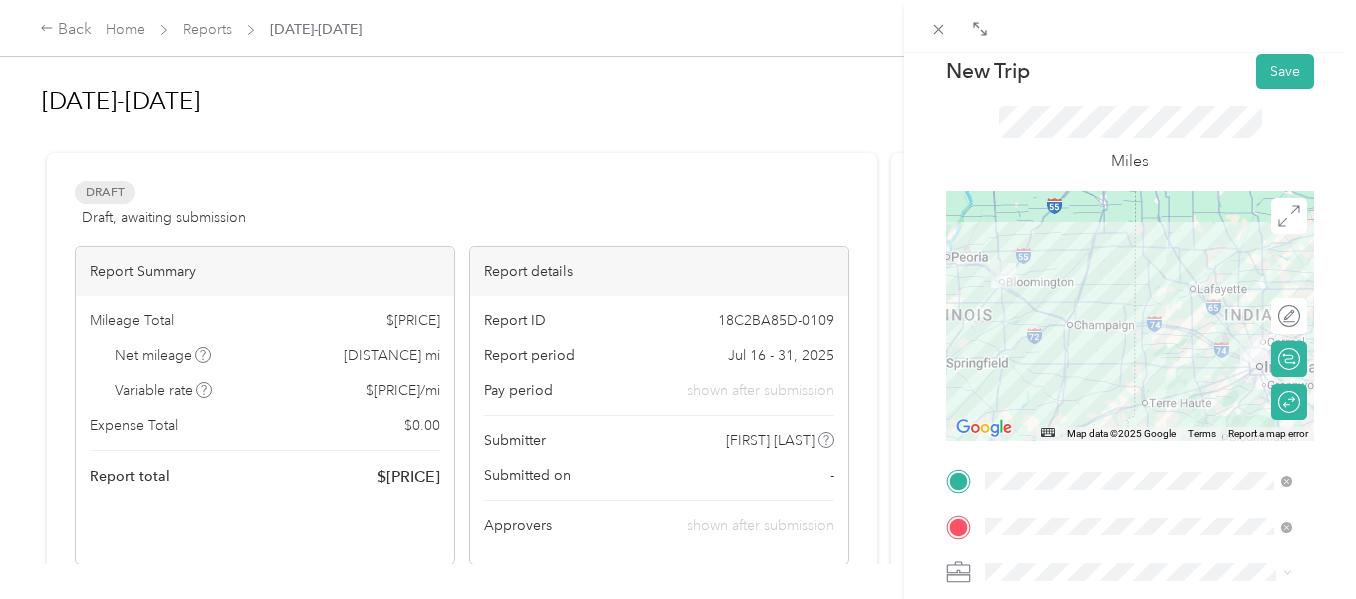 scroll, scrollTop: 0, scrollLeft: 0, axis: both 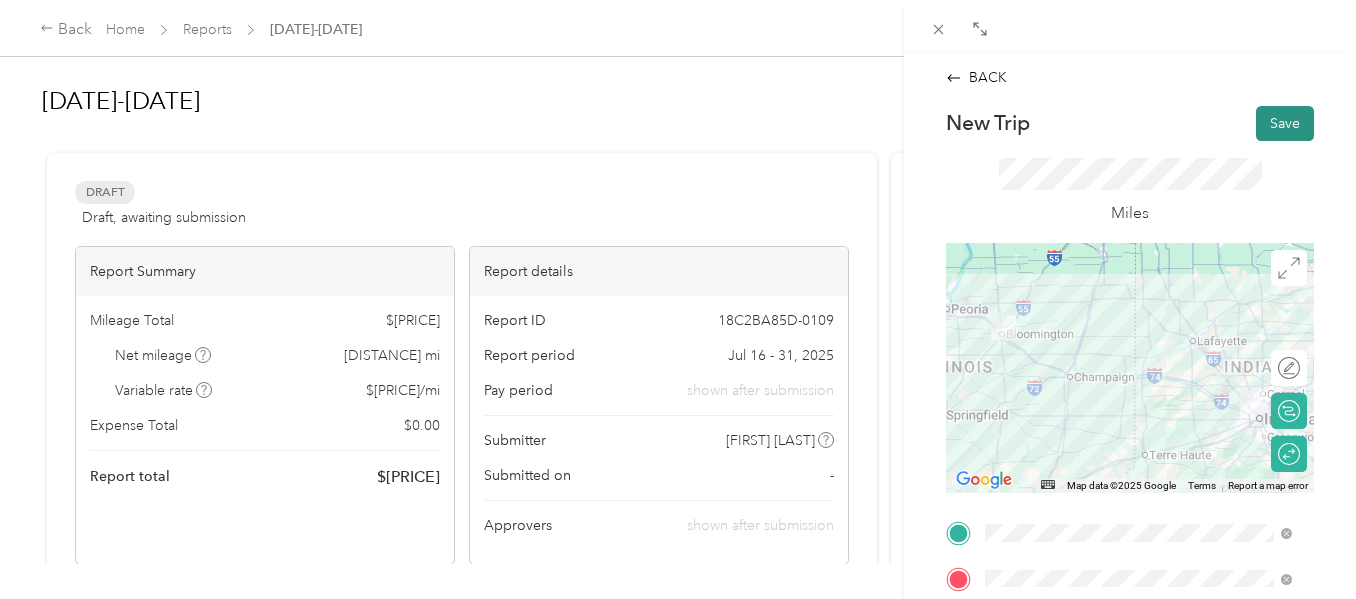 click on "Save" at bounding box center (1285, 123) 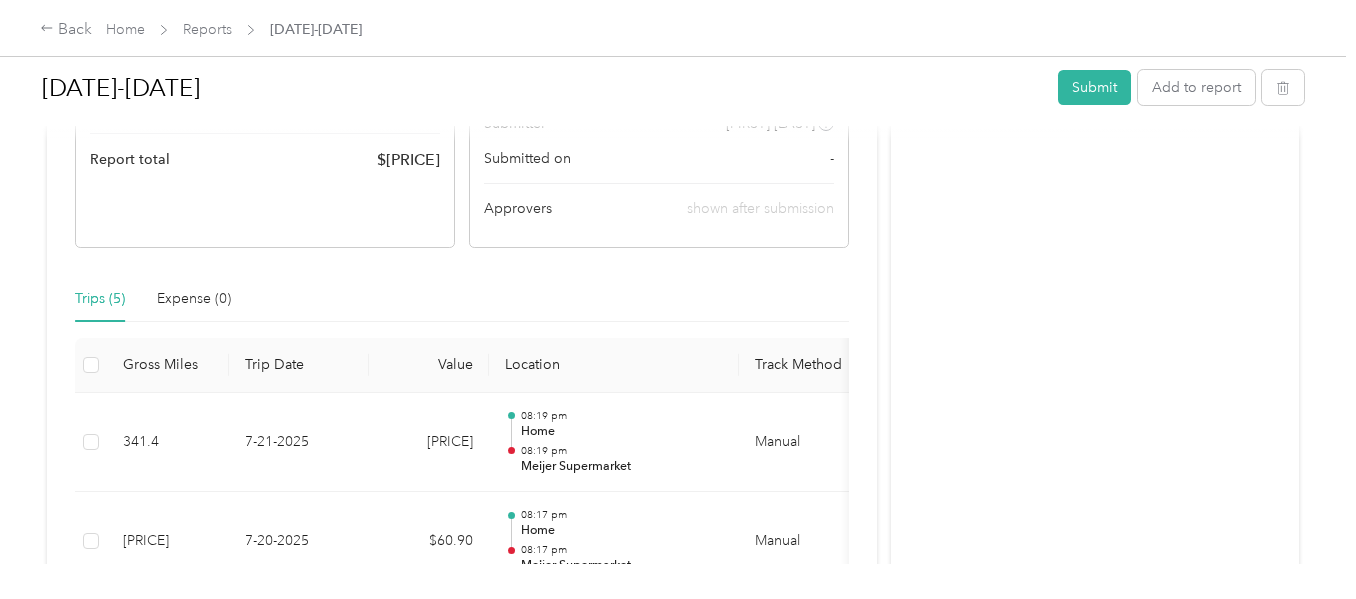 scroll, scrollTop: 0, scrollLeft: 0, axis: both 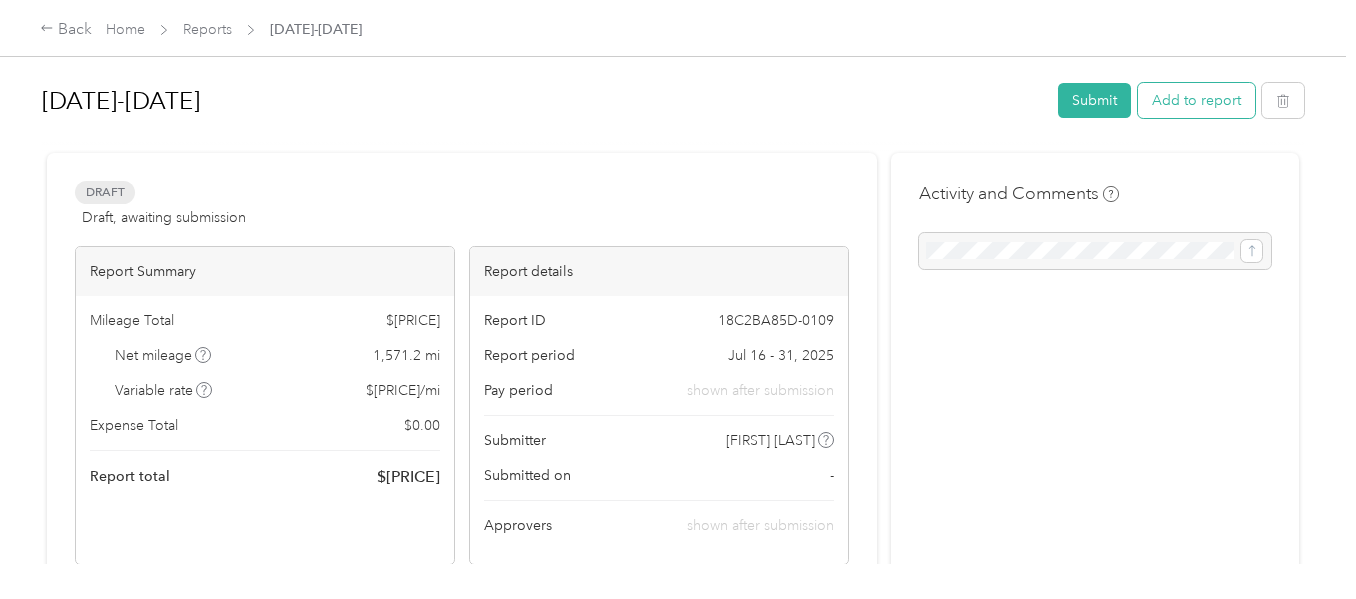click on "Add to report" at bounding box center (1196, 100) 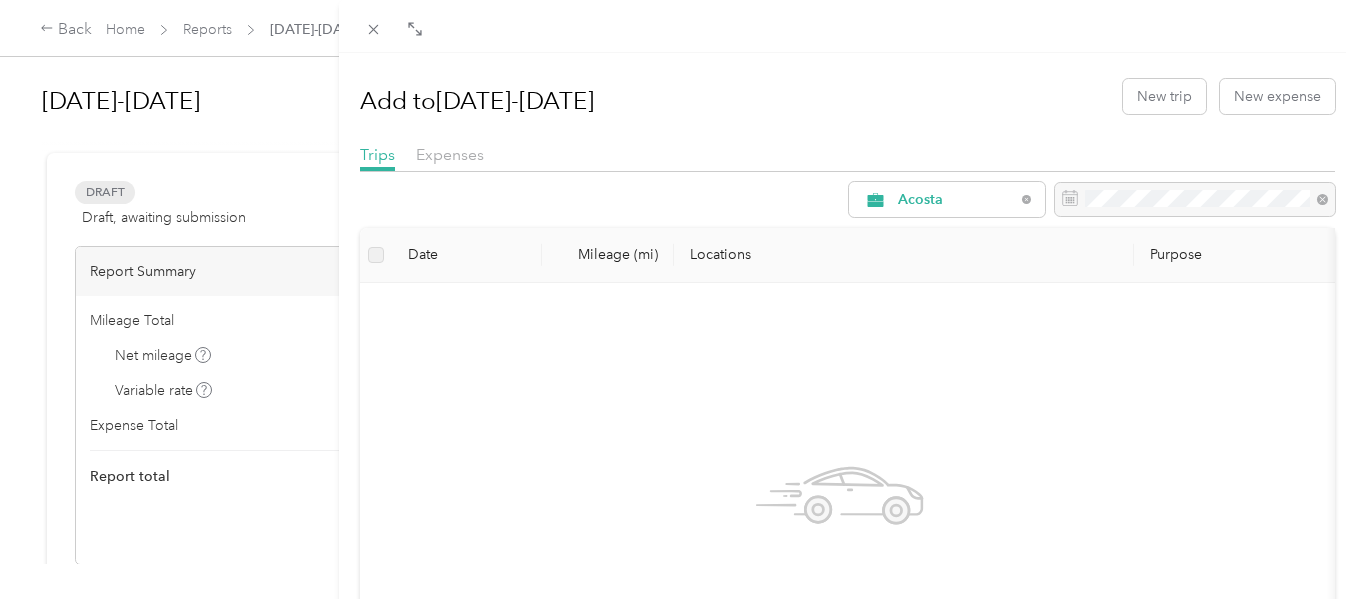 click on "Add to [DATE]-[DATE] New trip New expense" at bounding box center [847, 96] 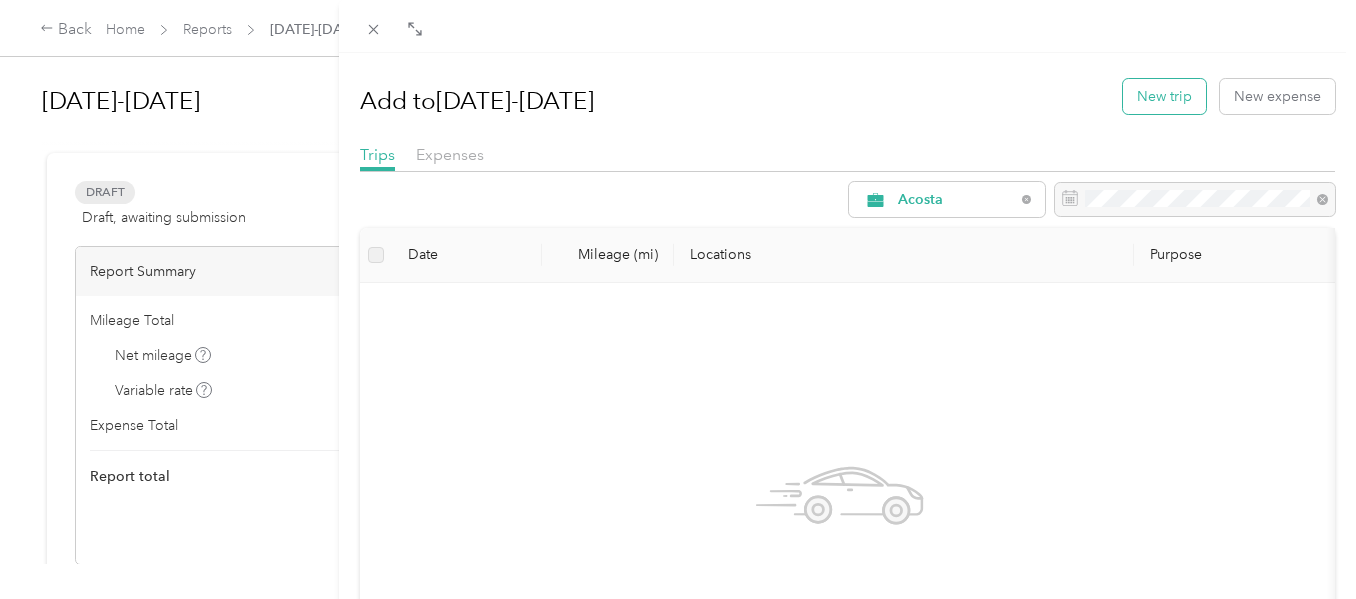click on "New trip" at bounding box center [1164, 96] 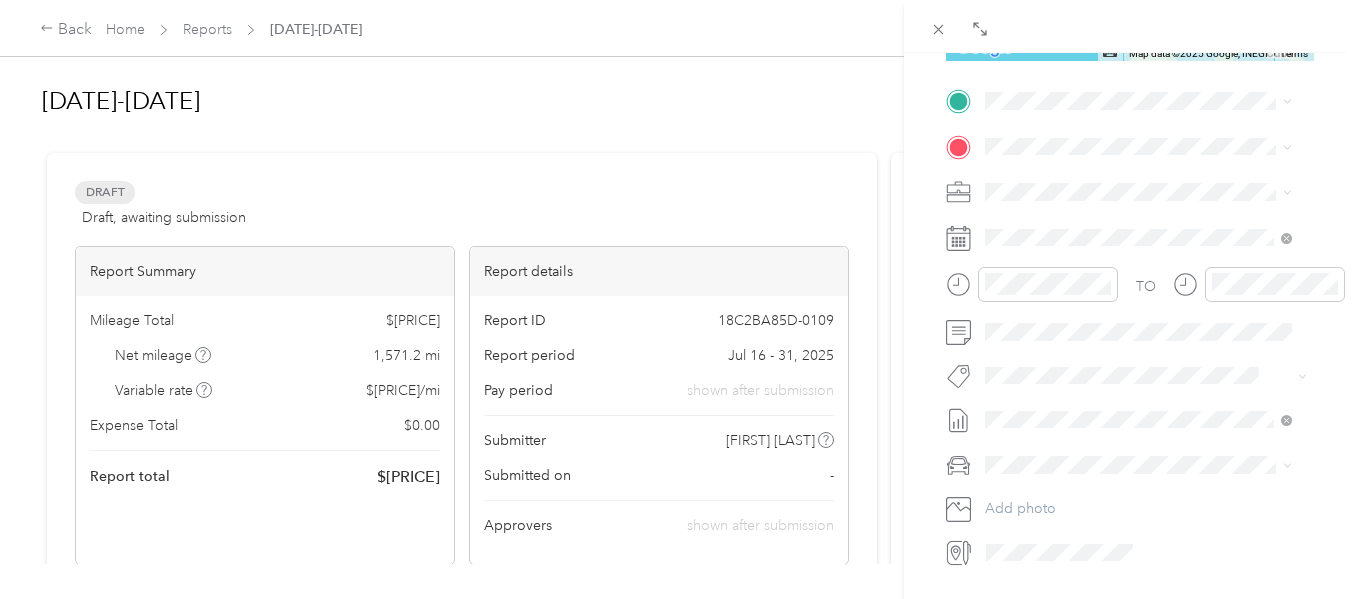 scroll, scrollTop: 430, scrollLeft: 0, axis: vertical 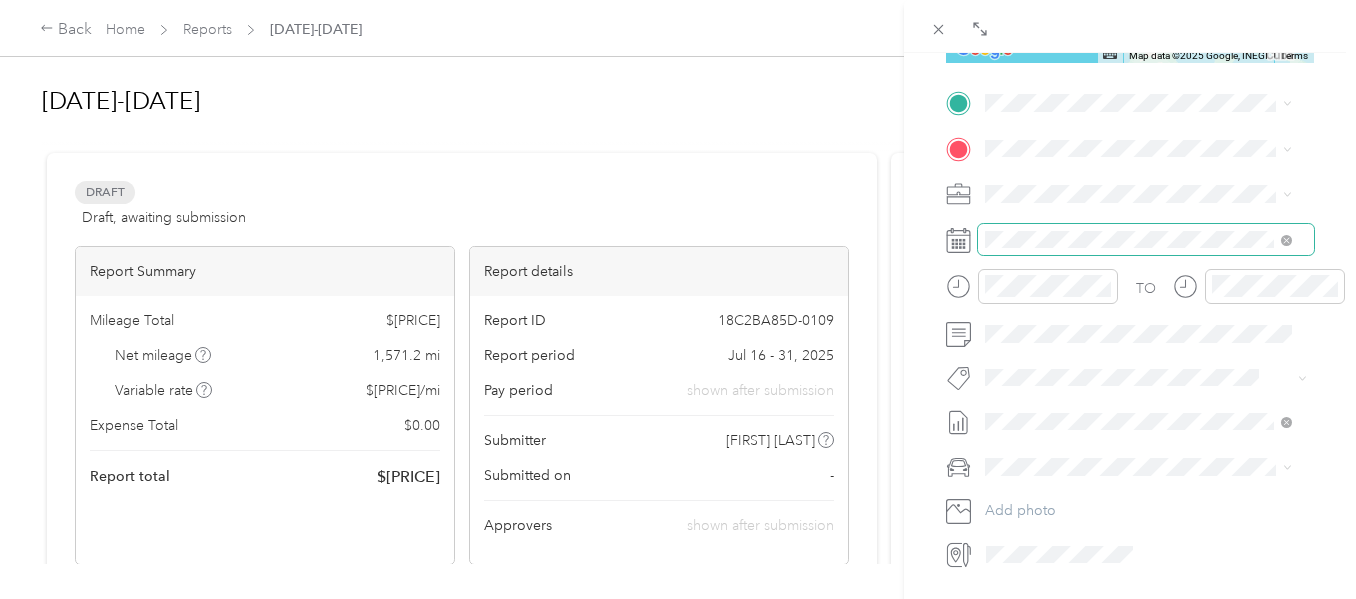 click at bounding box center [1146, 240] 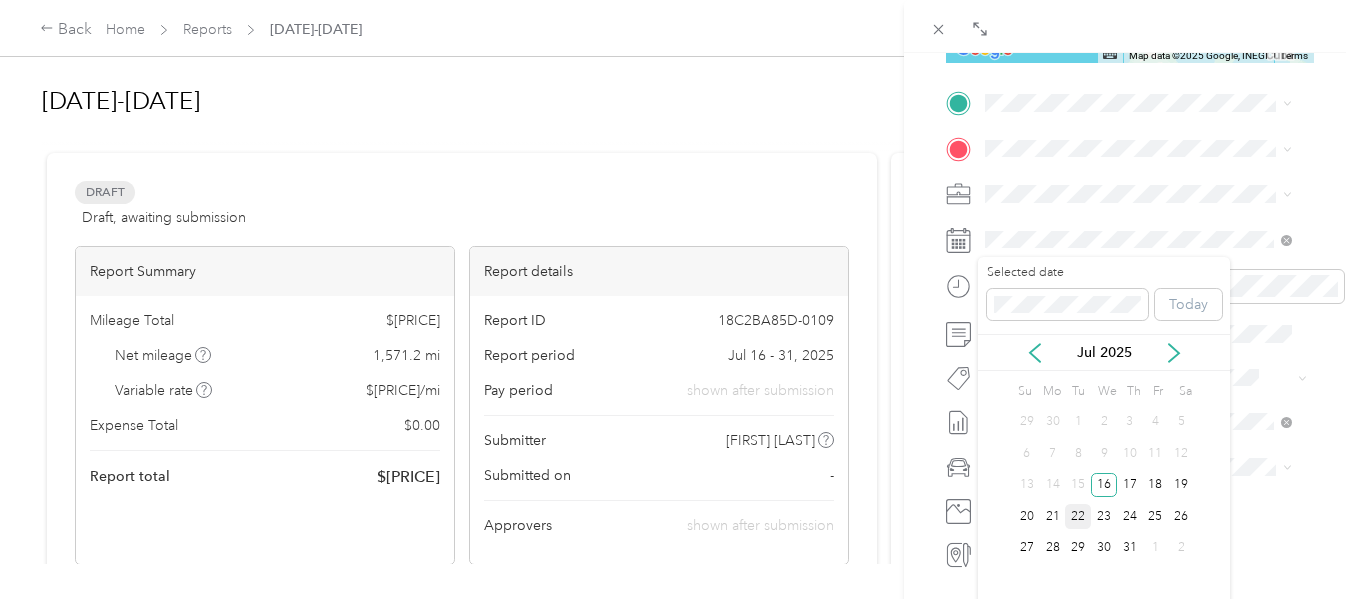 click on "22" at bounding box center (1078, 516) 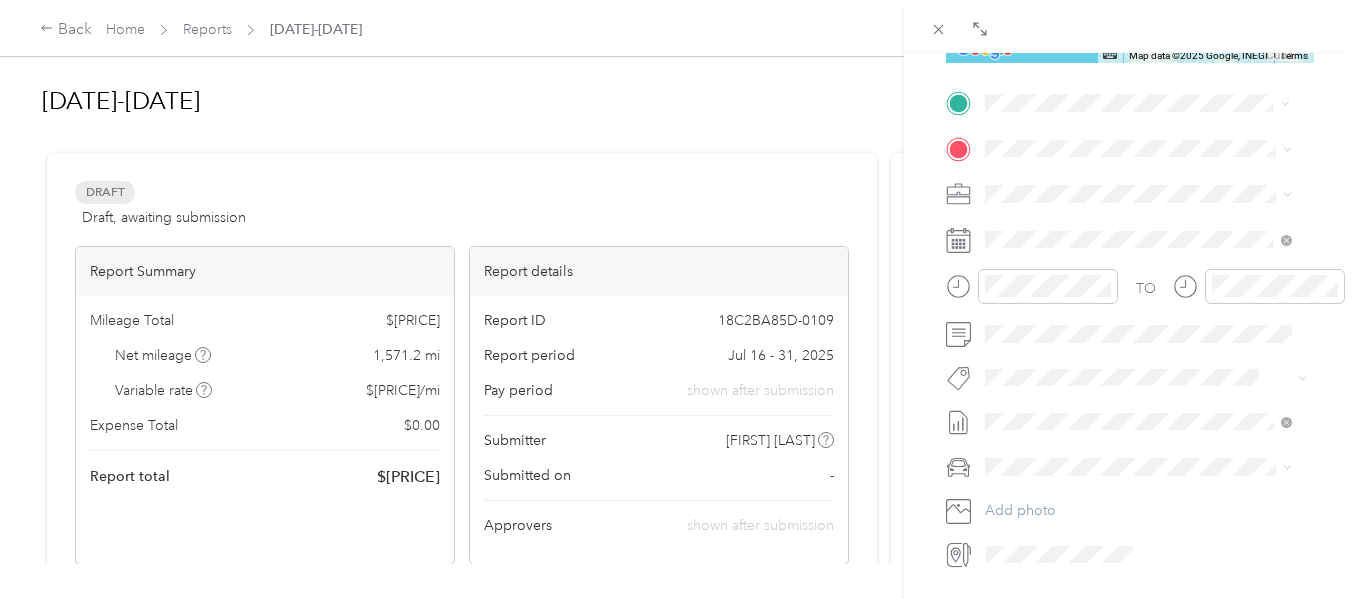 click on "[STREET], [CITY], [STATE], [COUNTRY]" at bounding box center (1154, 204) 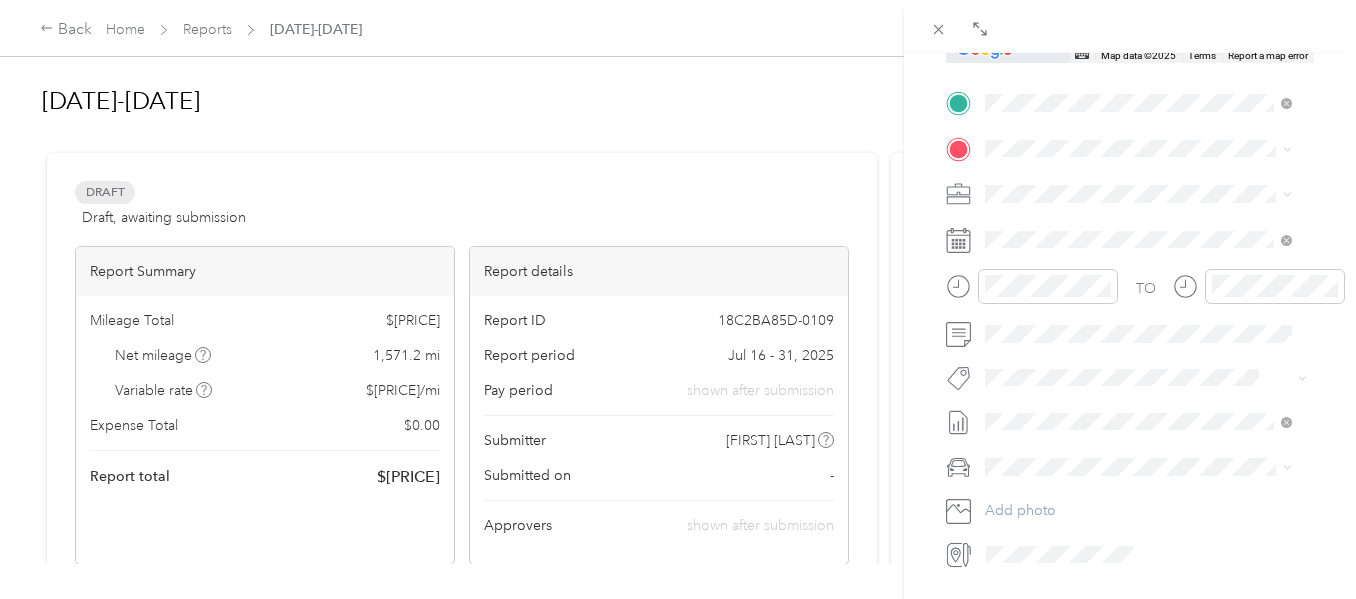 click on "Meijer Supermarket" at bounding box center [1157, 412] 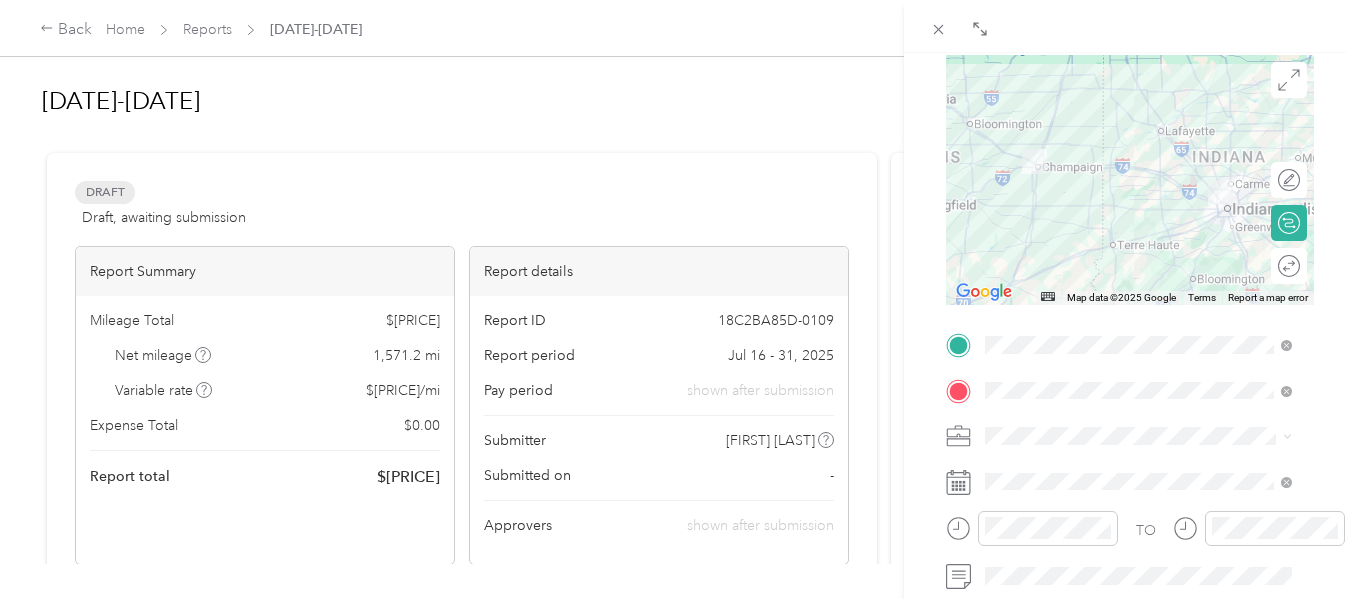 scroll, scrollTop: 181, scrollLeft: 0, axis: vertical 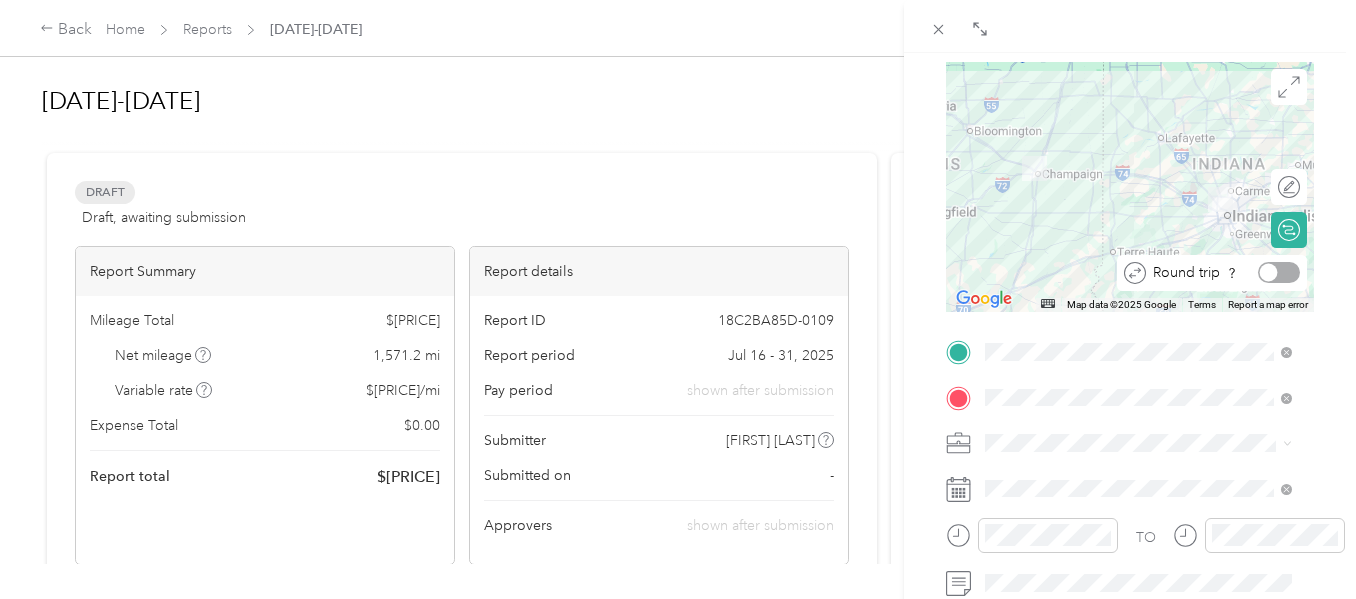 click on "Round trip" at bounding box center [1212, 273] 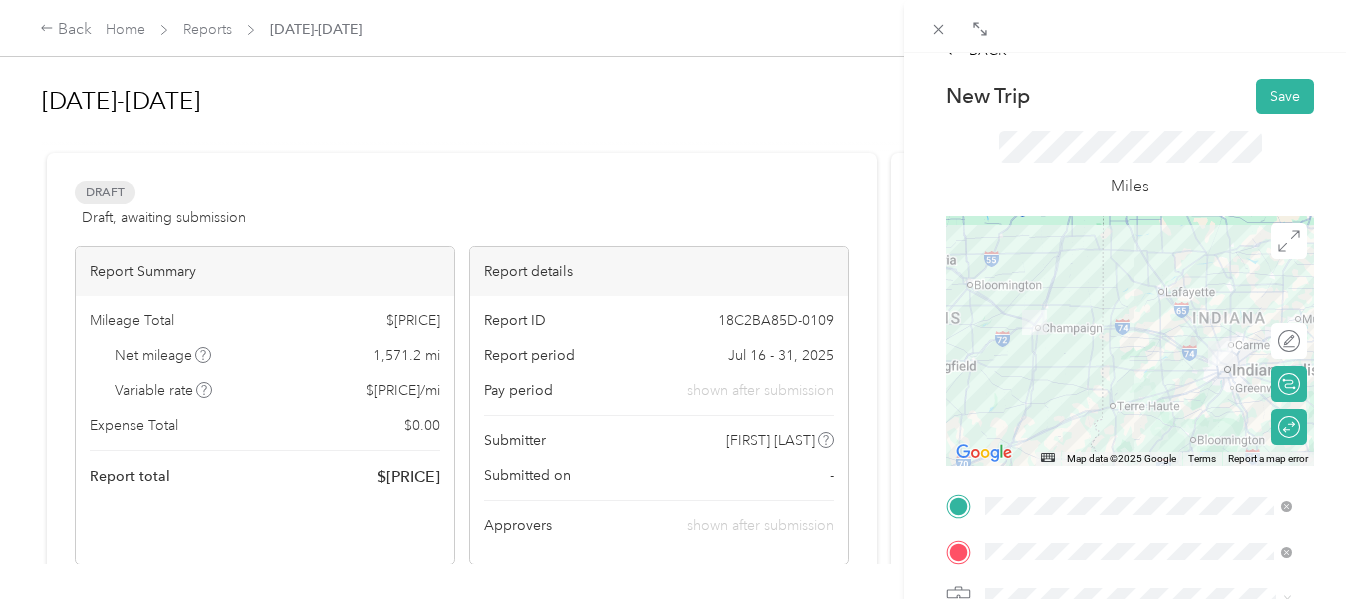 scroll, scrollTop: 23, scrollLeft: 0, axis: vertical 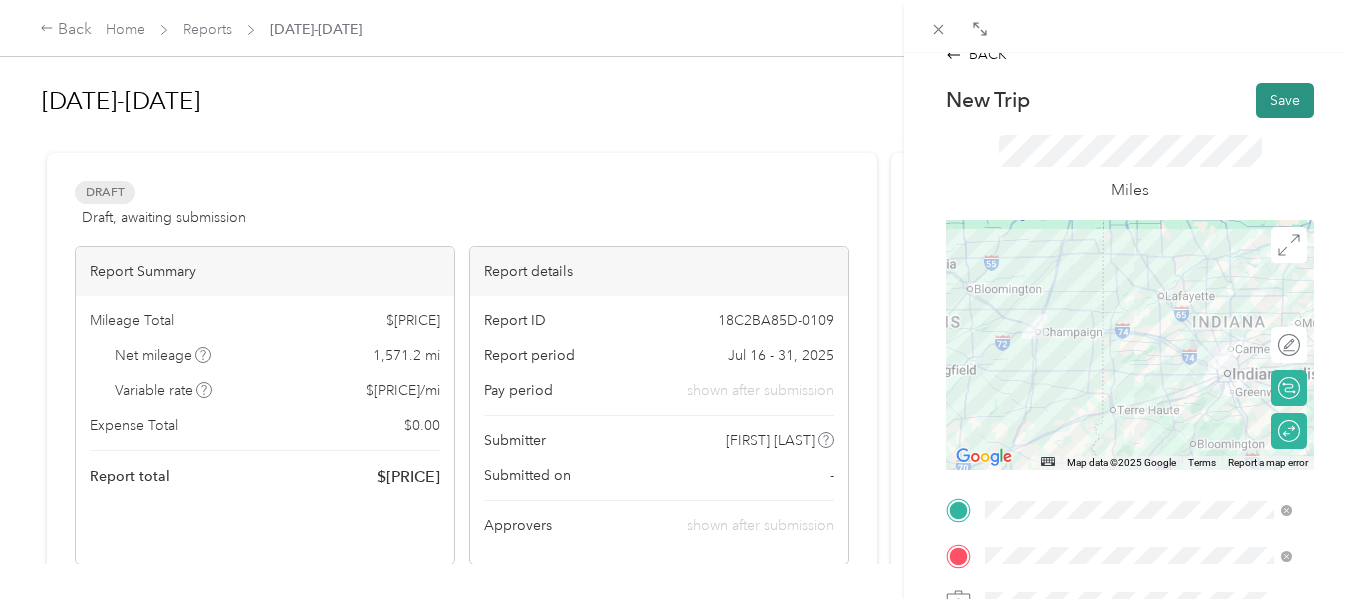 click on "Save" at bounding box center [1285, 100] 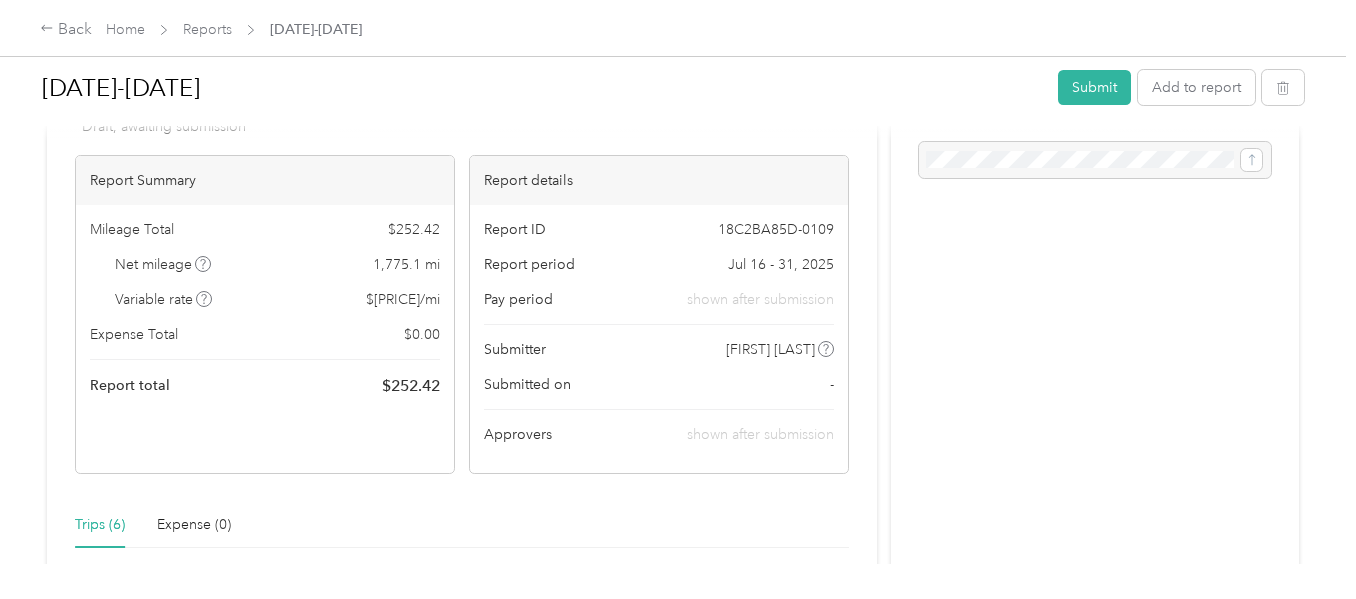 scroll, scrollTop: 76, scrollLeft: 0, axis: vertical 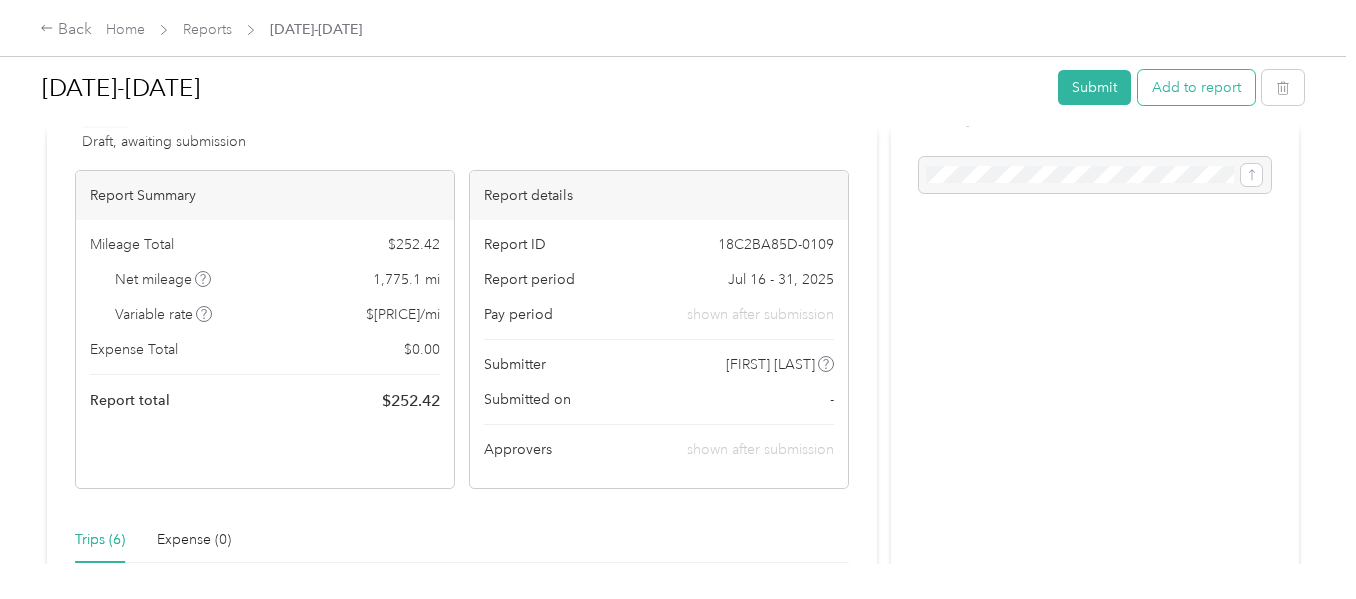 click on "Add to report" at bounding box center [1196, 87] 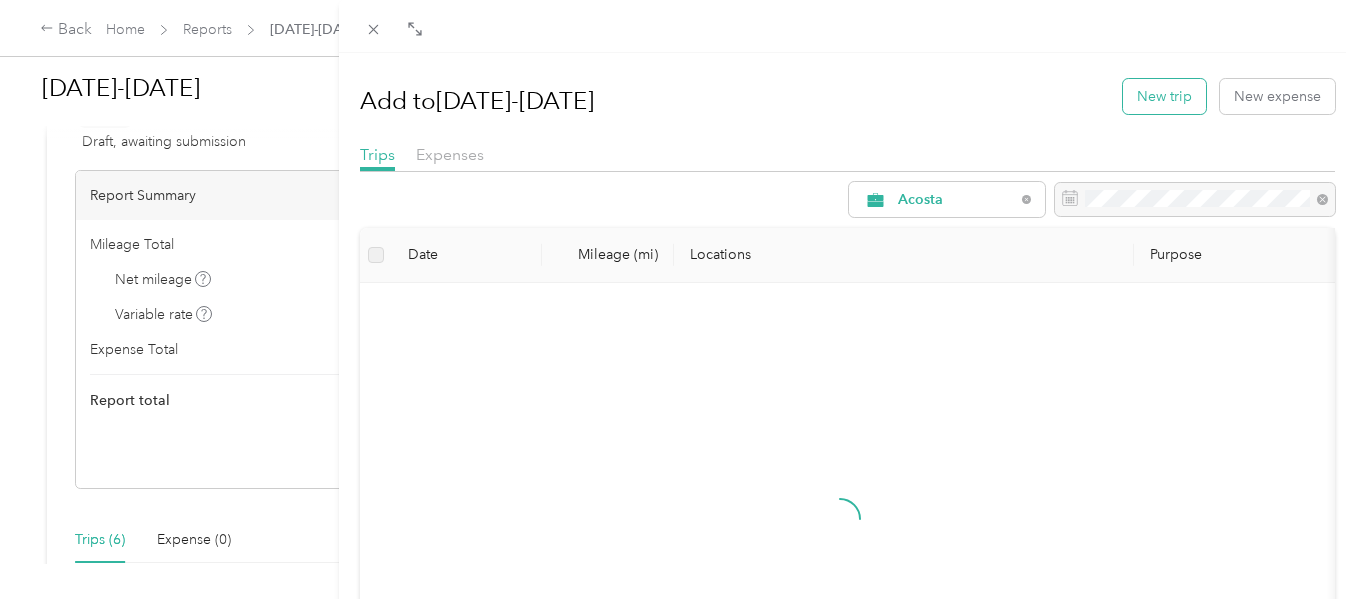 click on "New trip" at bounding box center (1164, 96) 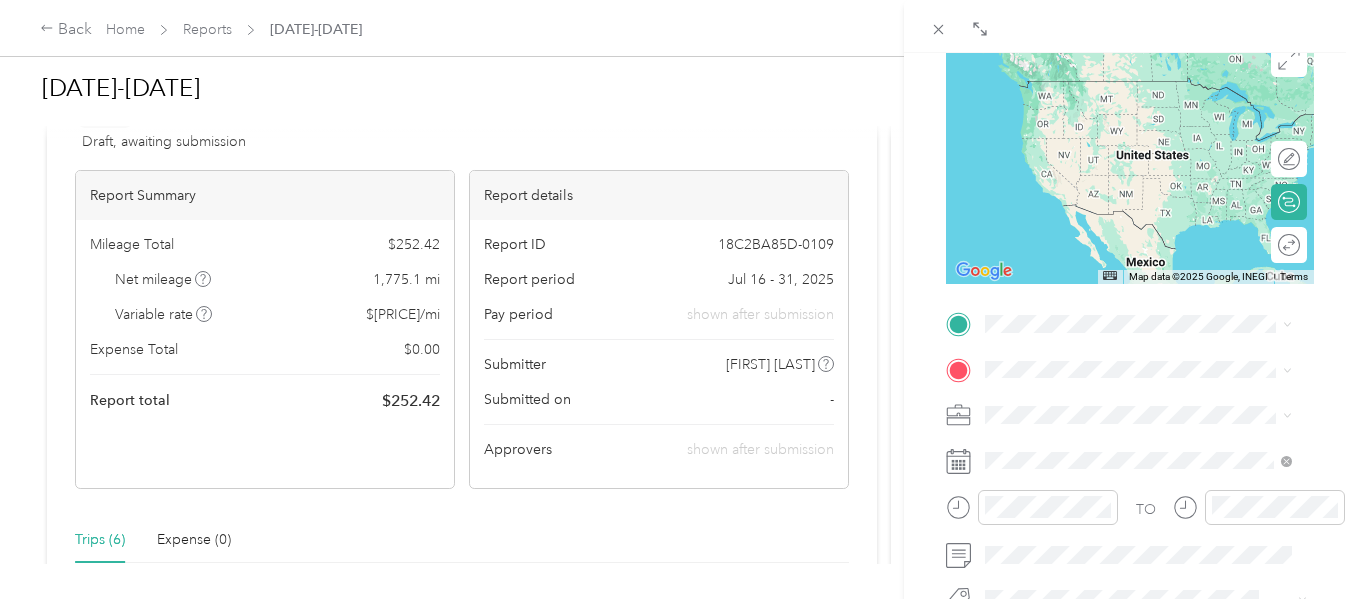 scroll, scrollTop: 384, scrollLeft: 0, axis: vertical 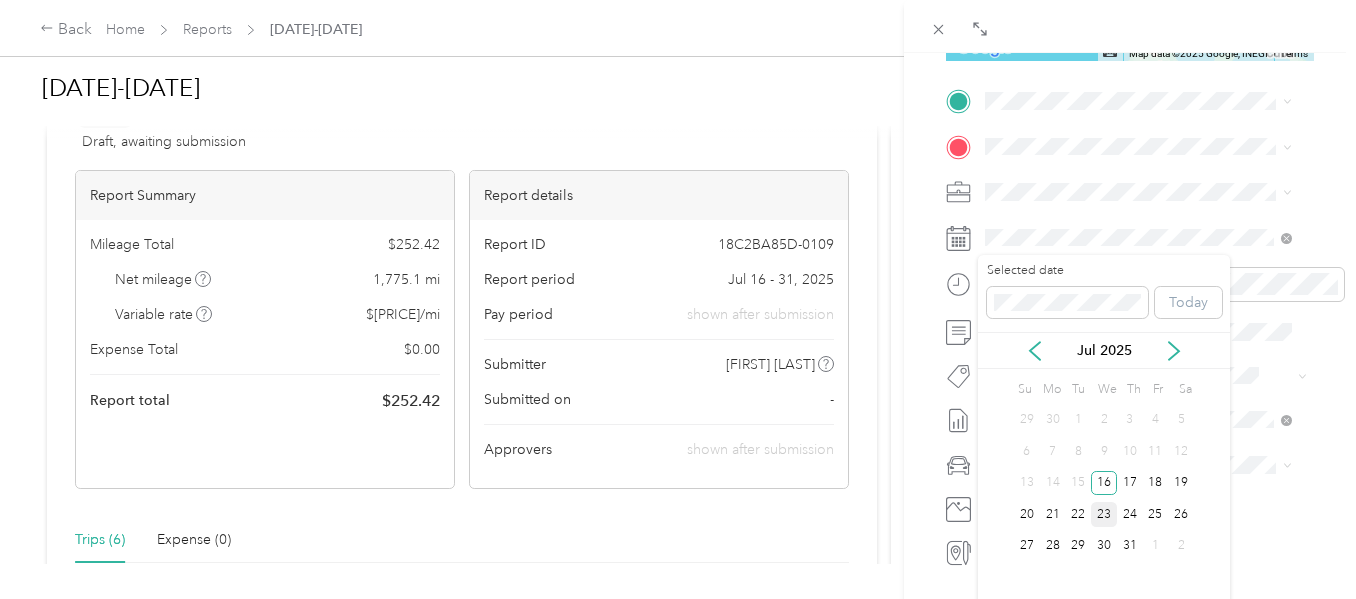 click on "23" at bounding box center [1104, 514] 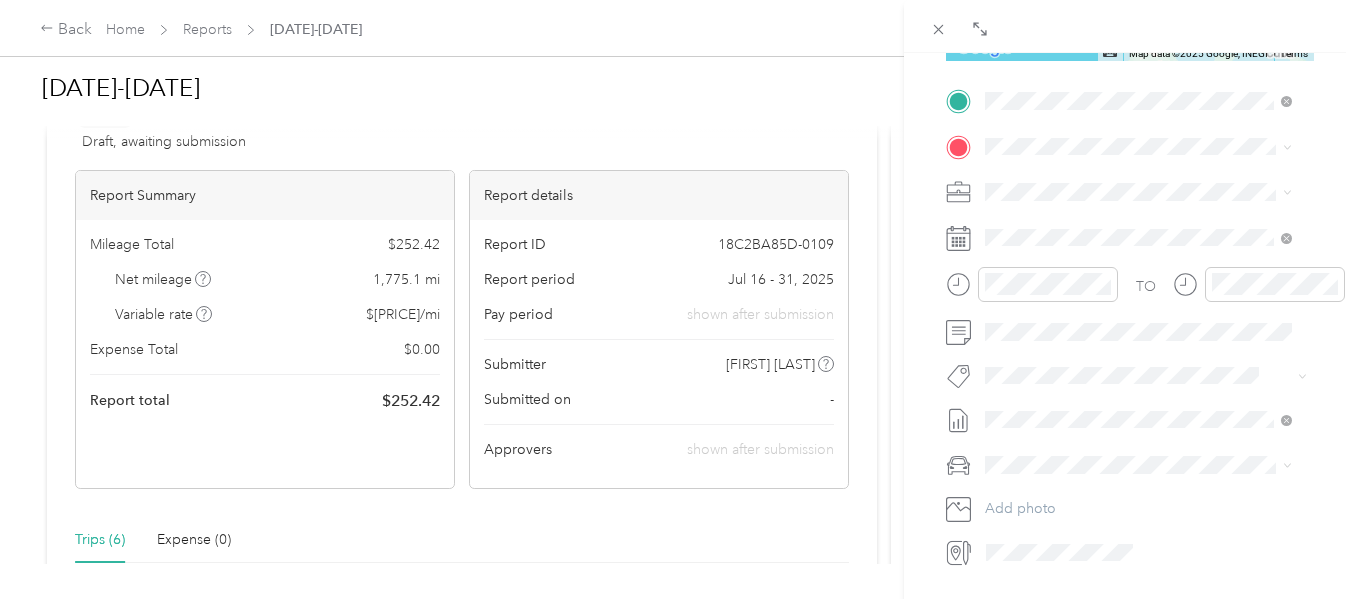 click on "[NUMBER] [STREET]
[CITY], [STATE] [POSTAL_CODE], [COUNTRY]" at bounding box center (1154, 190) 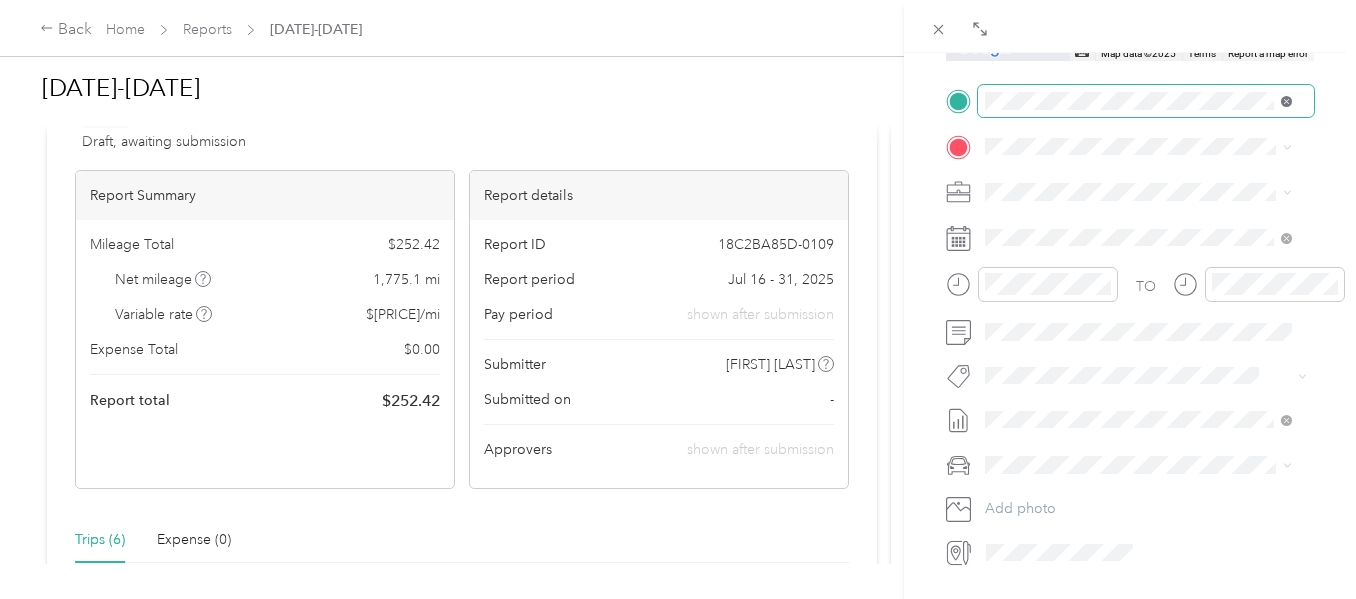 drag, startPoint x: 1137, startPoint y: 90, endPoint x: 1291, endPoint y: 100, distance: 154.32434 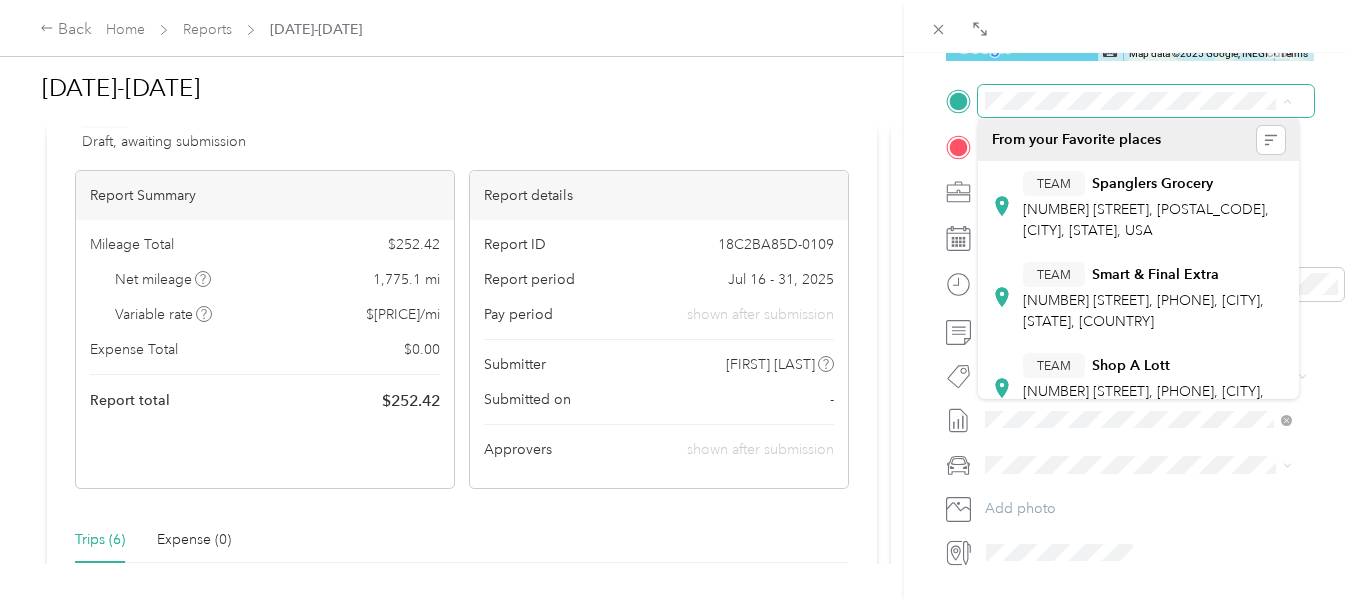 click at bounding box center (1146, 101) 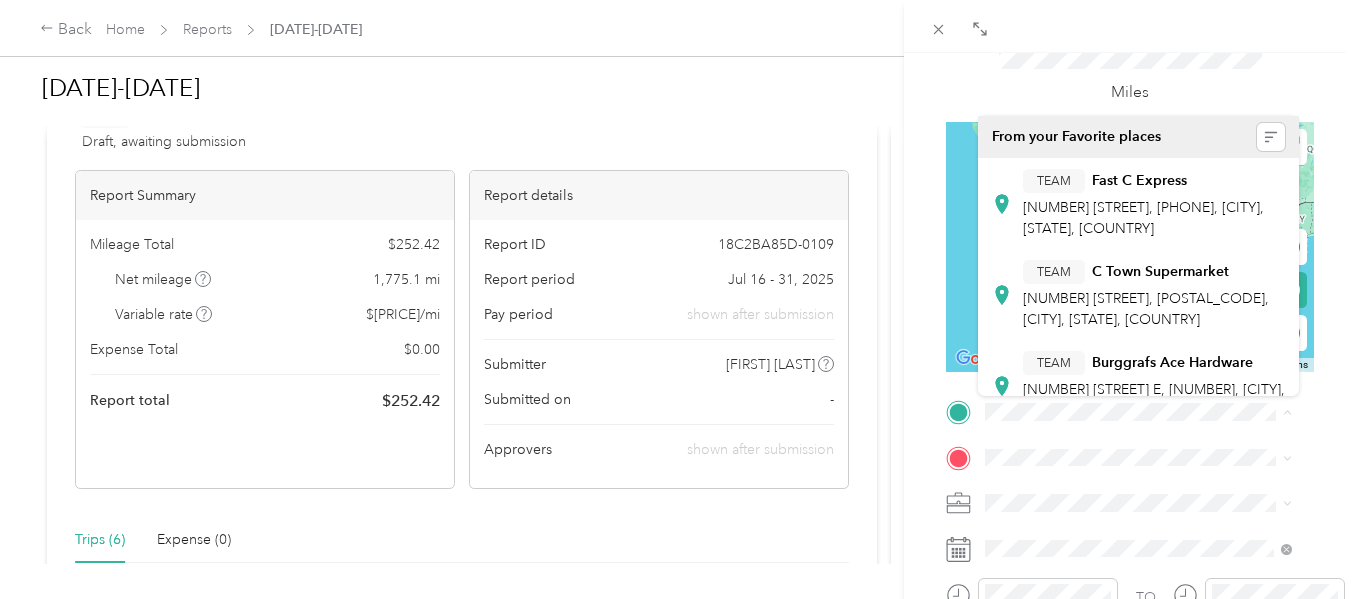 scroll, scrollTop: 60, scrollLeft: 0, axis: vertical 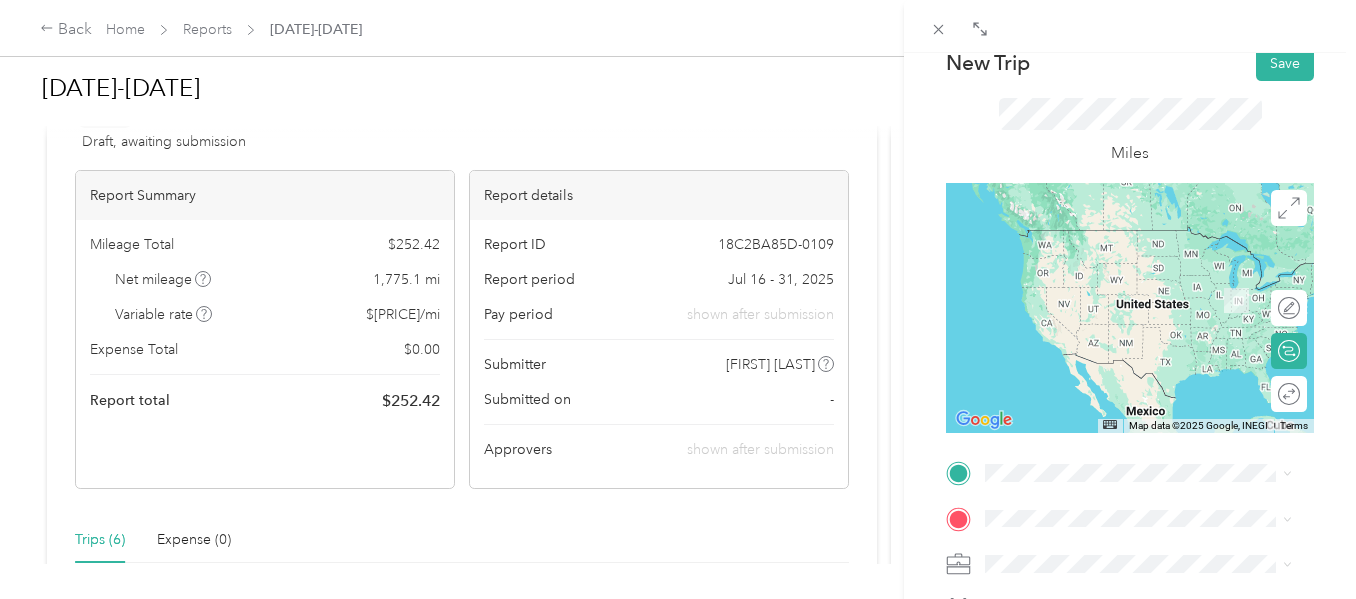 click on "[STREET], [CITY], [STATE], [COUNTRY]" at bounding box center [1154, 248] 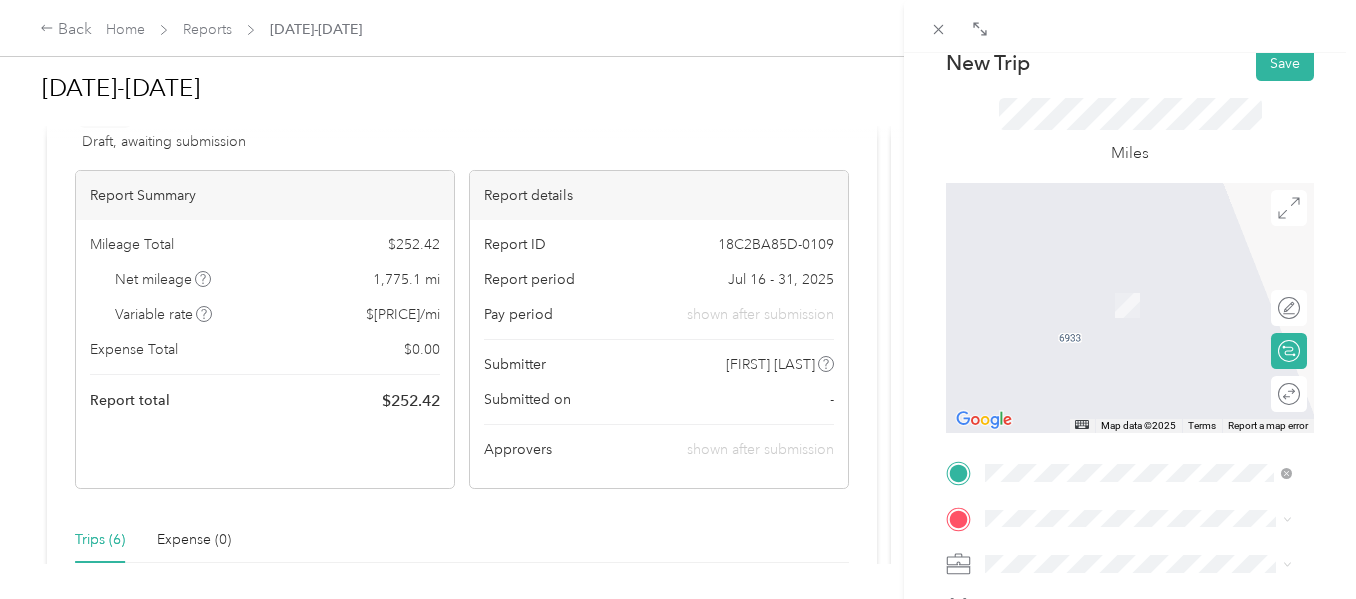 click on "[NUMBER] [STREET], [PHONE], [CITY], [STATE], [COUNTRY]" at bounding box center [1143, 412] 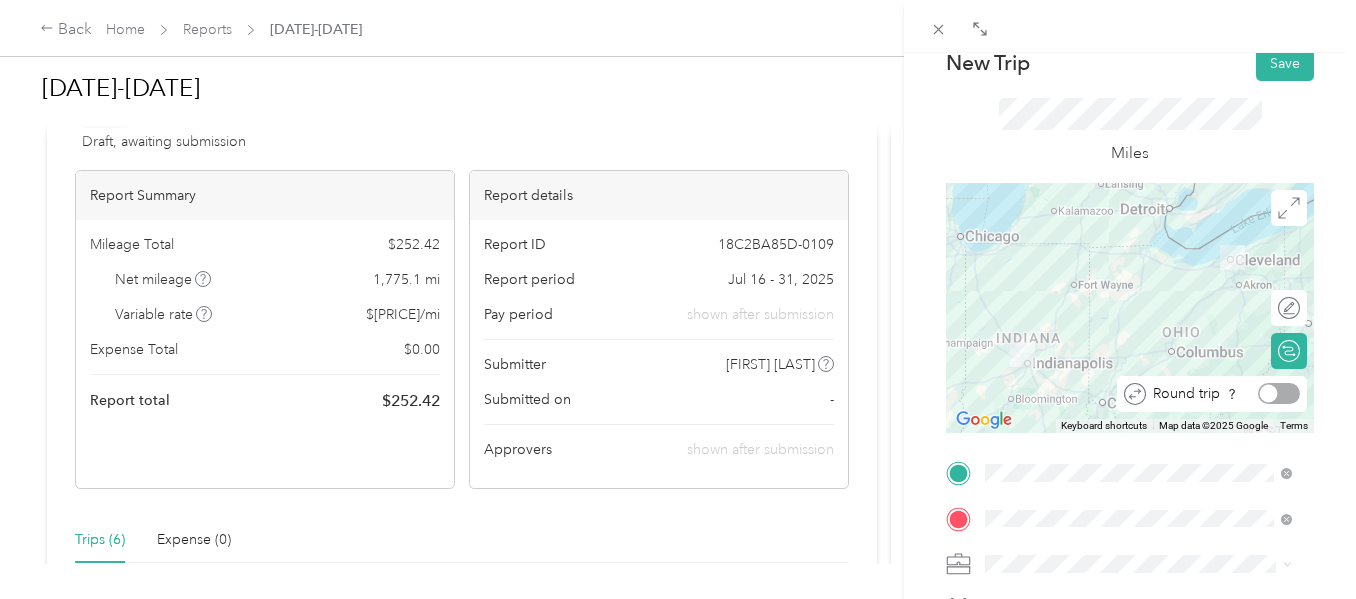 click at bounding box center [1279, 393] 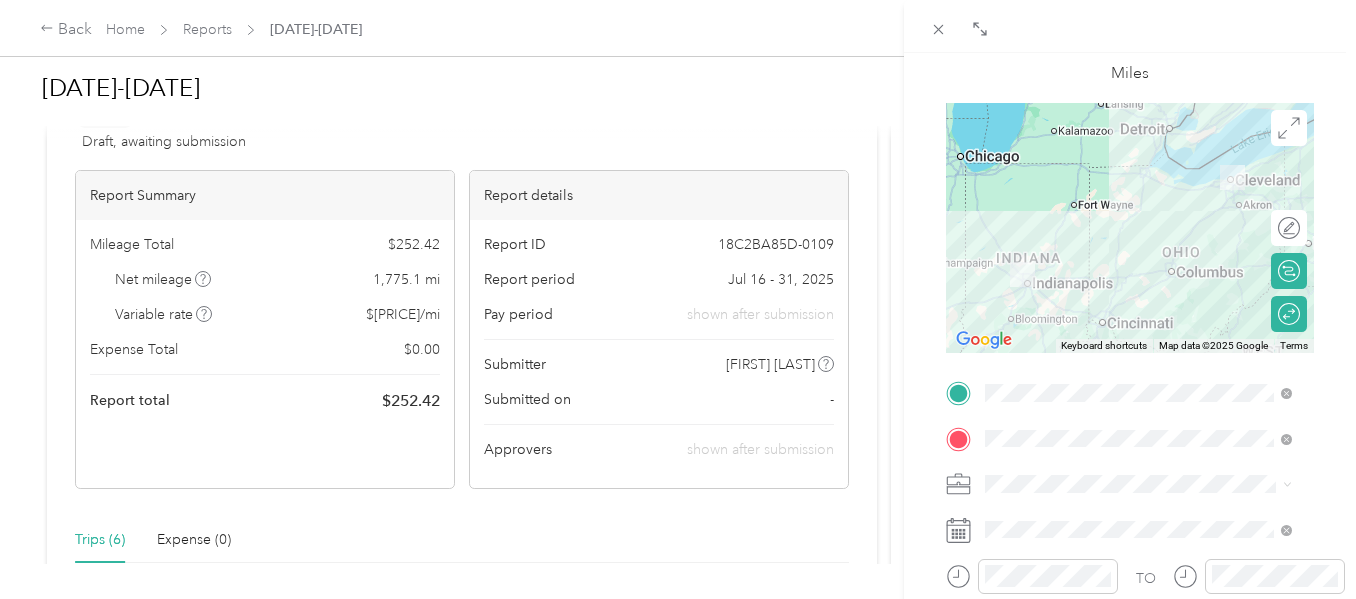 scroll, scrollTop: 146, scrollLeft: 0, axis: vertical 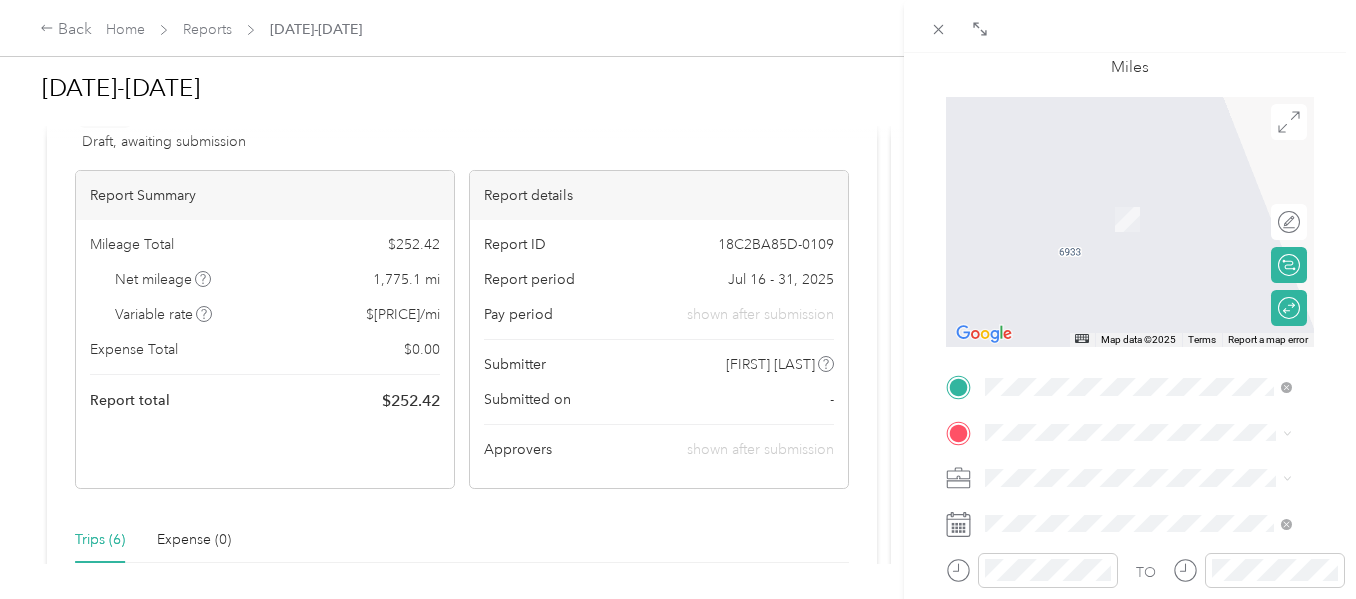 click on "TEAM Meijer Supermarket [NUMBER] [STREET], [POSTAL_CODE], [CITY], [STATE], [COUNTRY]" at bounding box center [1154, 254] 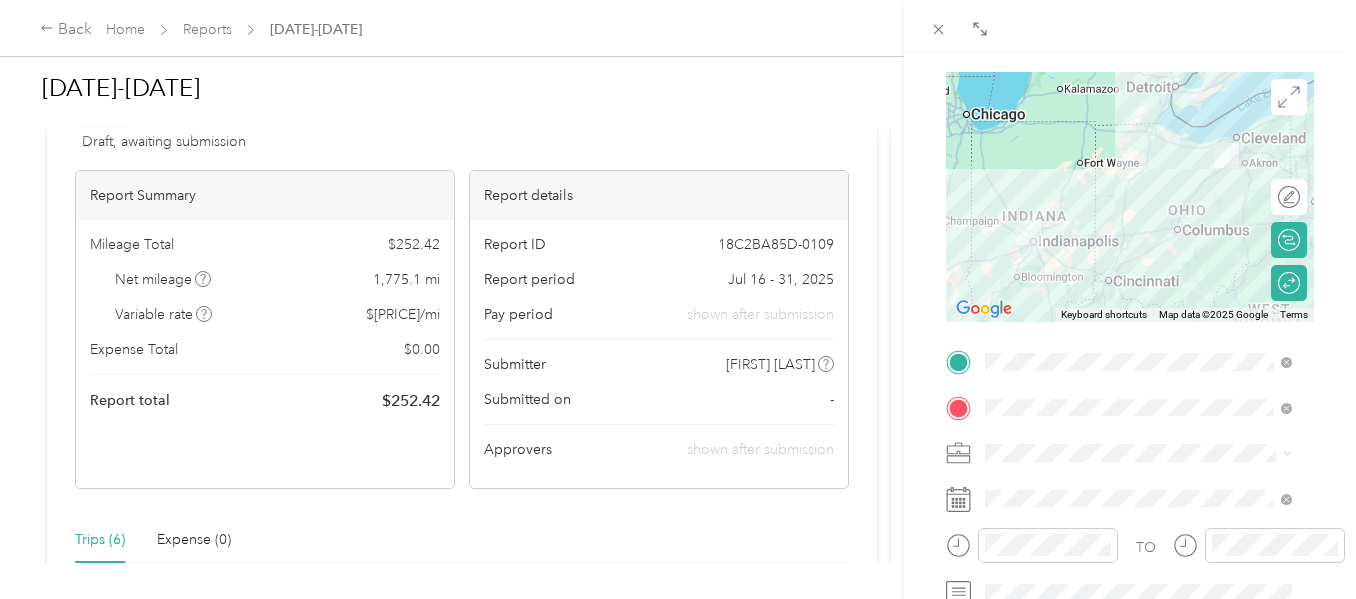 scroll, scrollTop: 206, scrollLeft: 0, axis: vertical 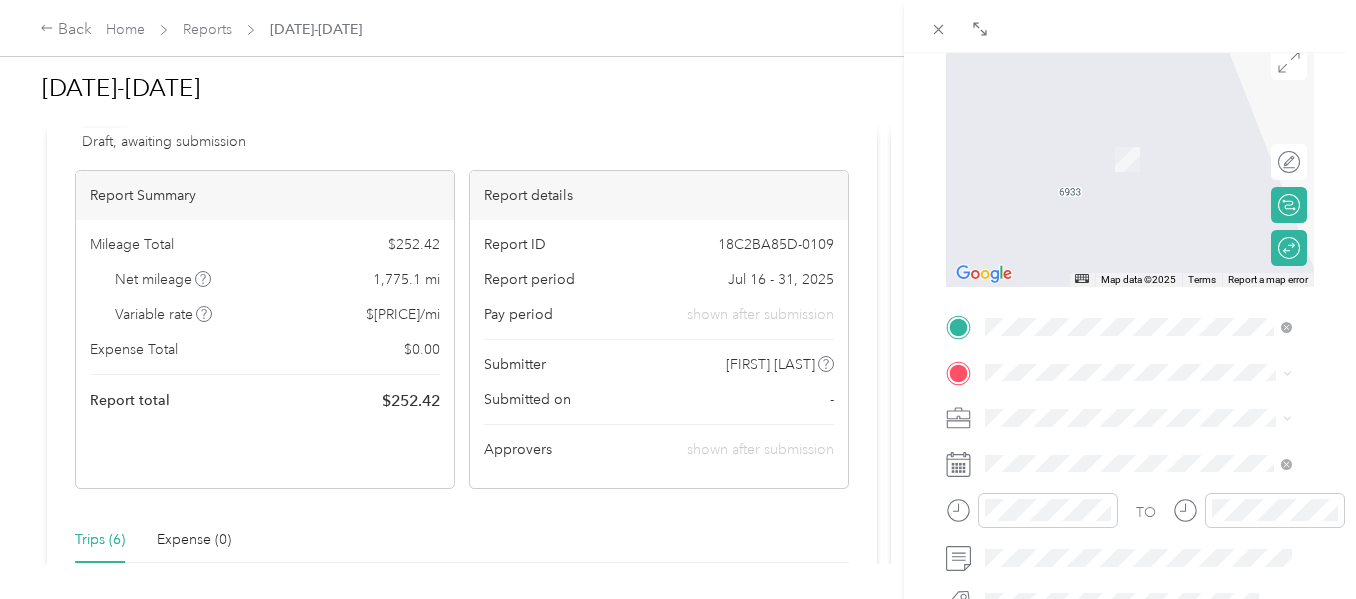click on "[STREET], [POSTAL_CODE], [CITY], [STATE], [COUNTRY]" at bounding box center (1154, 242) 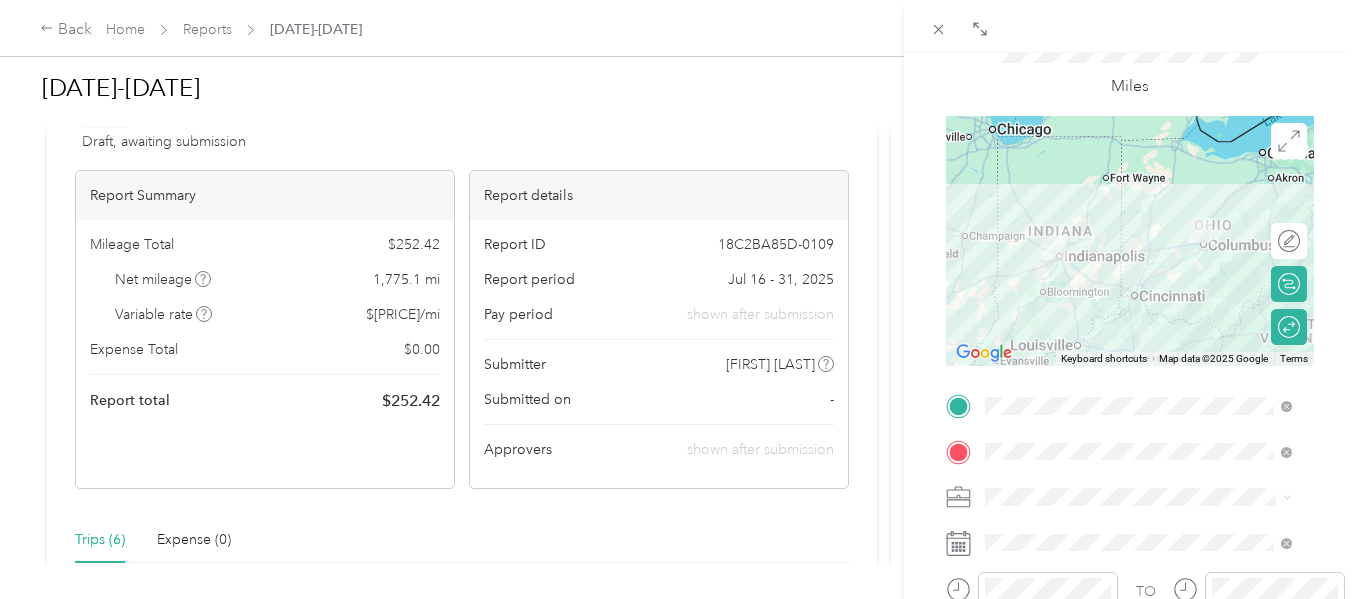 scroll, scrollTop: 0, scrollLeft: 0, axis: both 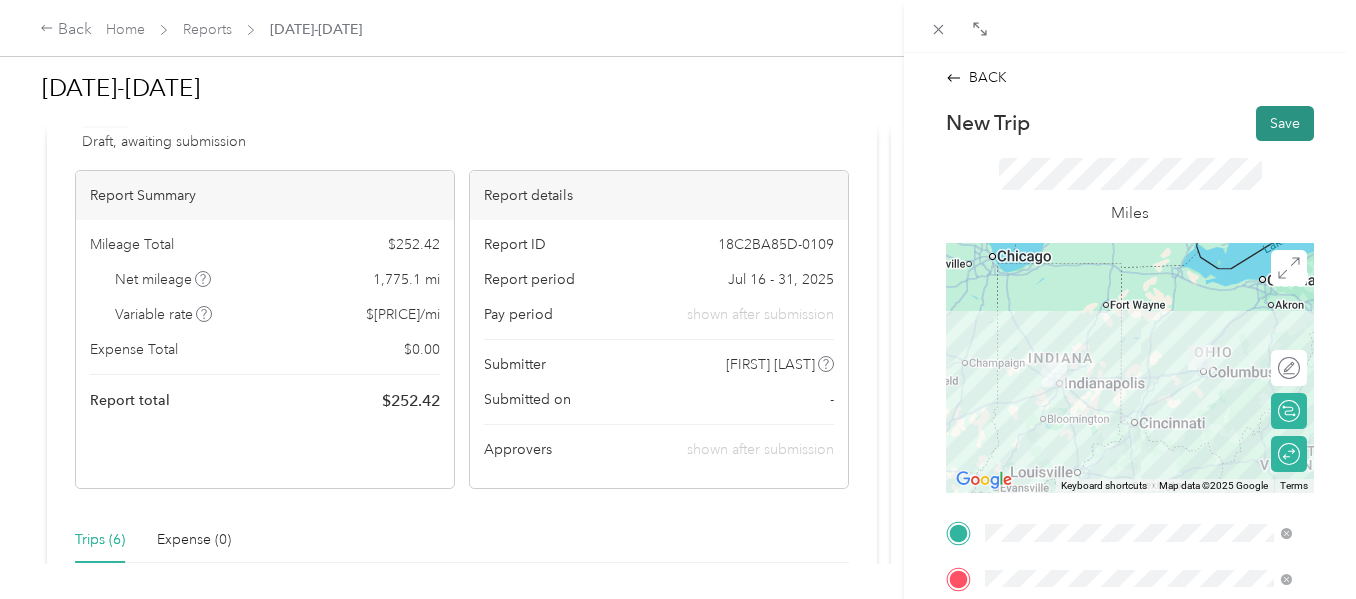 click on "Save" at bounding box center [1285, 123] 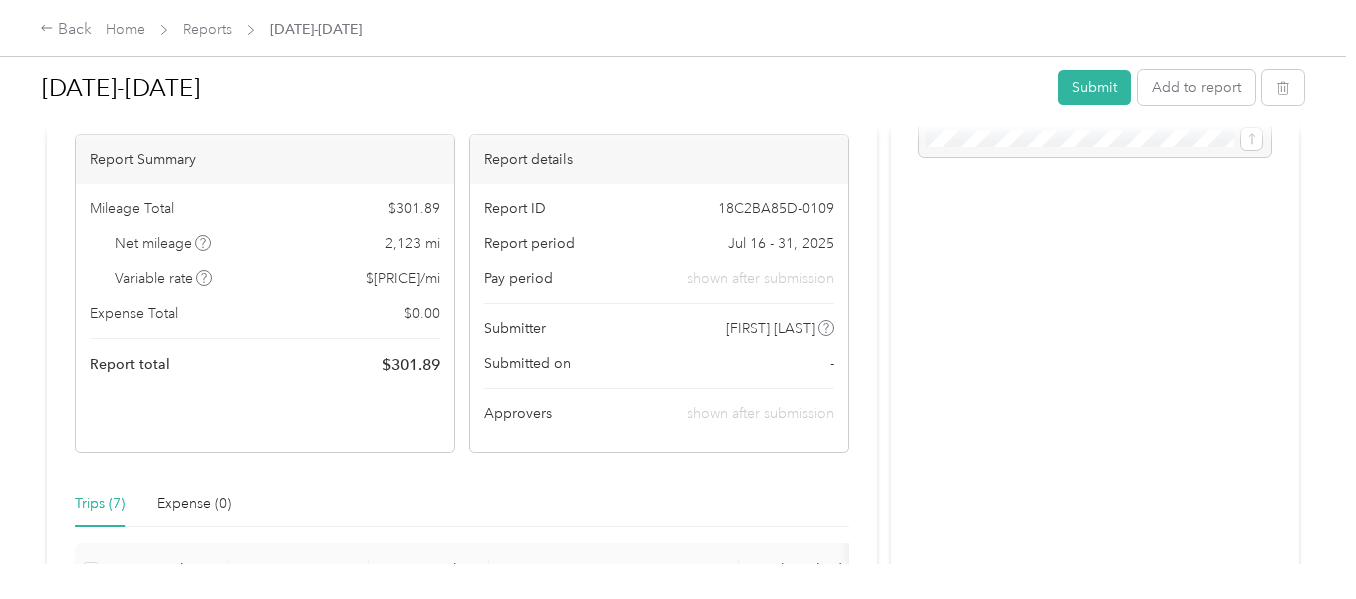 scroll, scrollTop: 0, scrollLeft: 0, axis: both 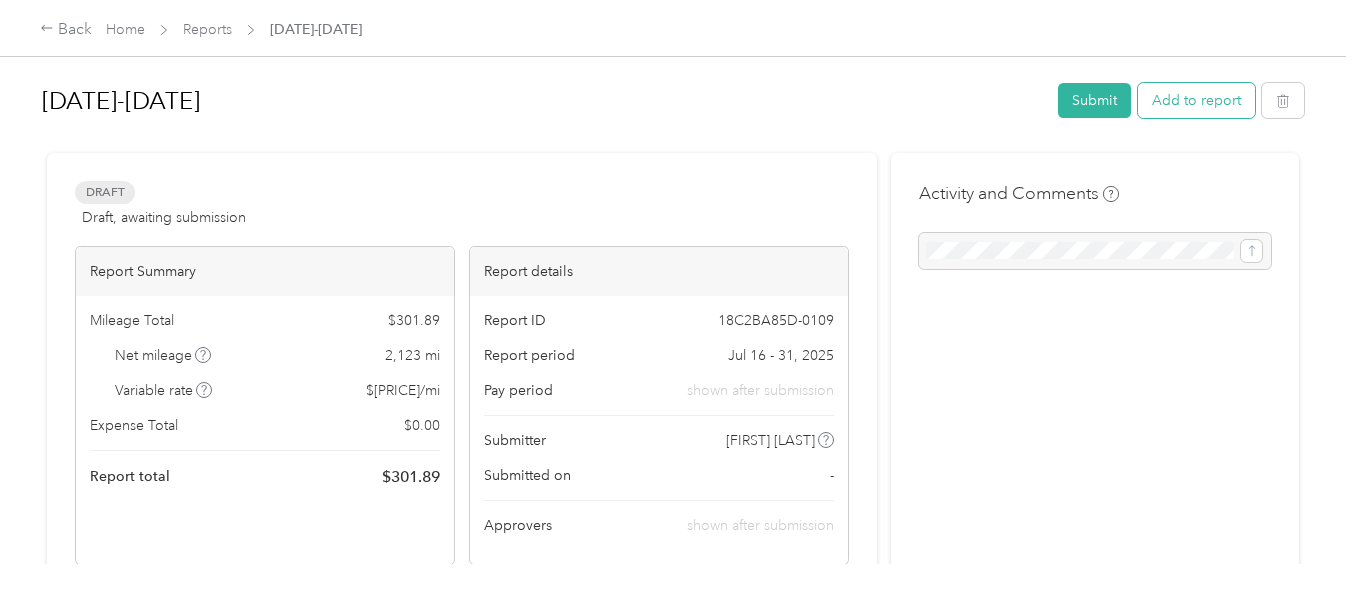 click on "Add to report" at bounding box center [1196, 100] 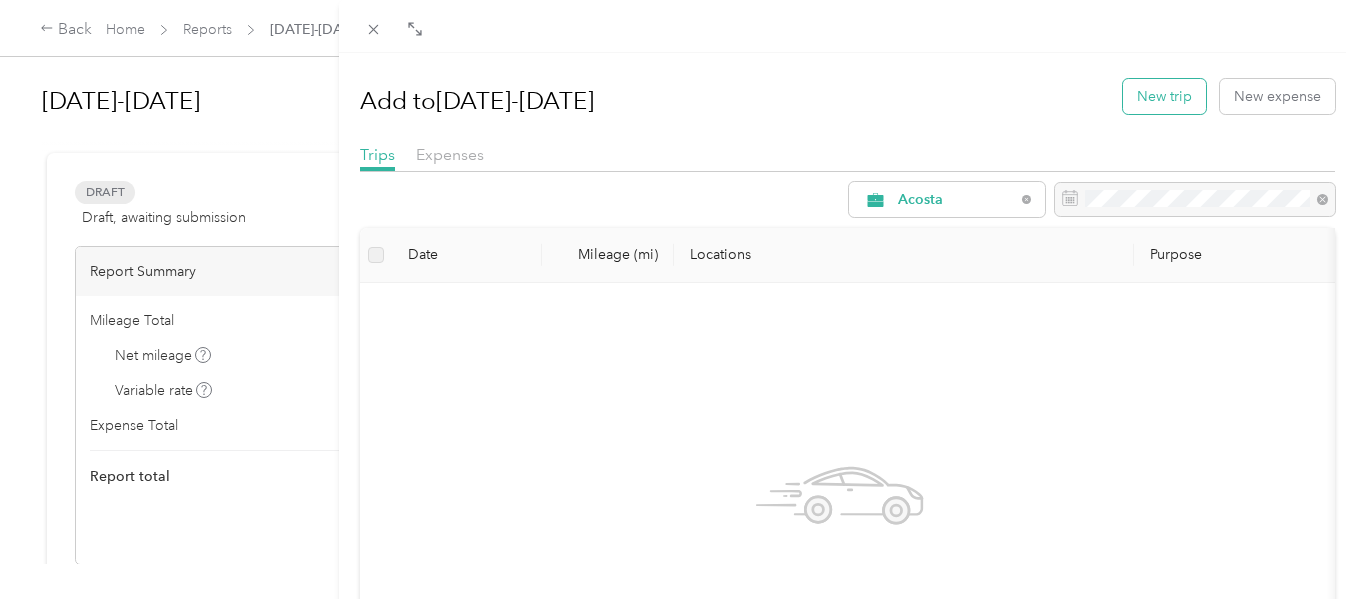 click on "New trip" at bounding box center (1164, 96) 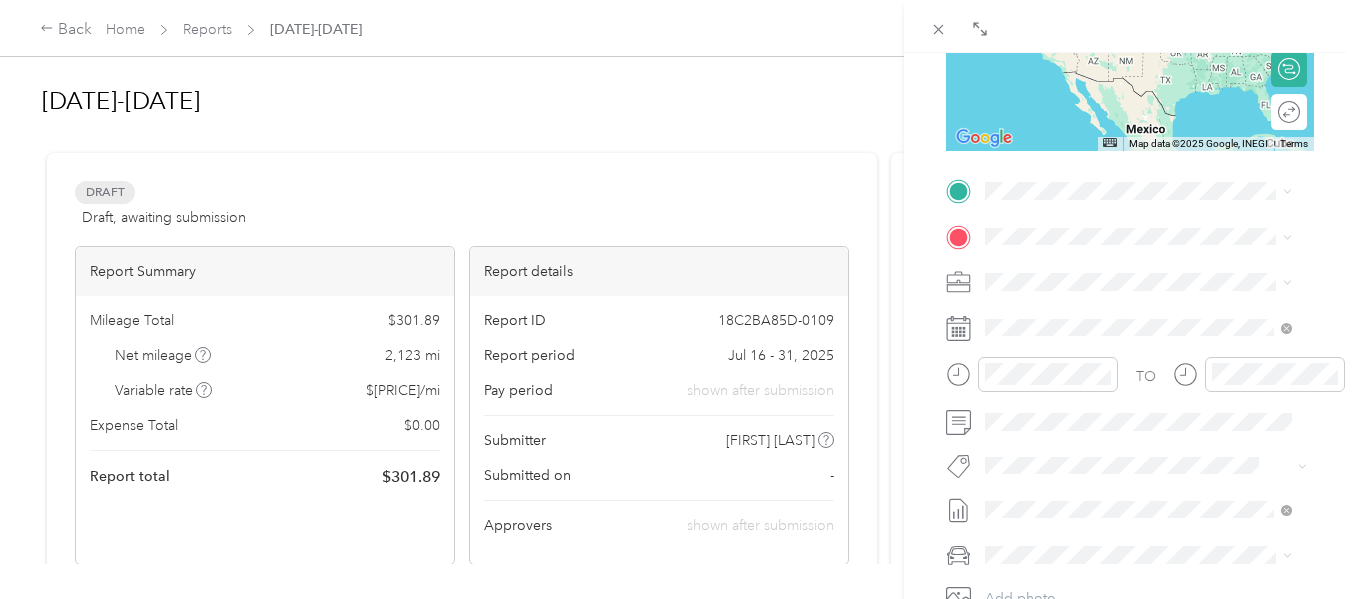 scroll, scrollTop: 346, scrollLeft: 0, axis: vertical 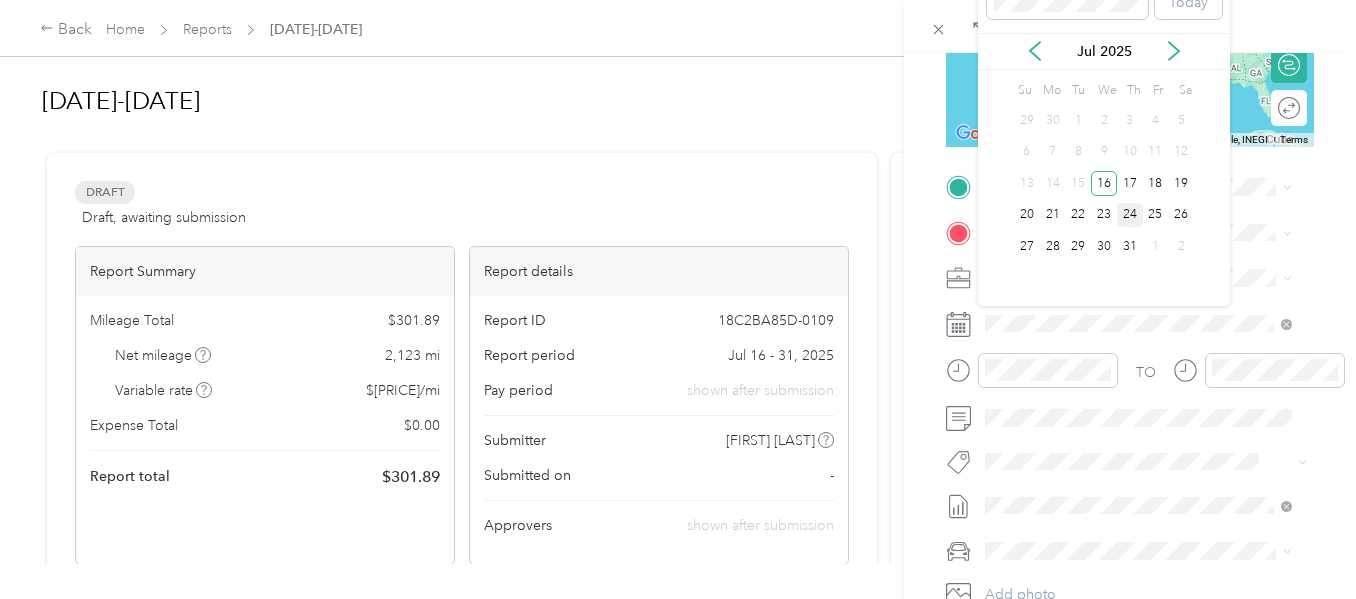 click on "24" at bounding box center [1130, 215] 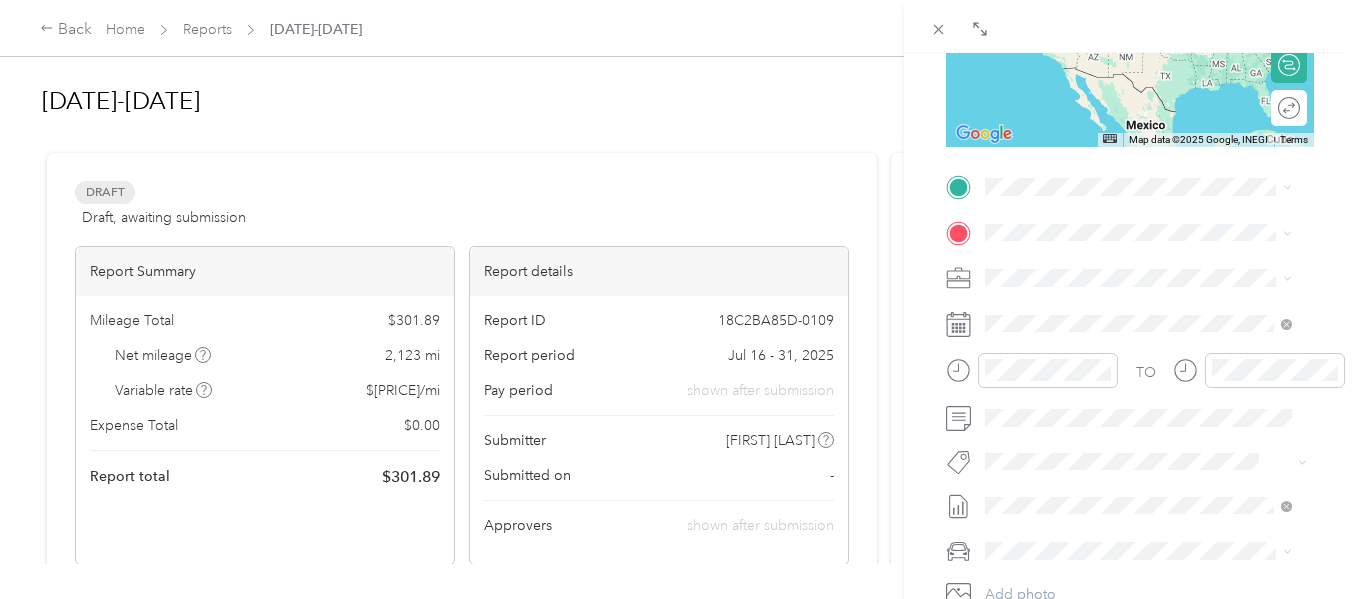 click on "[NUMBER] [STREET], [CITY], [STATE], United States" at bounding box center (1139, 290) 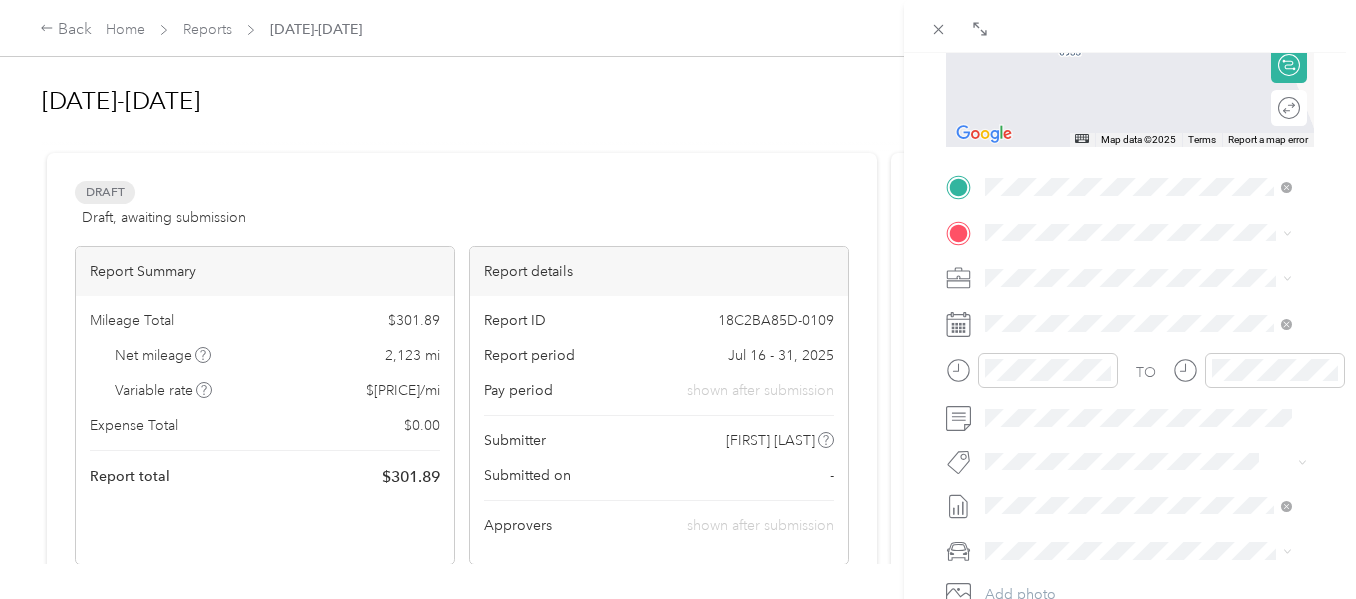 click on "[NUMBER] [STREET], [PHONE], [CITY], [STATE], [COUNTRY]" at bounding box center (1143, 351) 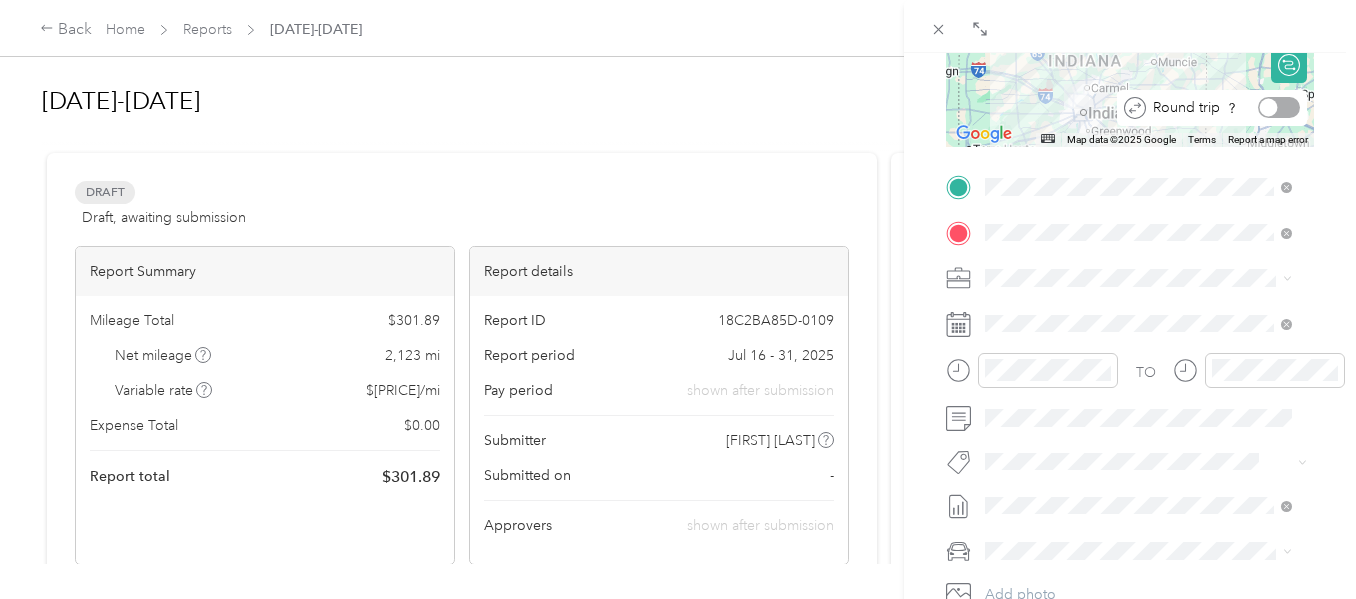 click at bounding box center (1279, 107) 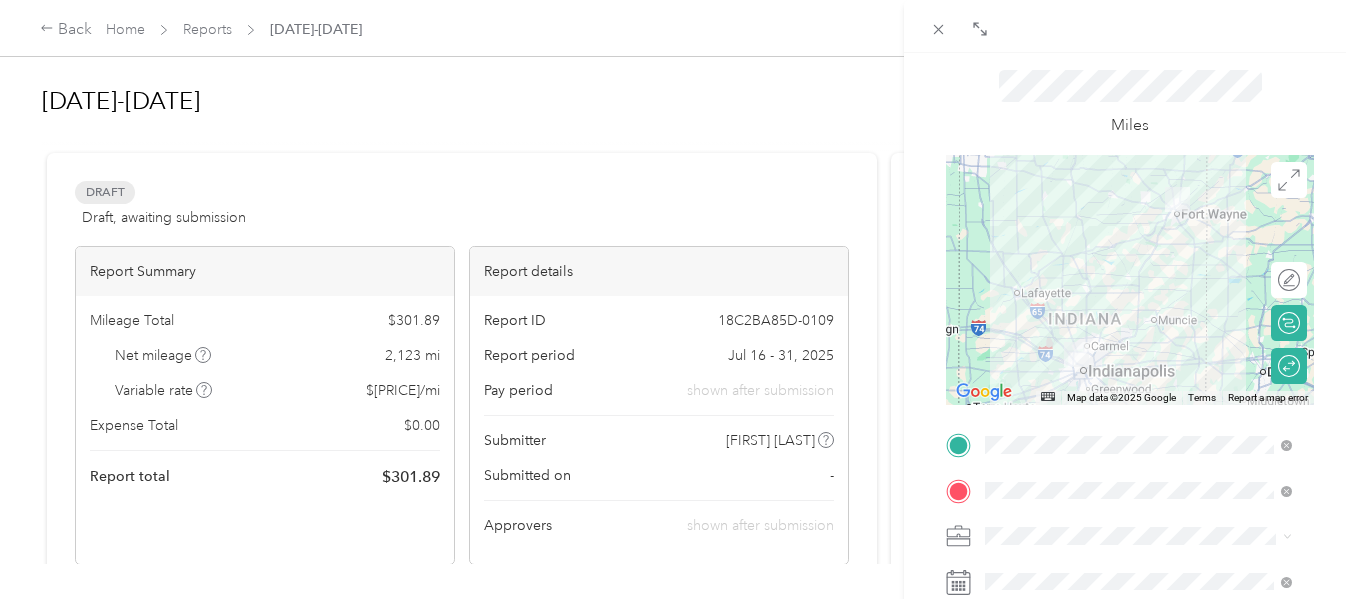 scroll, scrollTop: 0, scrollLeft: 0, axis: both 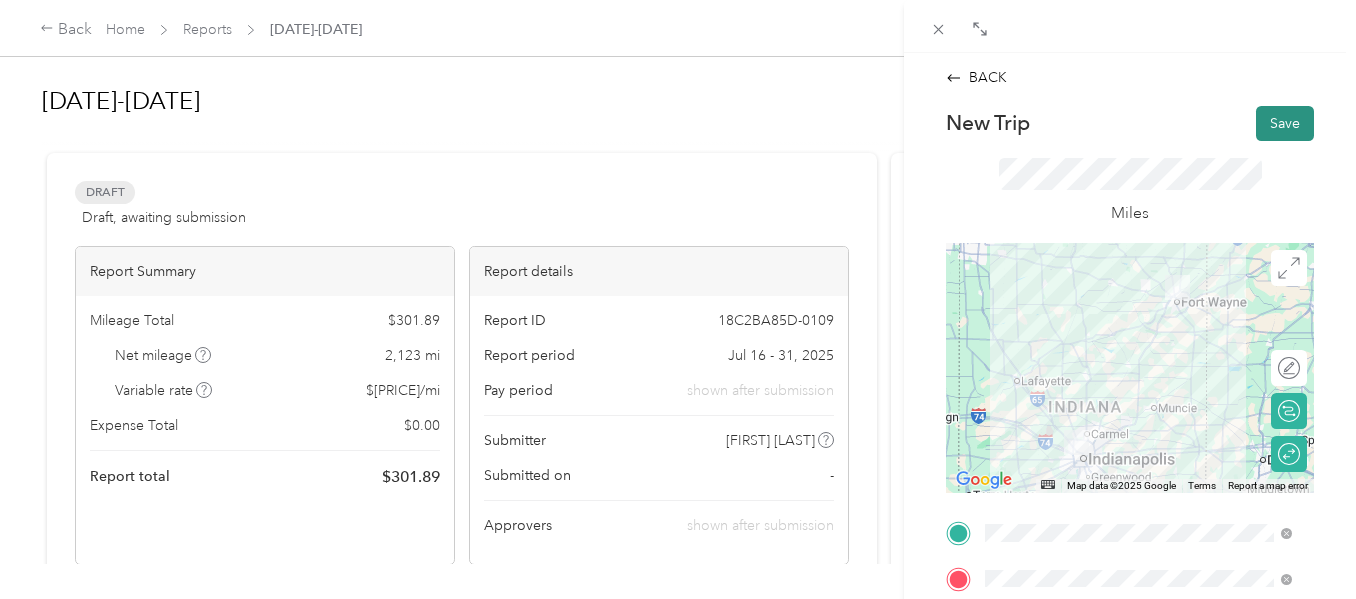 click on "Save" at bounding box center (1285, 123) 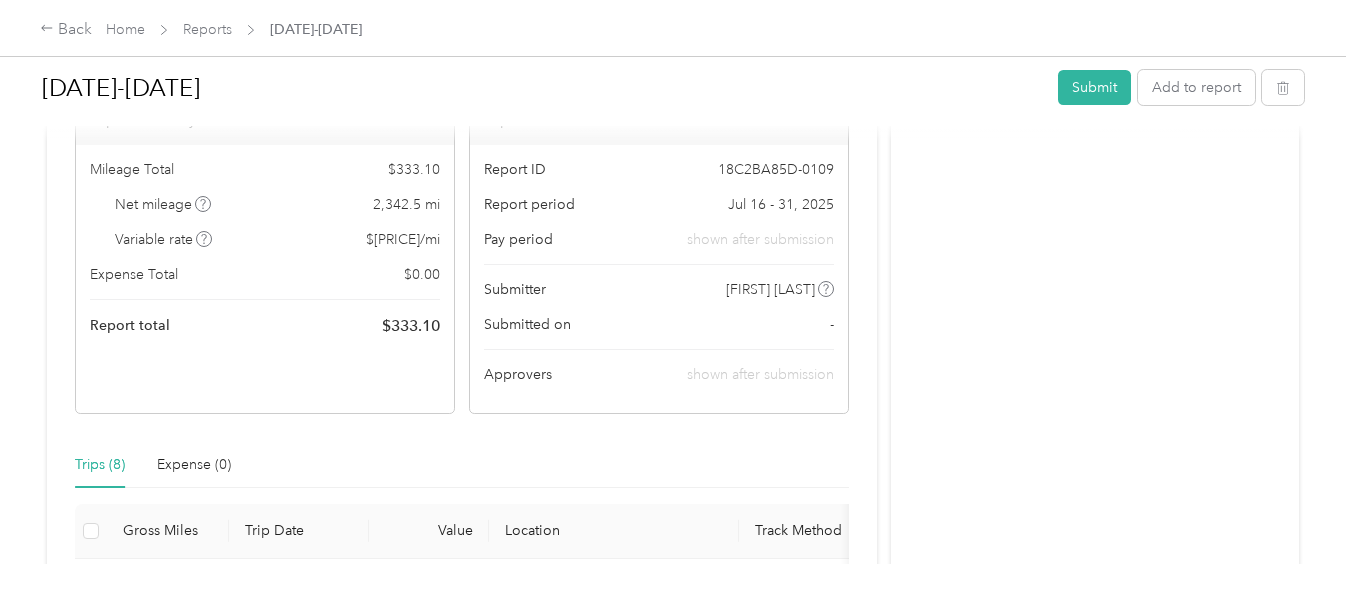 scroll, scrollTop: 132, scrollLeft: 0, axis: vertical 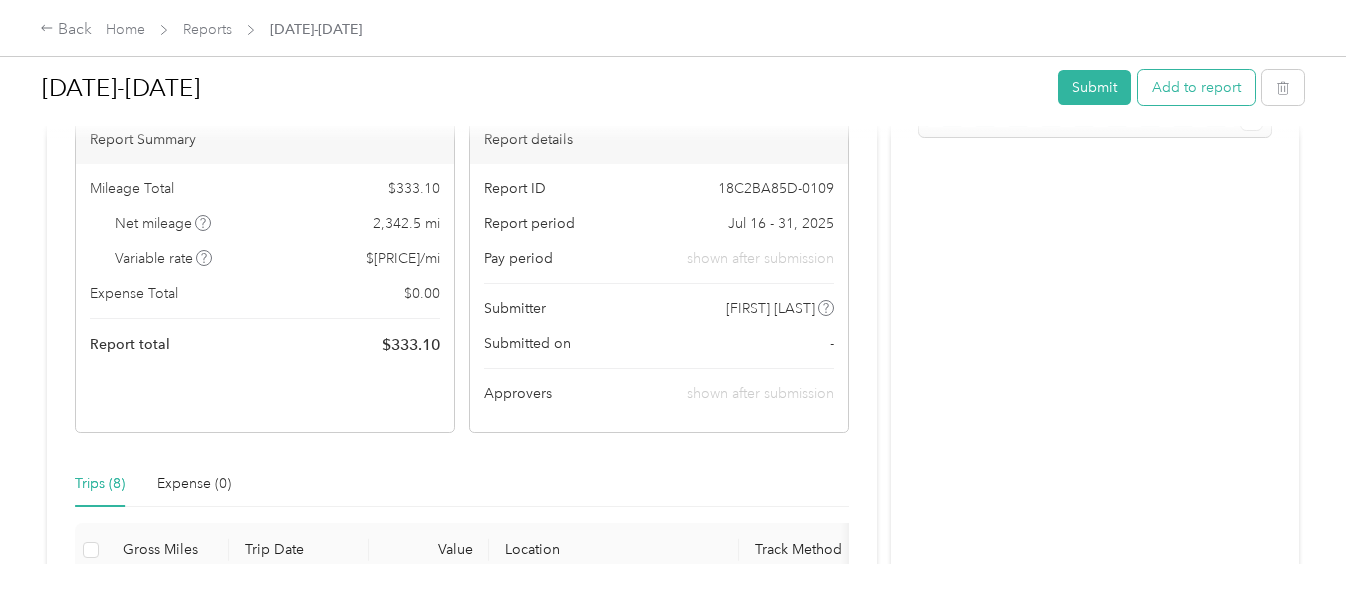 click on "Add to report" at bounding box center [1196, 87] 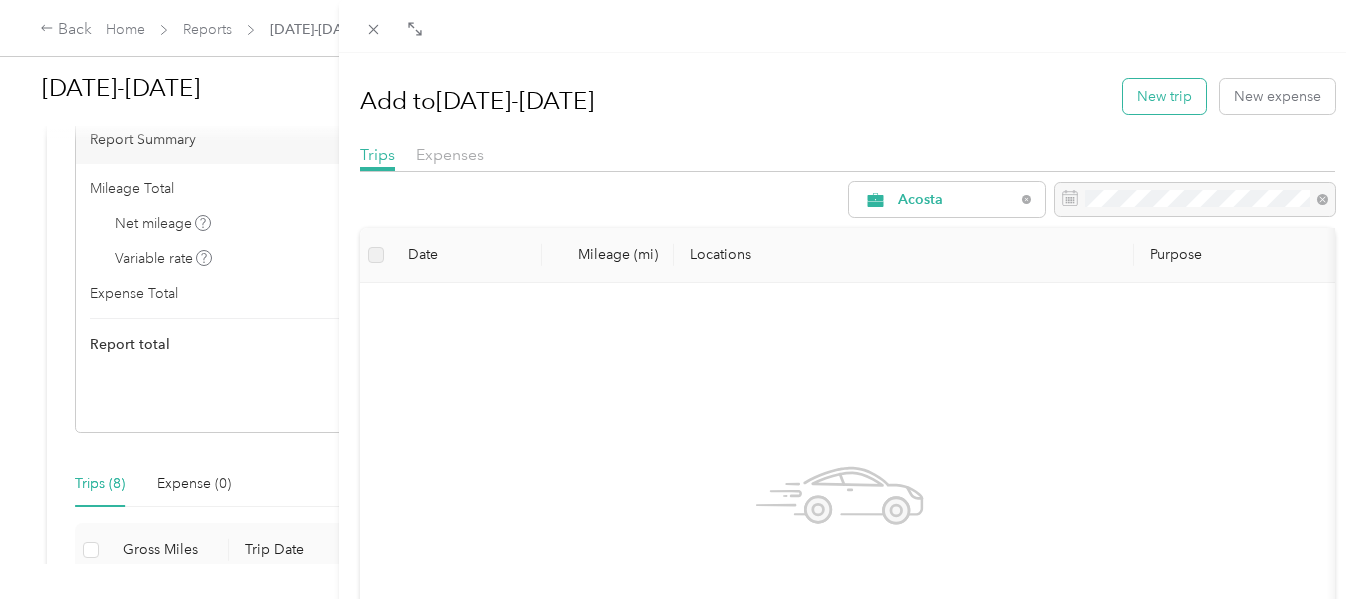 click on "New trip" at bounding box center (1164, 96) 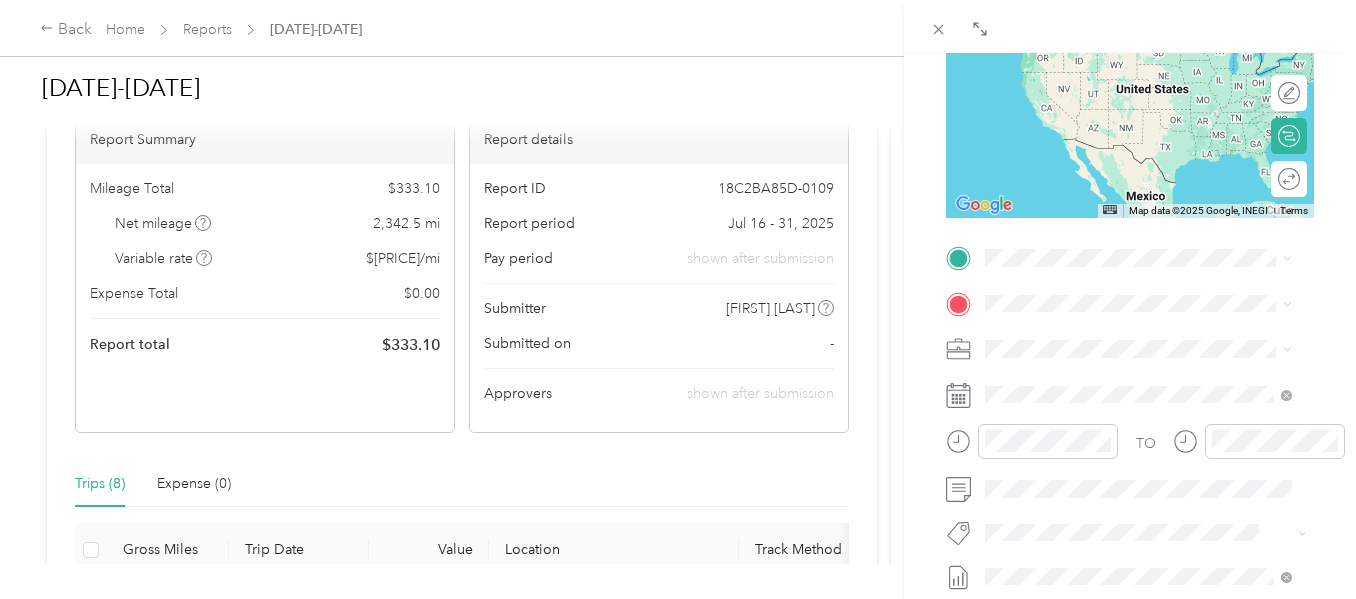 scroll, scrollTop: 315, scrollLeft: 0, axis: vertical 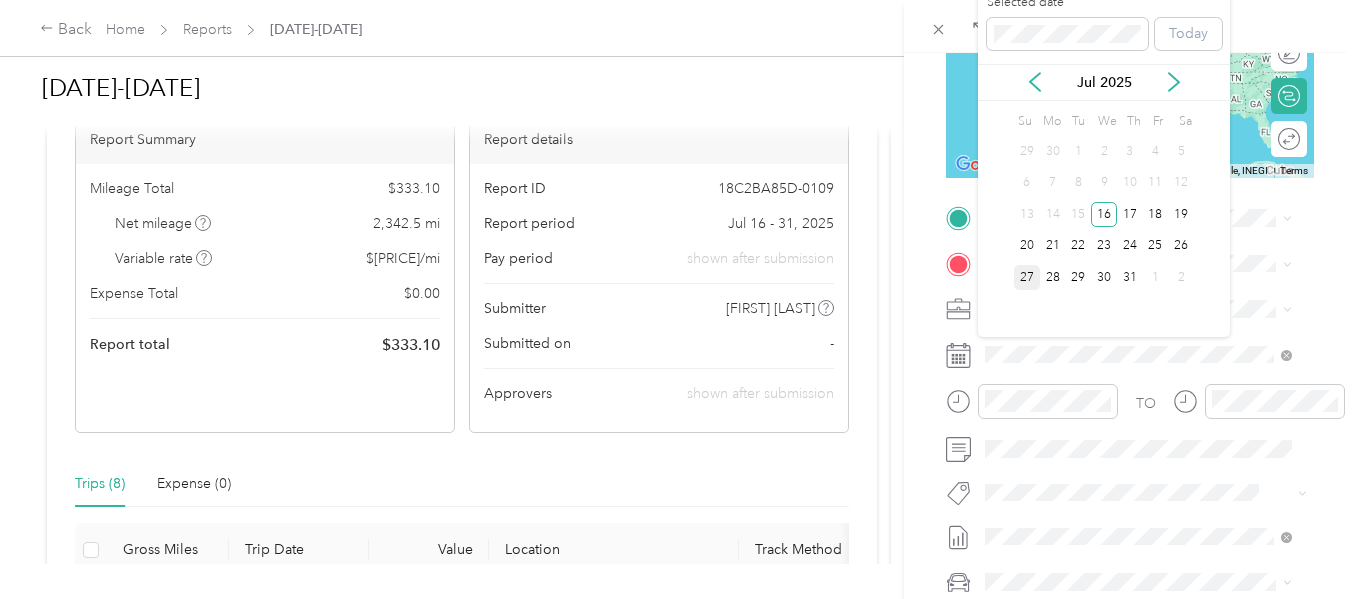 click on "27" at bounding box center [1027, 277] 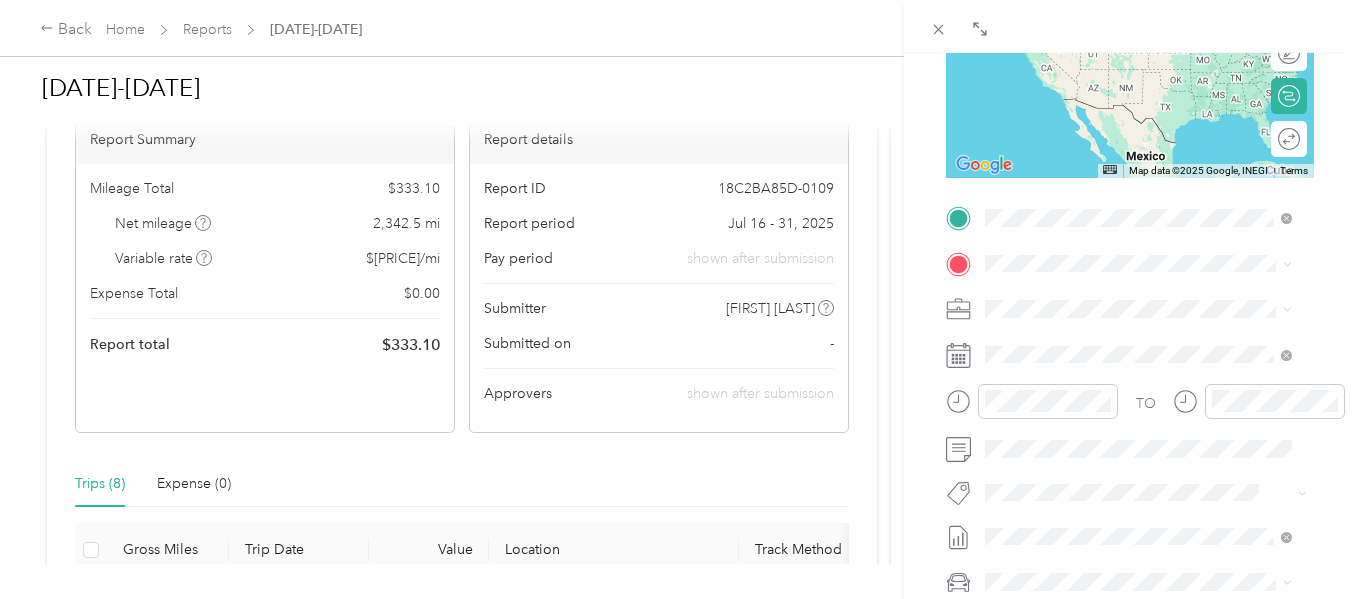 click on "[NUMBER] [STREET], [CITY], [STATE], United States" at bounding box center [1139, 330] 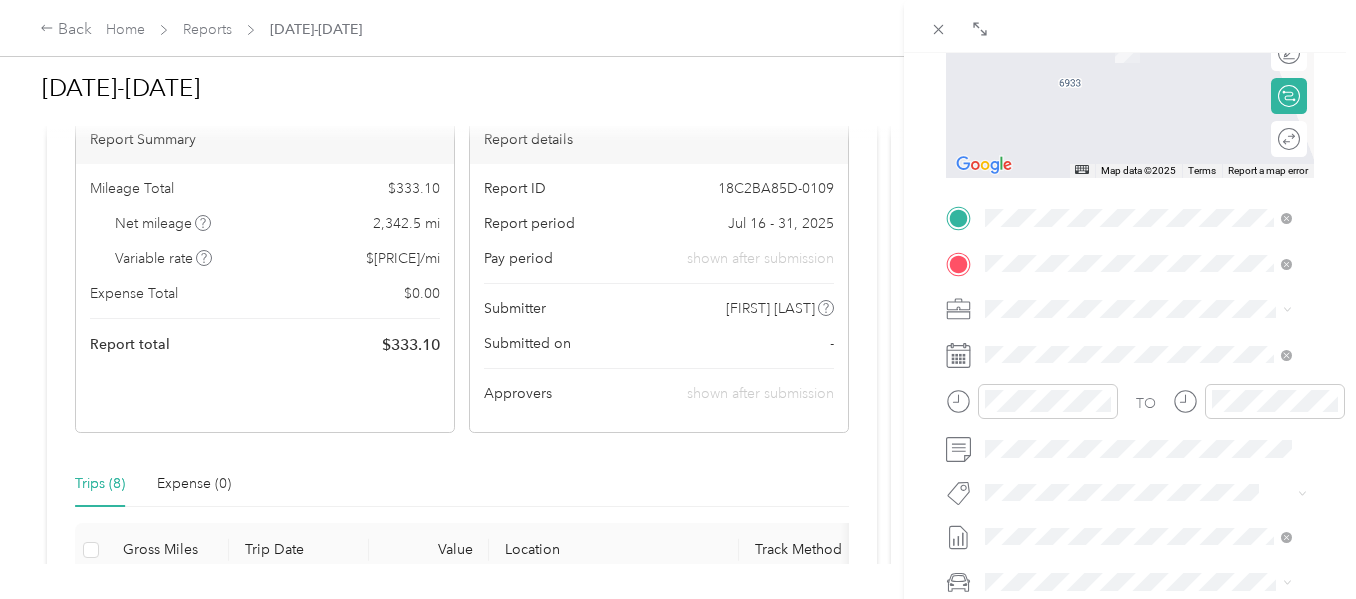 click on "[NUMBER] [STREET], [PHONE], [CITY], [STATE], [COUNTRY]" at bounding box center [1143, 474] 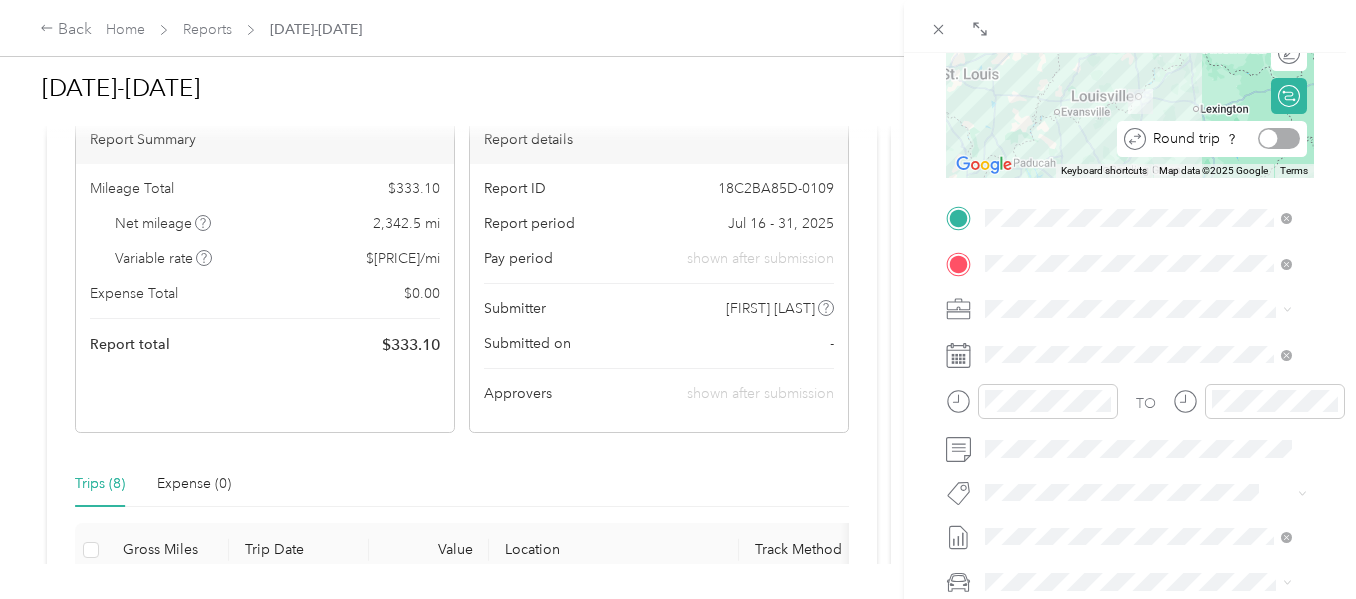 click at bounding box center (1279, 138) 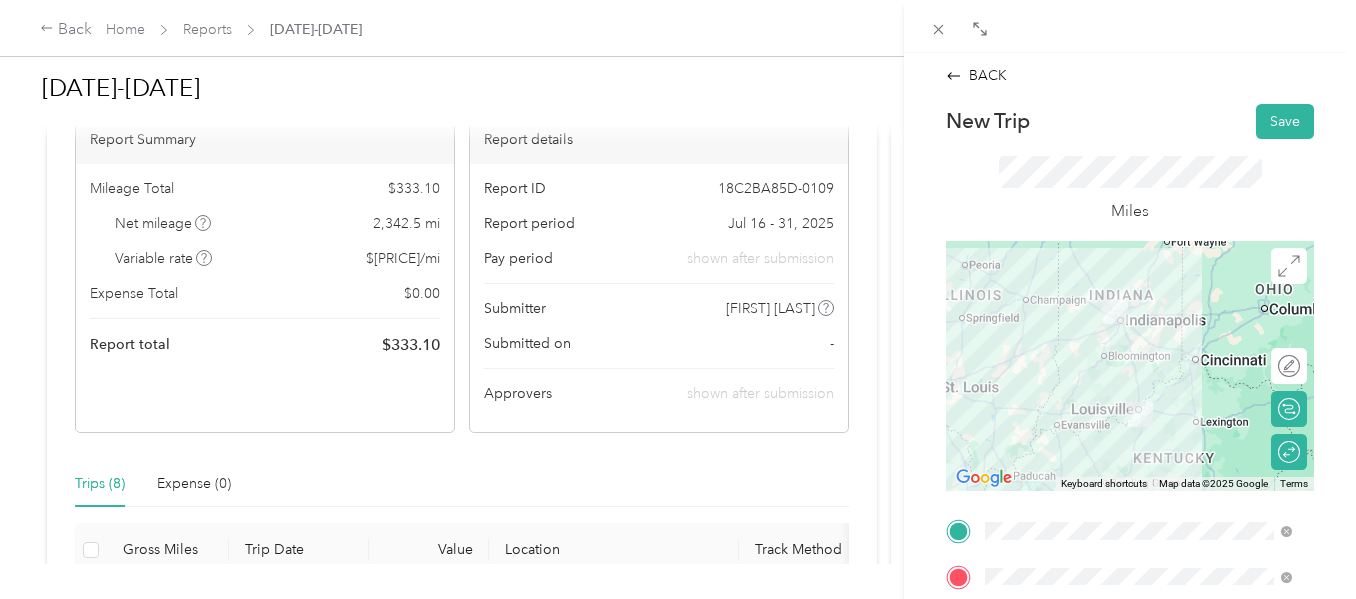 scroll, scrollTop: 0, scrollLeft: 0, axis: both 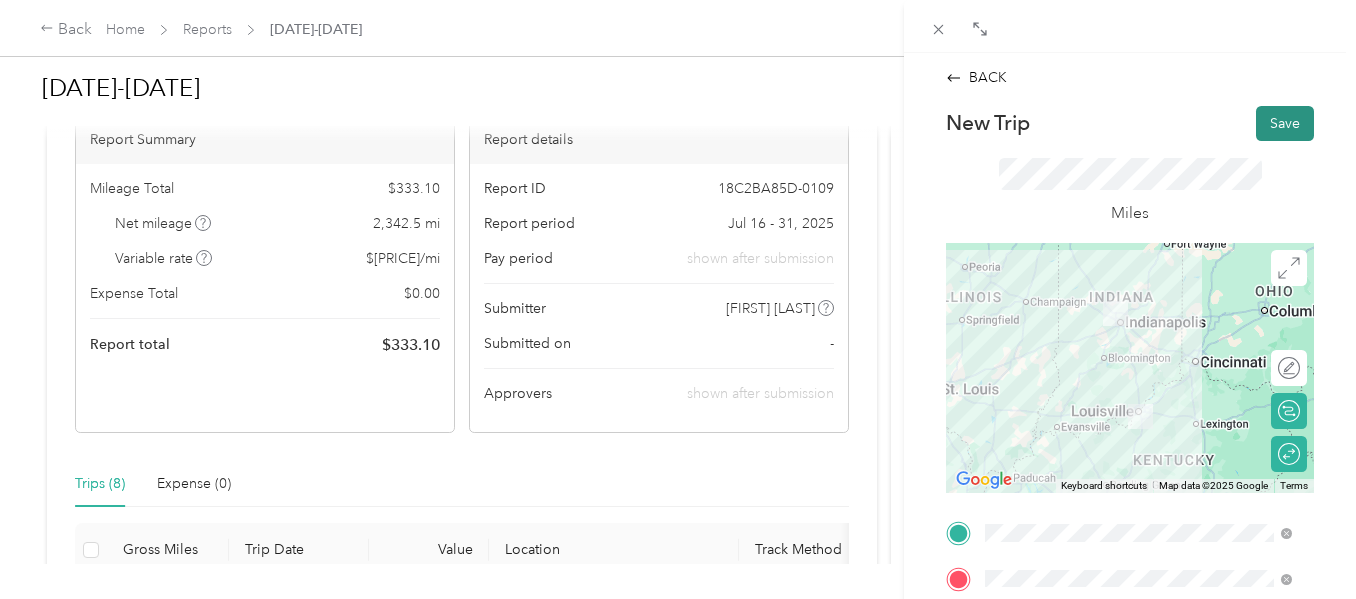 click on "Save" at bounding box center (1285, 123) 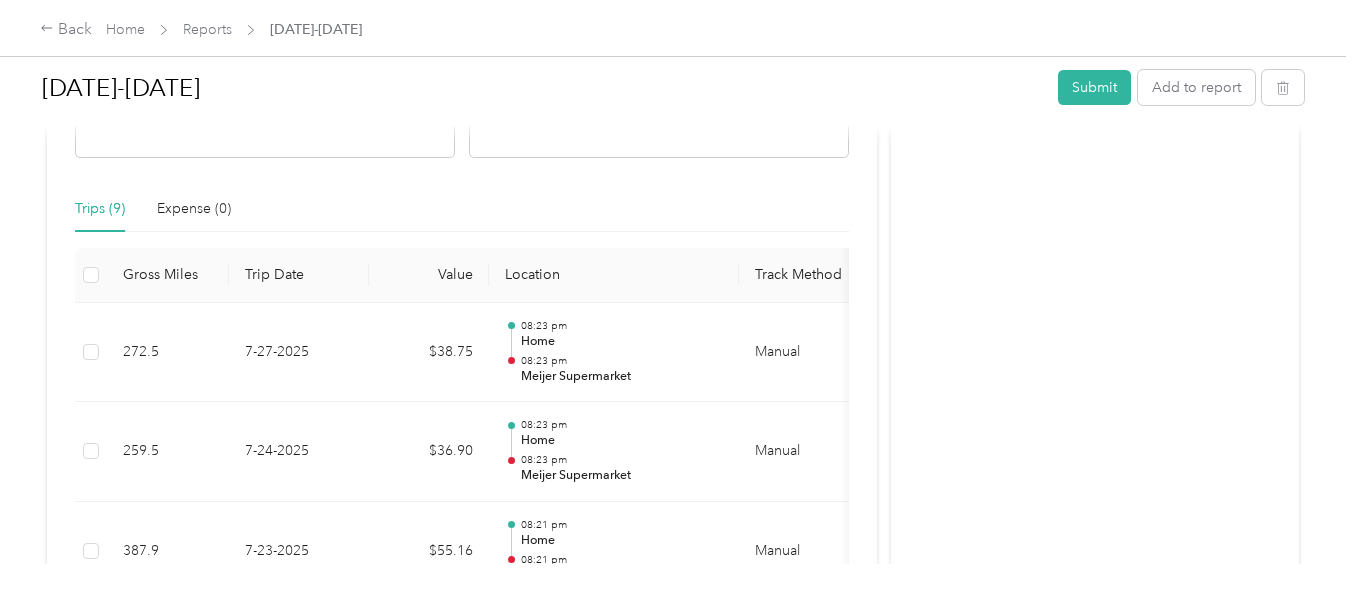 scroll, scrollTop: 0, scrollLeft: 0, axis: both 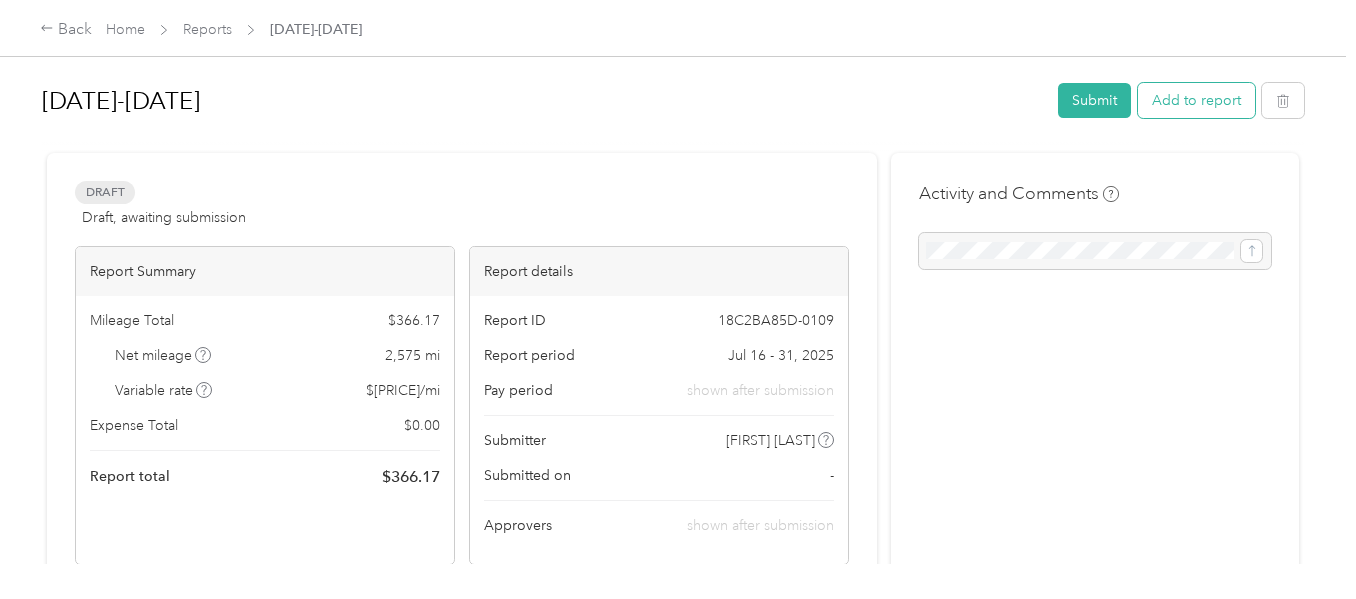 click on "Add to report" at bounding box center (1196, 100) 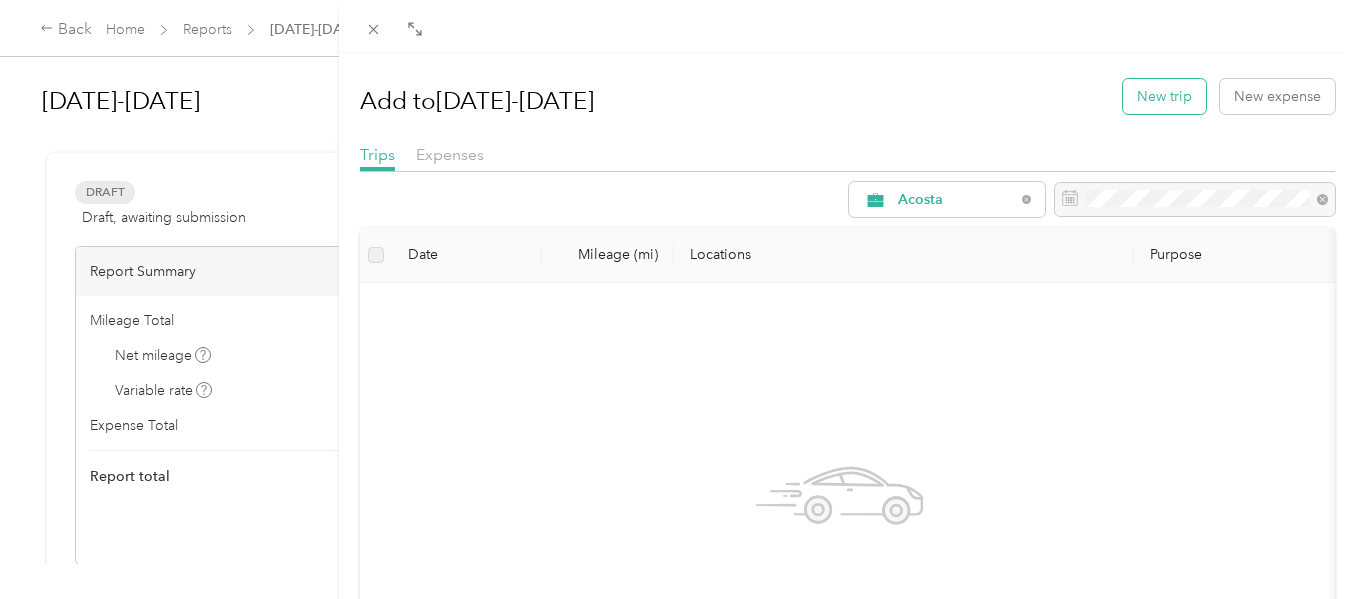 click on "New trip" at bounding box center (1164, 96) 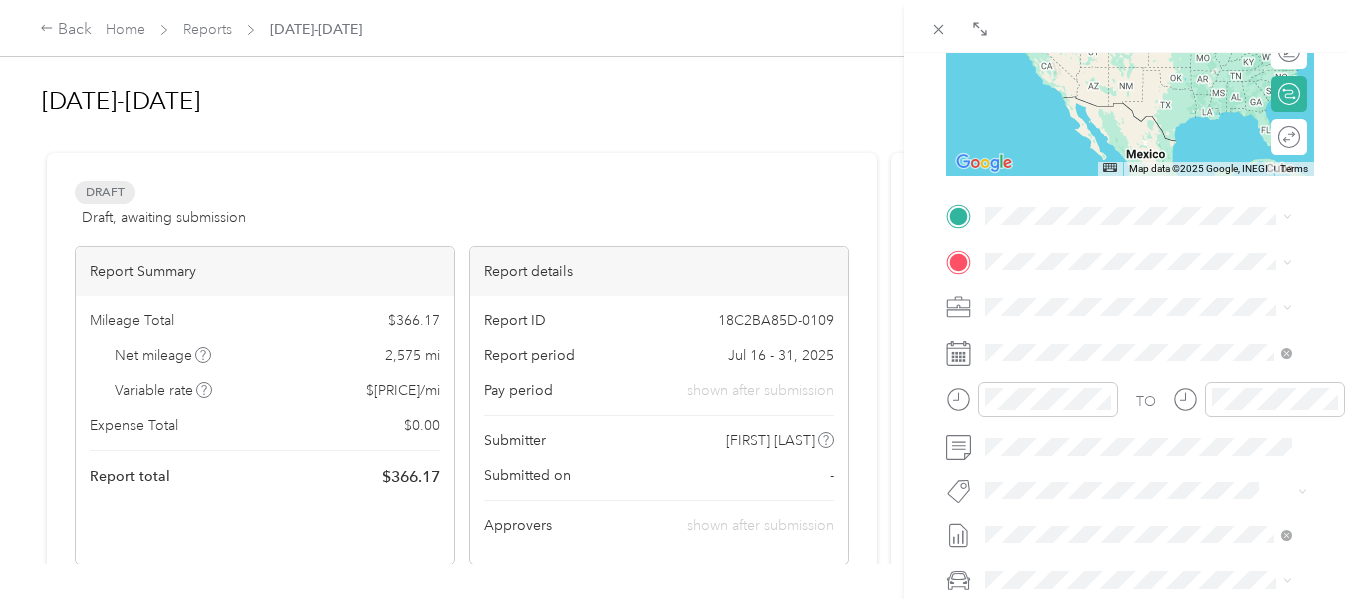 scroll, scrollTop: 313, scrollLeft: 0, axis: vertical 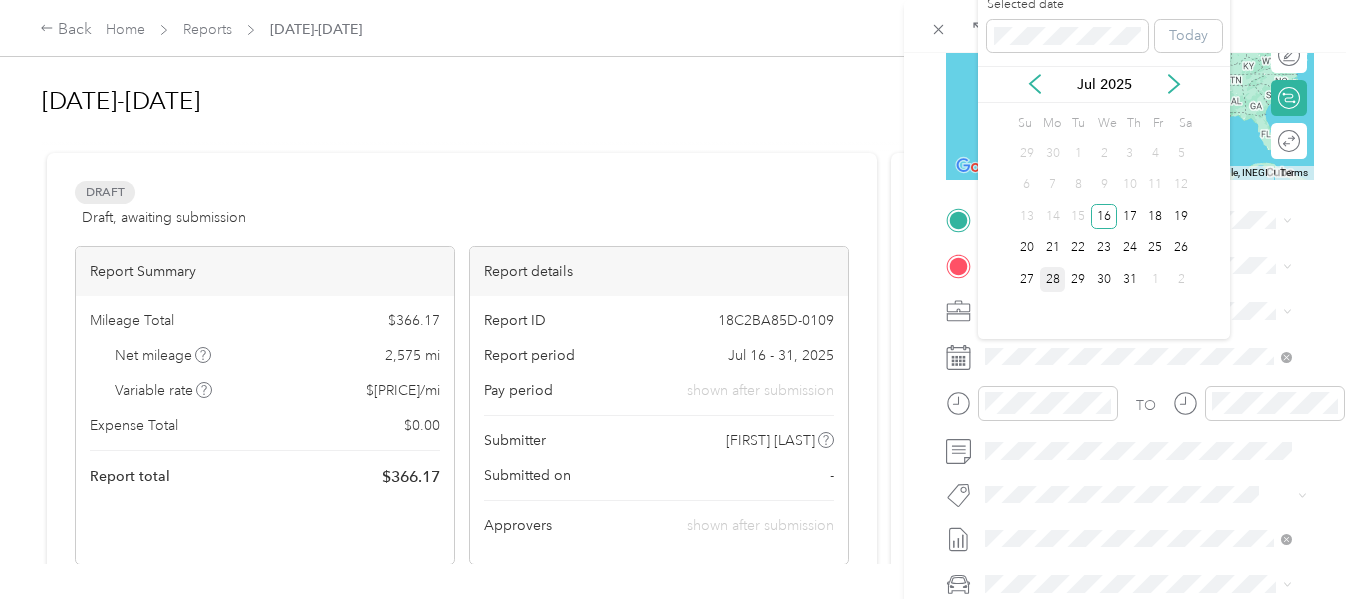 click on "28" at bounding box center [1053, 279] 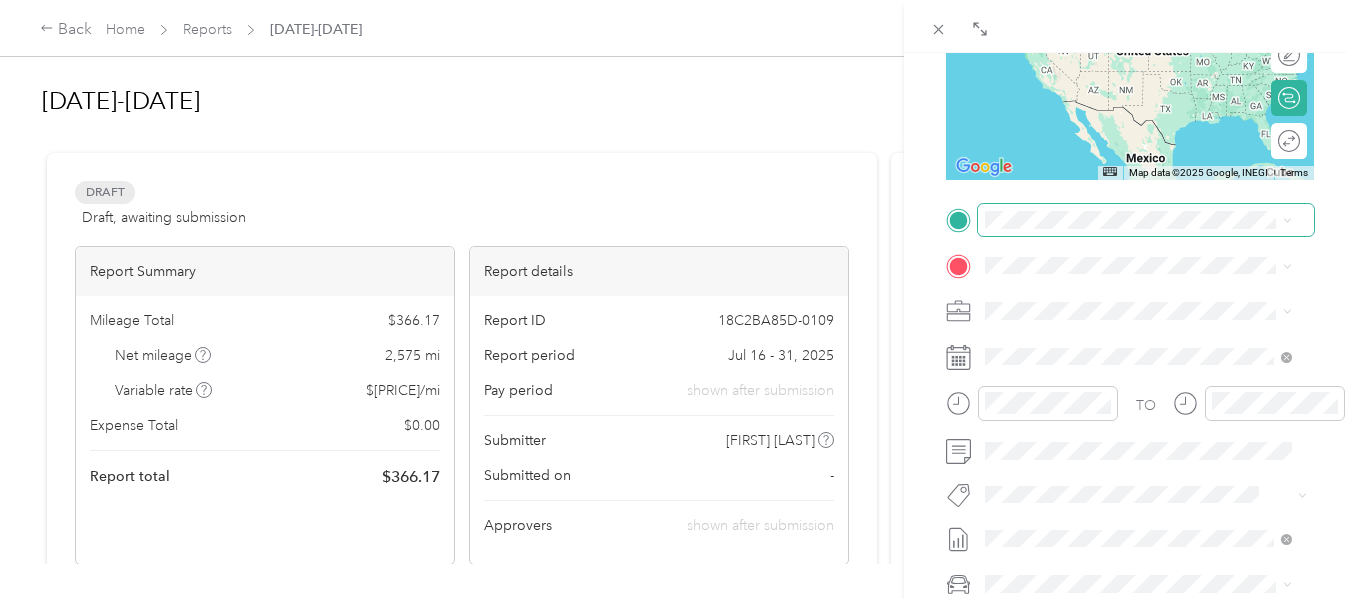 click on "New Trip Save This trip cannot be edited because it is either under review, approved, or paid. Contact your Team Manager to edit it. Miles ← Move left → Move right ↑ Move up ↓ Move down + Zoom in - Zoom out Home Jump left by 75% End Jump right by 75% Page Up Jump up by 75% Page Down Jump down by 75% Map Data Map data ©2025 Google, INEGI Map data ©2025 Google, INEGI 1000 km  Click to toggle between metric and imperial units Terms Report a map error Edit route Calculate route Round trip TO Add photo" at bounding box center (1130, 240) 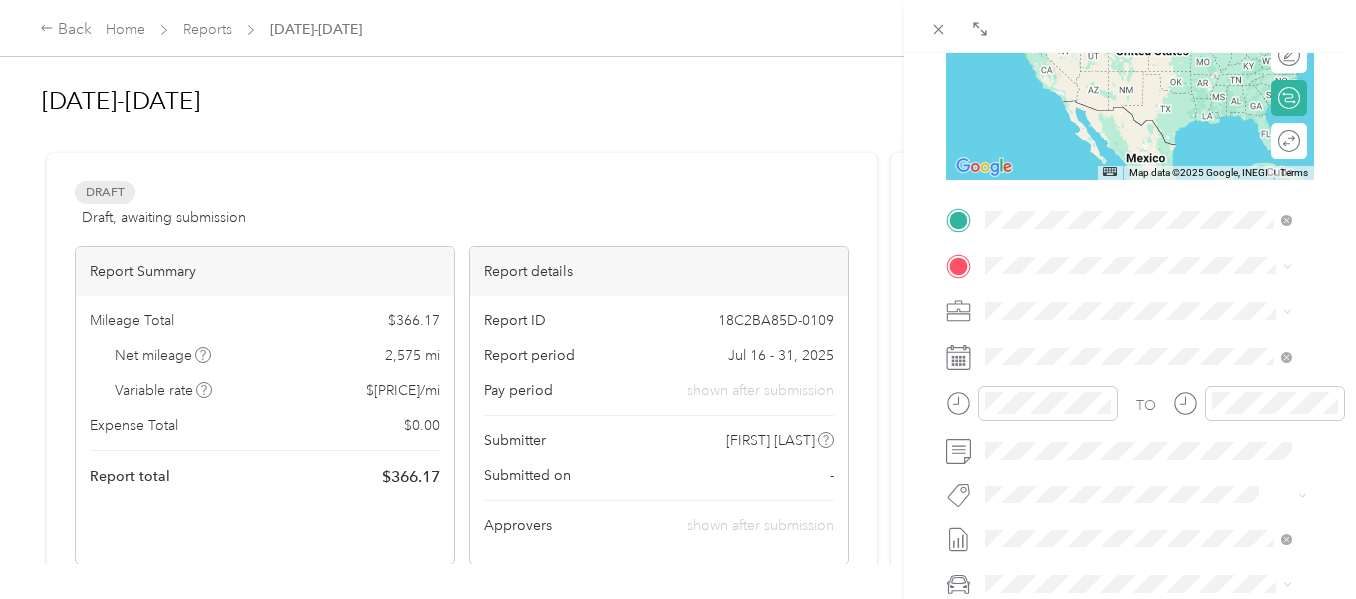 click on "[STREET], [CITY], [STATE], [COUNTRY]" at bounding box center [1154, 321] 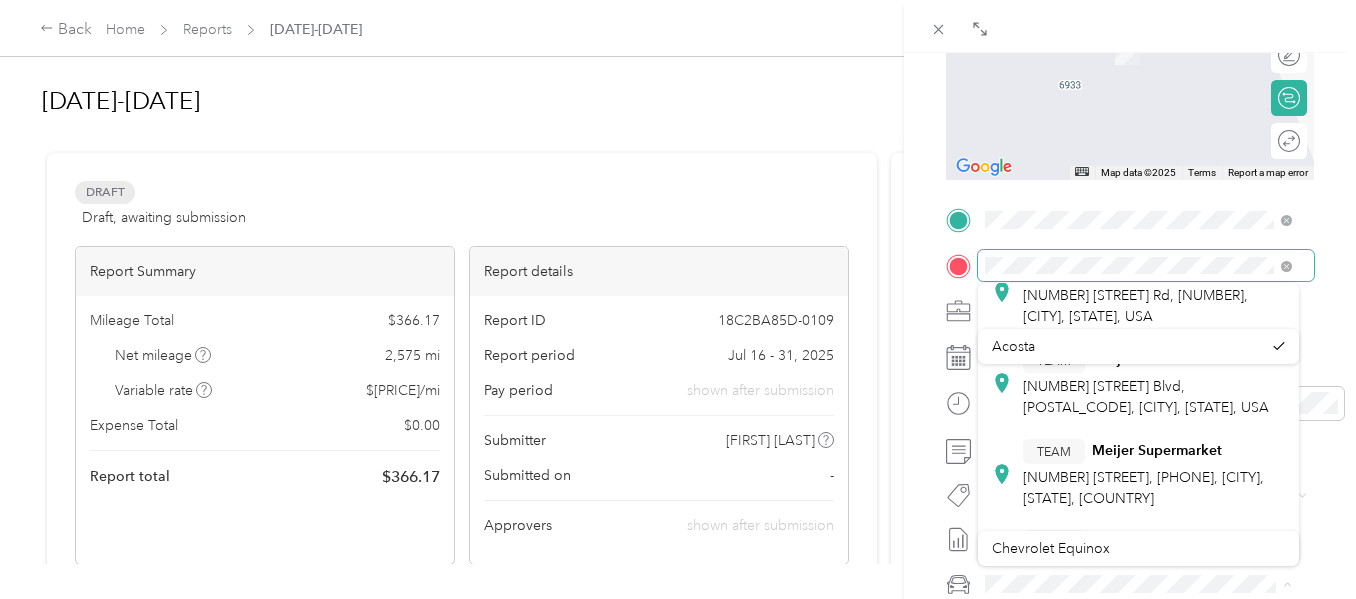 scroll, scrollTop: 271, scrollLeft: 0, axis: vertical 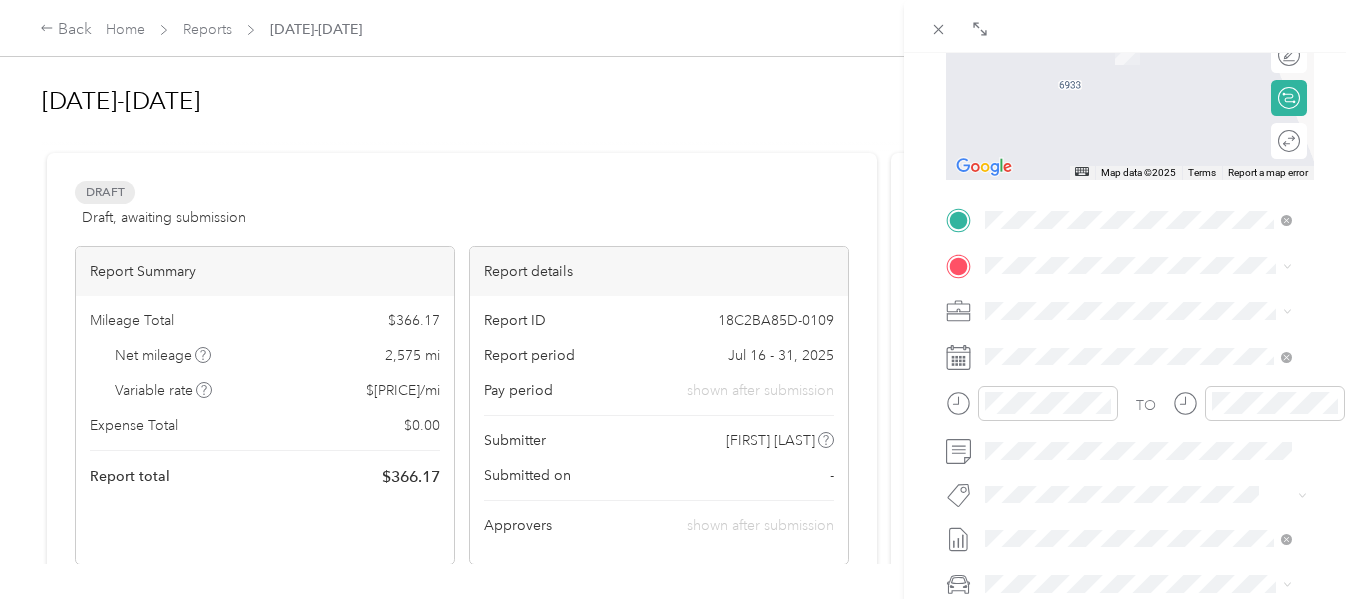 click on "[STREET], [POSTAL_CODE], [CITY], [STATE], [COUNTRY]" at bounding box center (1154, 460) 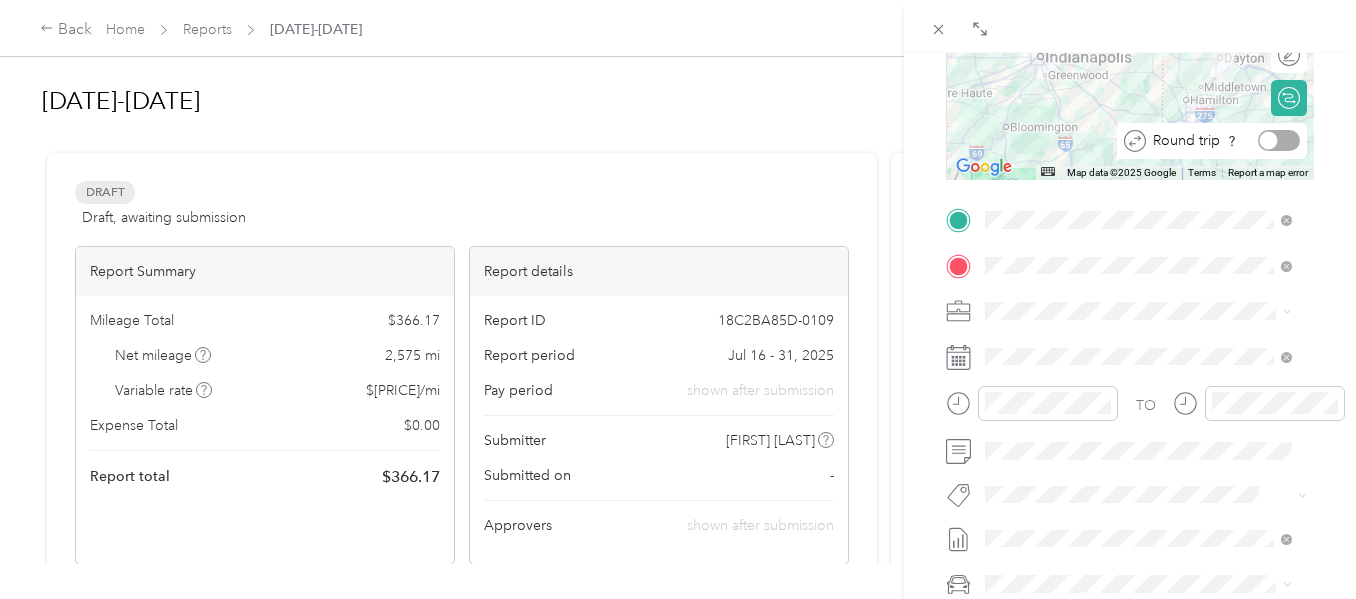 click at bounding box center [1279, 140] 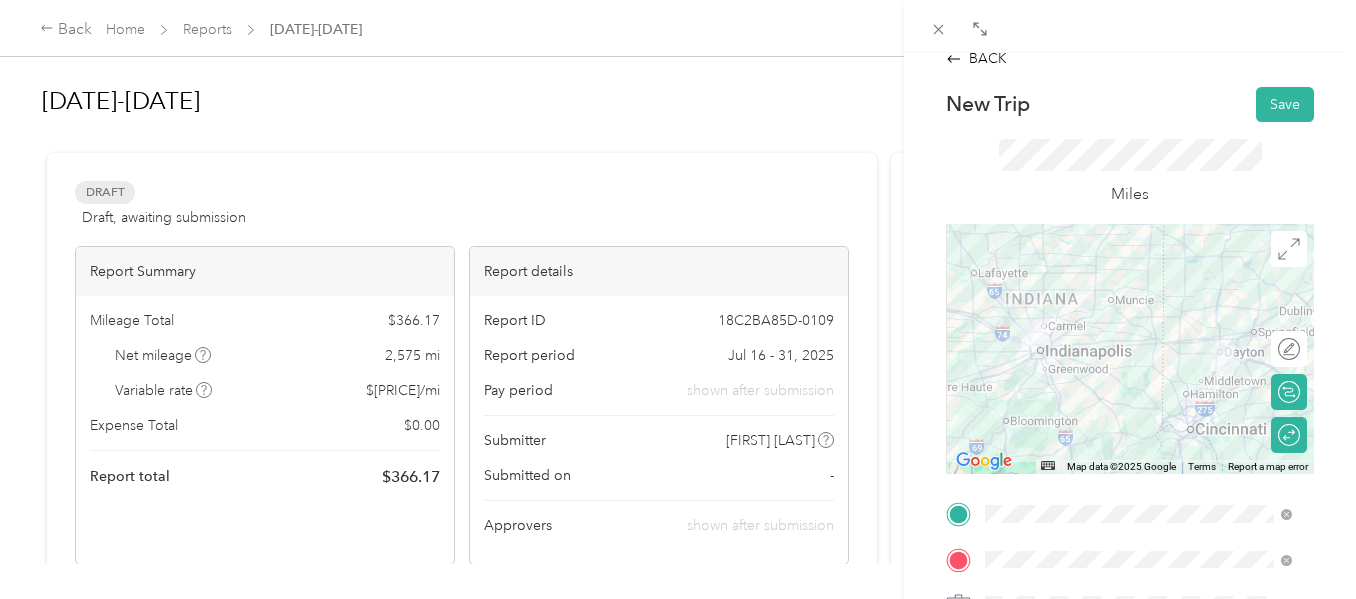 scroll, scrollTop: 21, scrollLeft: 0, axis: vertical 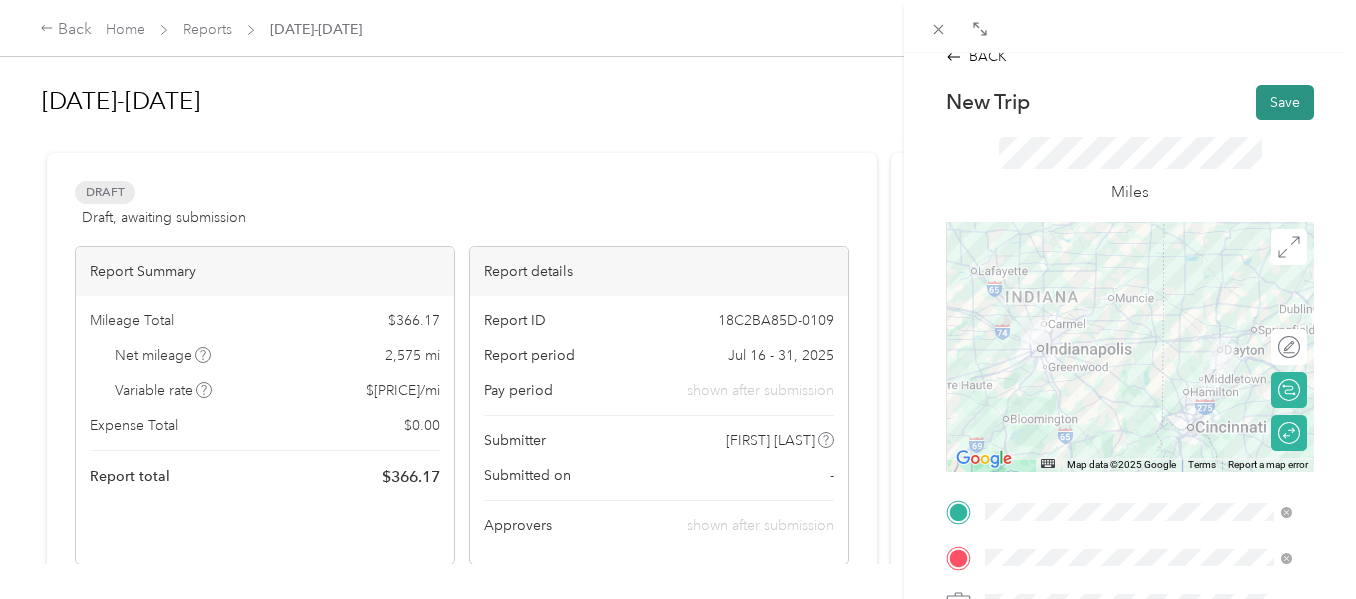 click on "Save" at bounding box center (1285, 102) 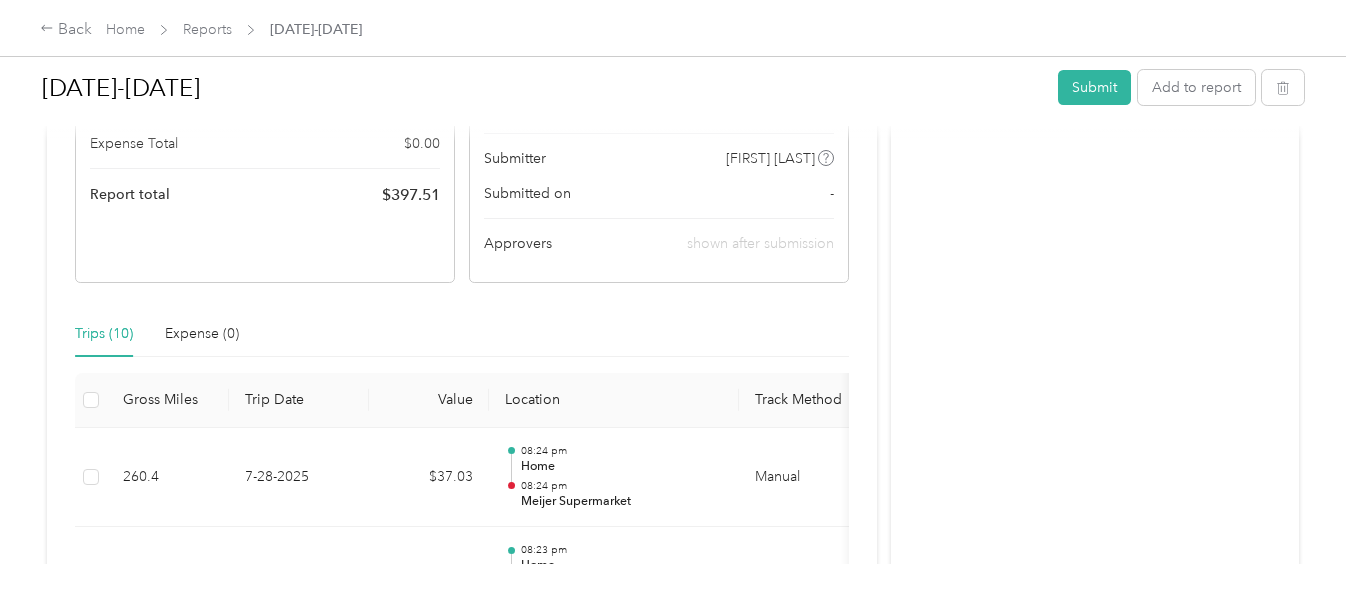 scroll, scrollTop: 0, scrollLeft: 0, axis: both 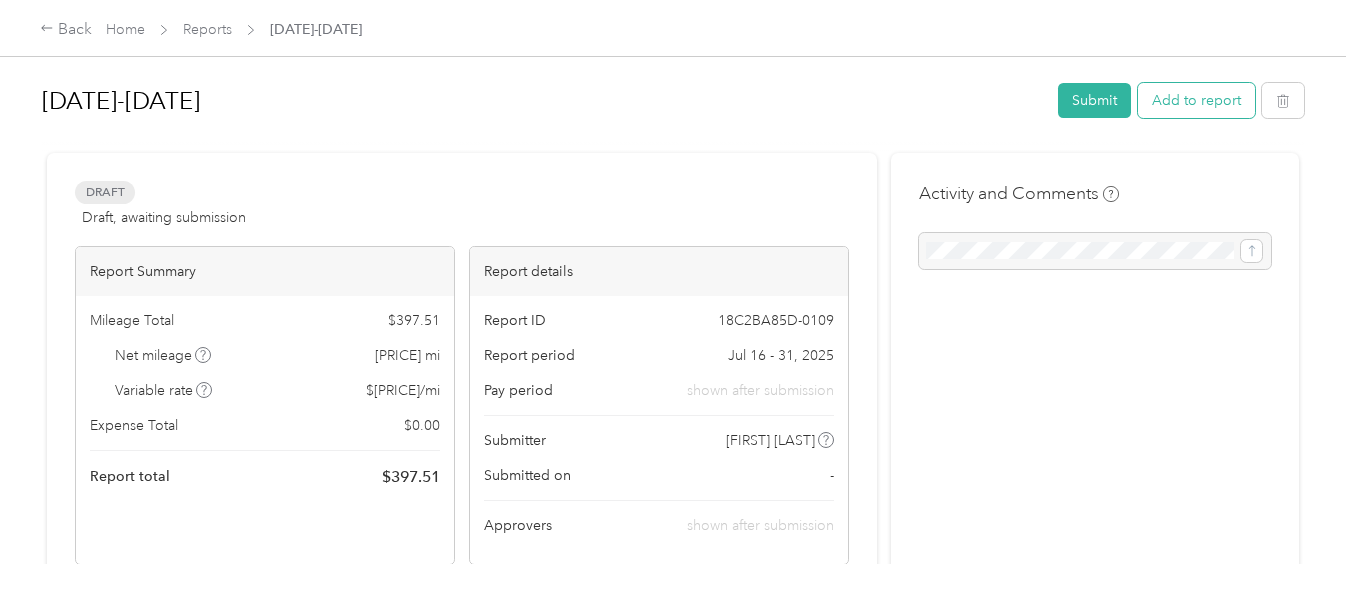 click on "Add to report" at bounding box center (1196, 100) 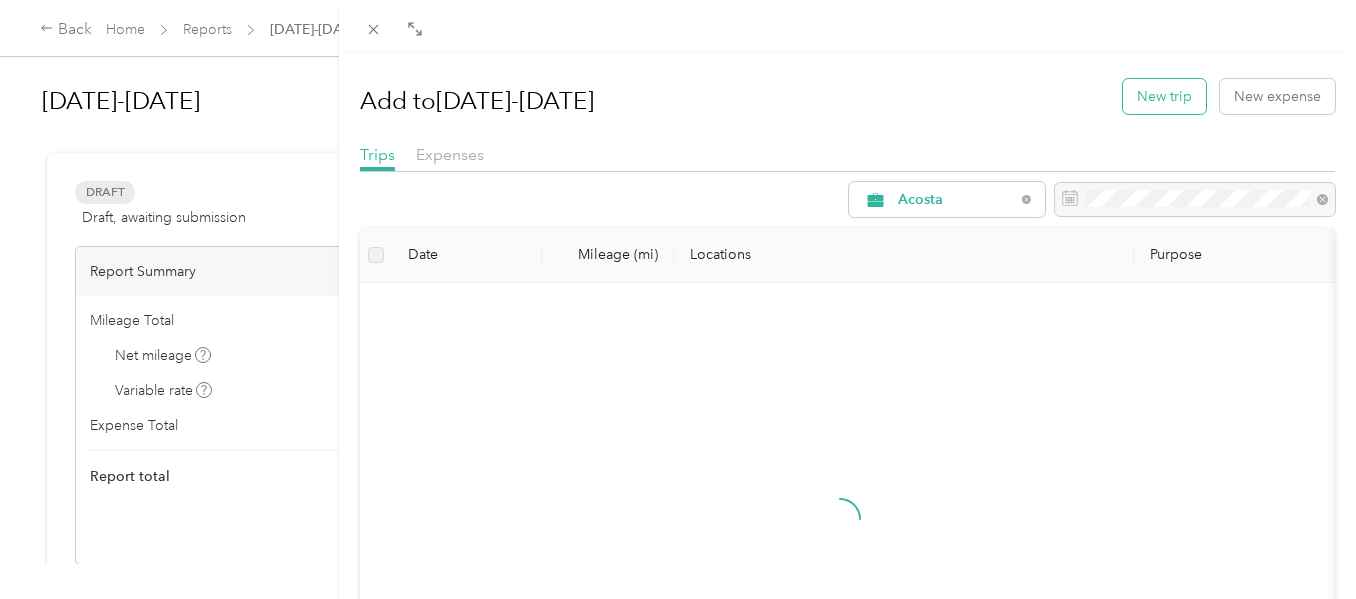 click on "New trip" at bounding box center [1164, 96] 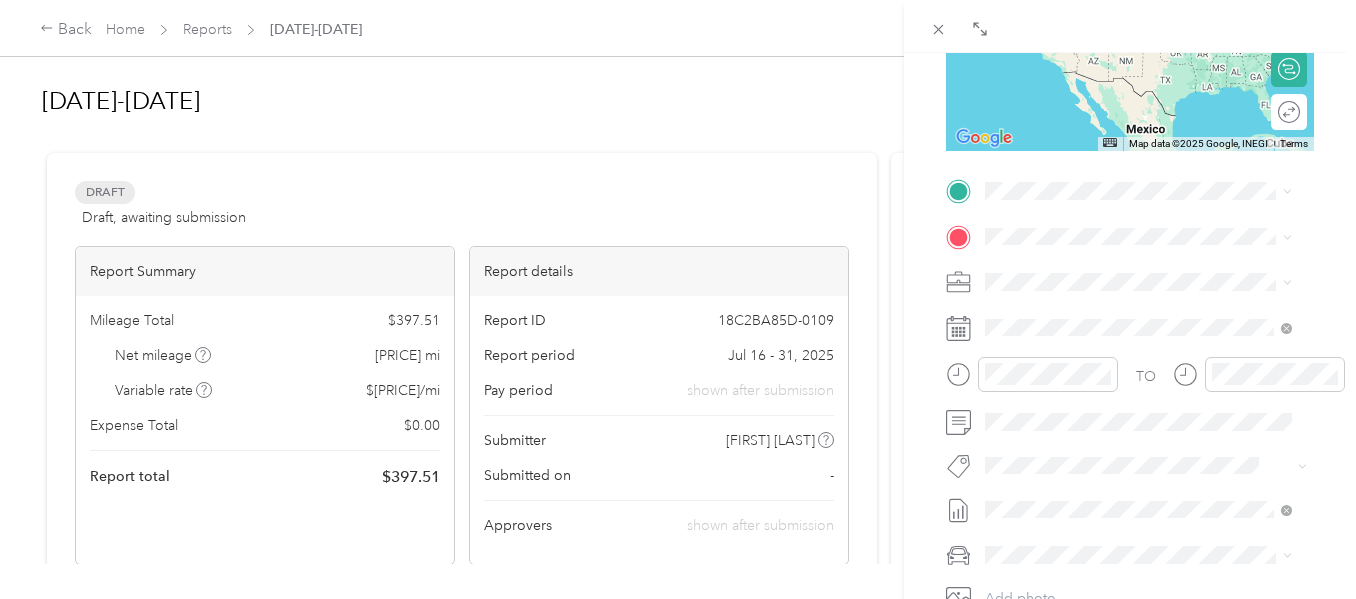 scroll, scrollTop: 367, scrollLeft: 0, axis: vertical 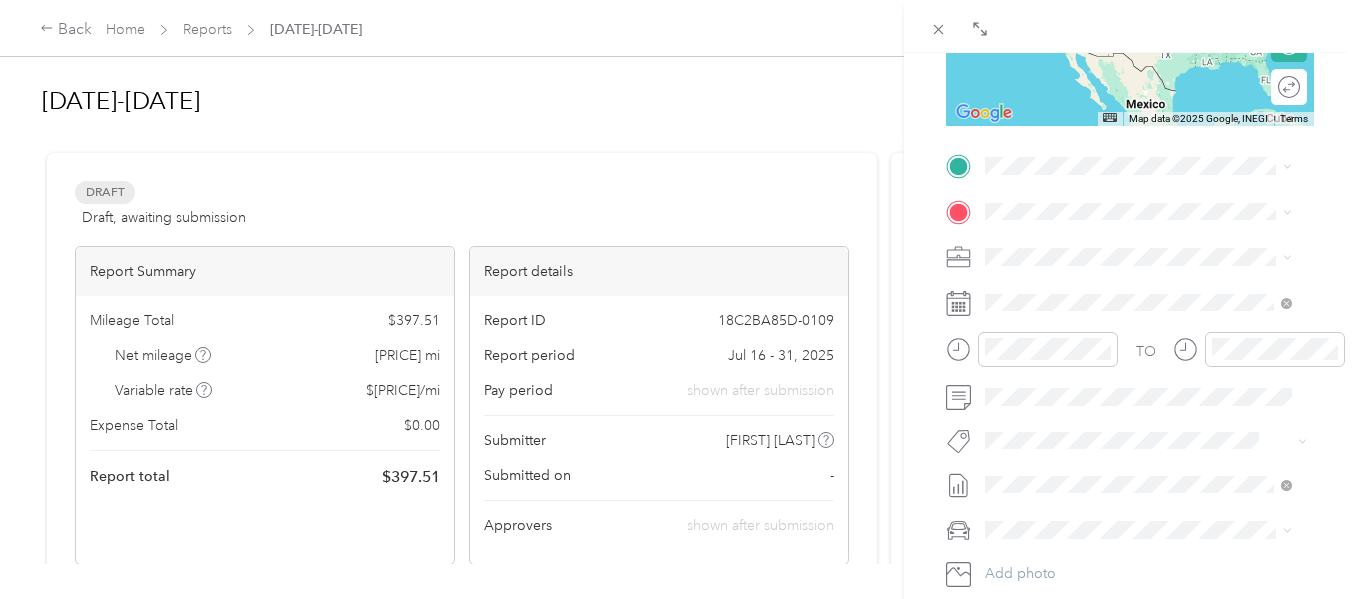 click on "TO Add photo" at bounding box center (1130, 391) 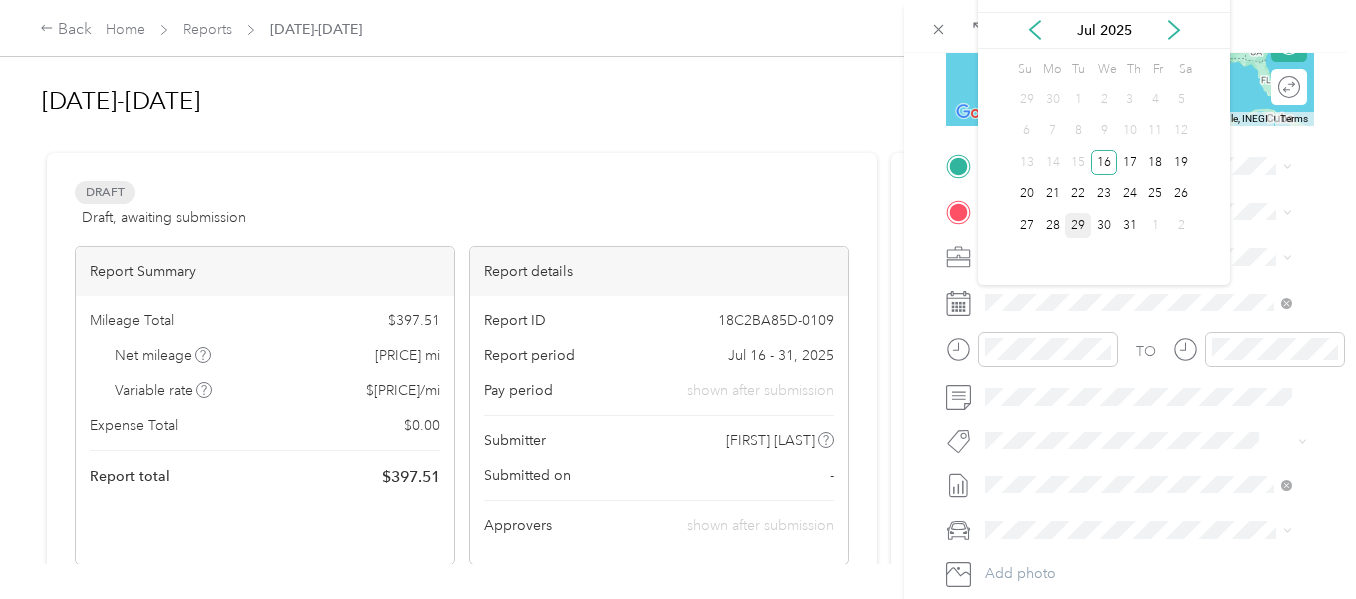 click on "29" at bounding box center (1078, 225) 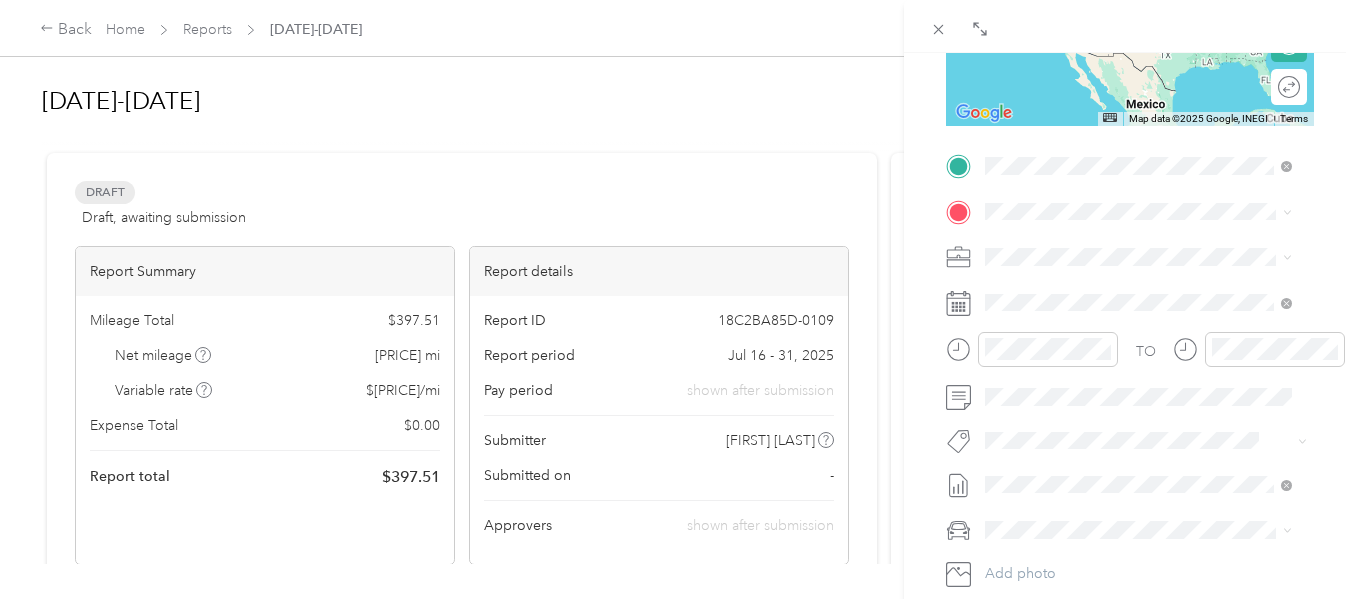 click on "[NUMBER] [STREET], [CITY], [STATE], United States" at bounding box center [1139, 278] 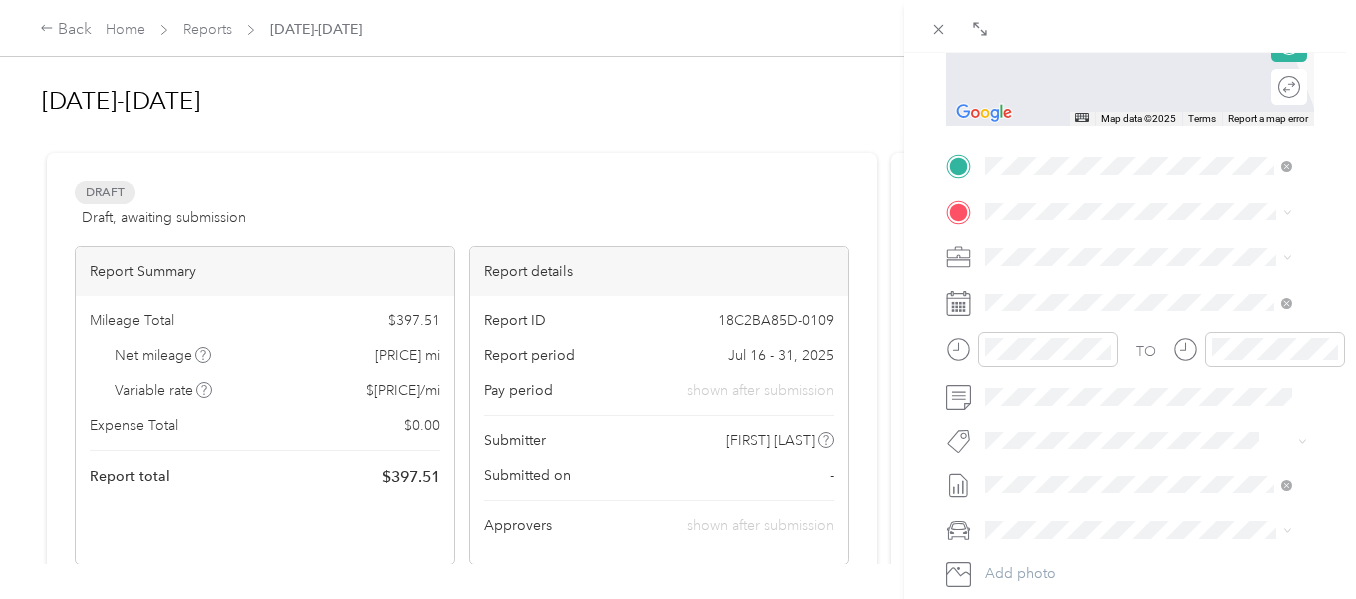 click on "Meijer Supermarket" at bounding box center [1157, 465] 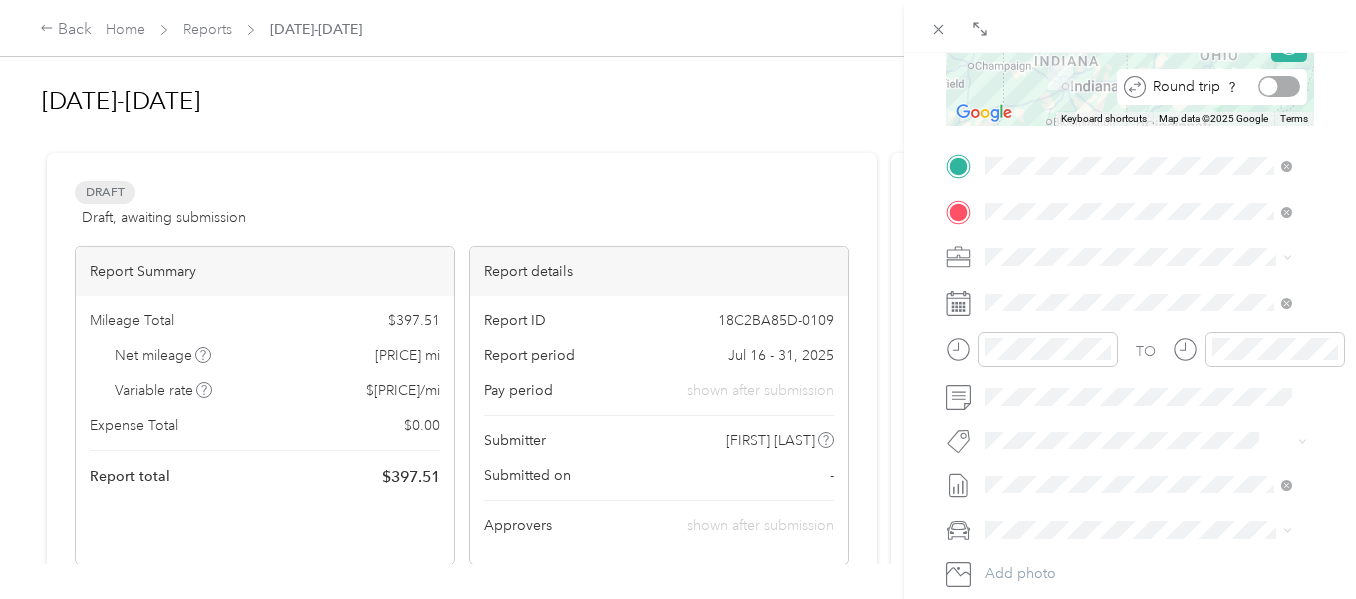 click at bounding box center (1279, 86) 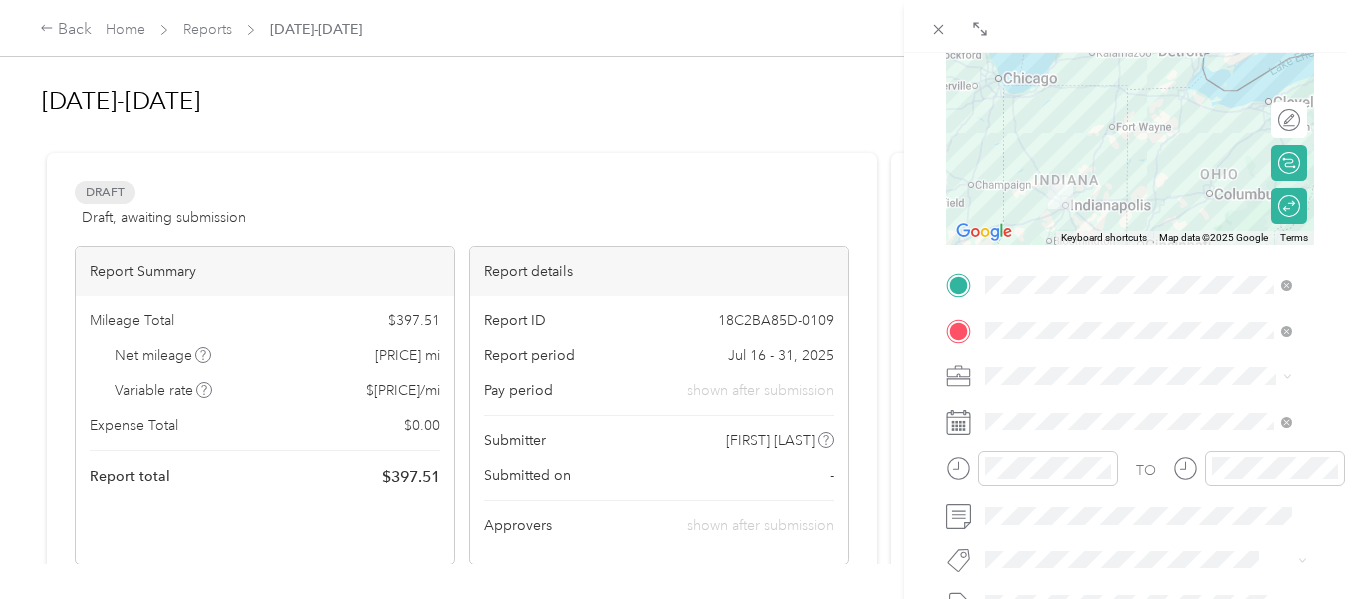 scroll, scrollTop: 254, scrollLeft: 0, axis: vertical 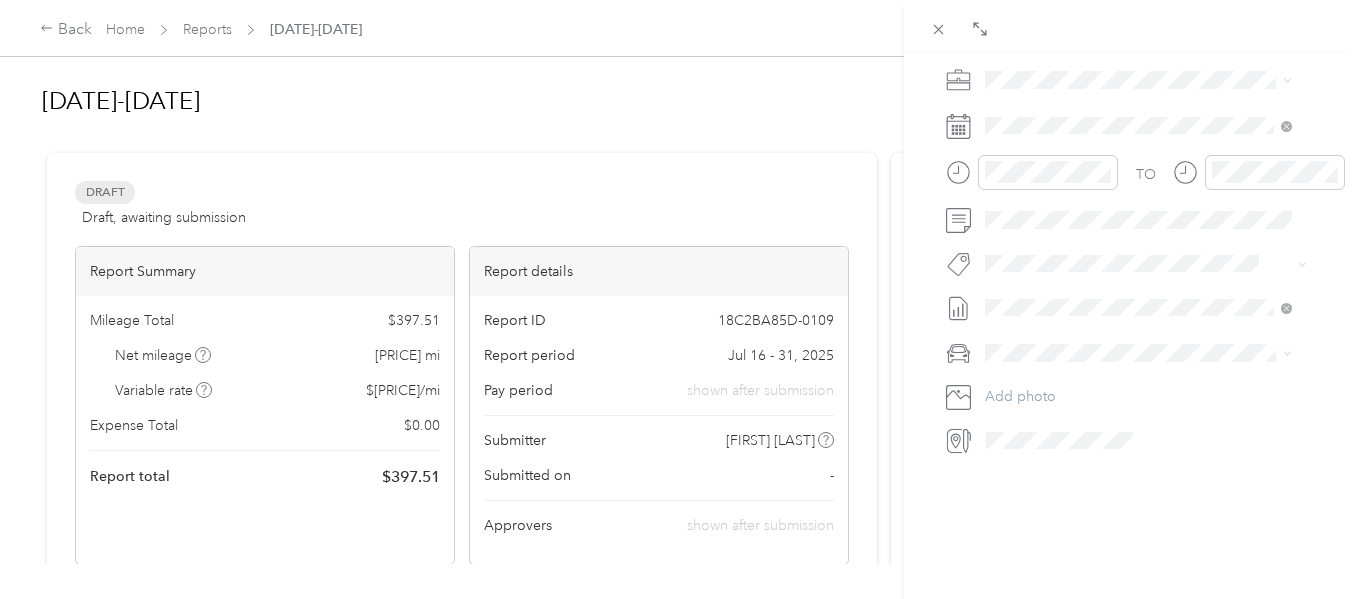 click on "TO Add photo" at bounding box center (1130, 214) 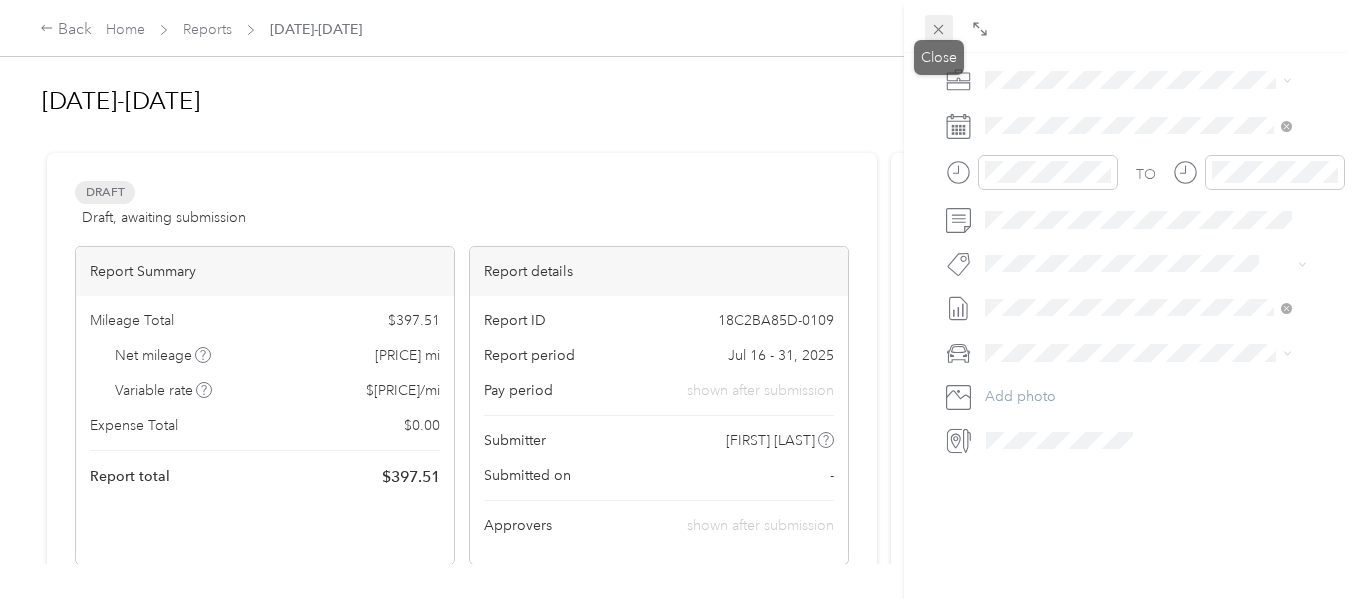 click 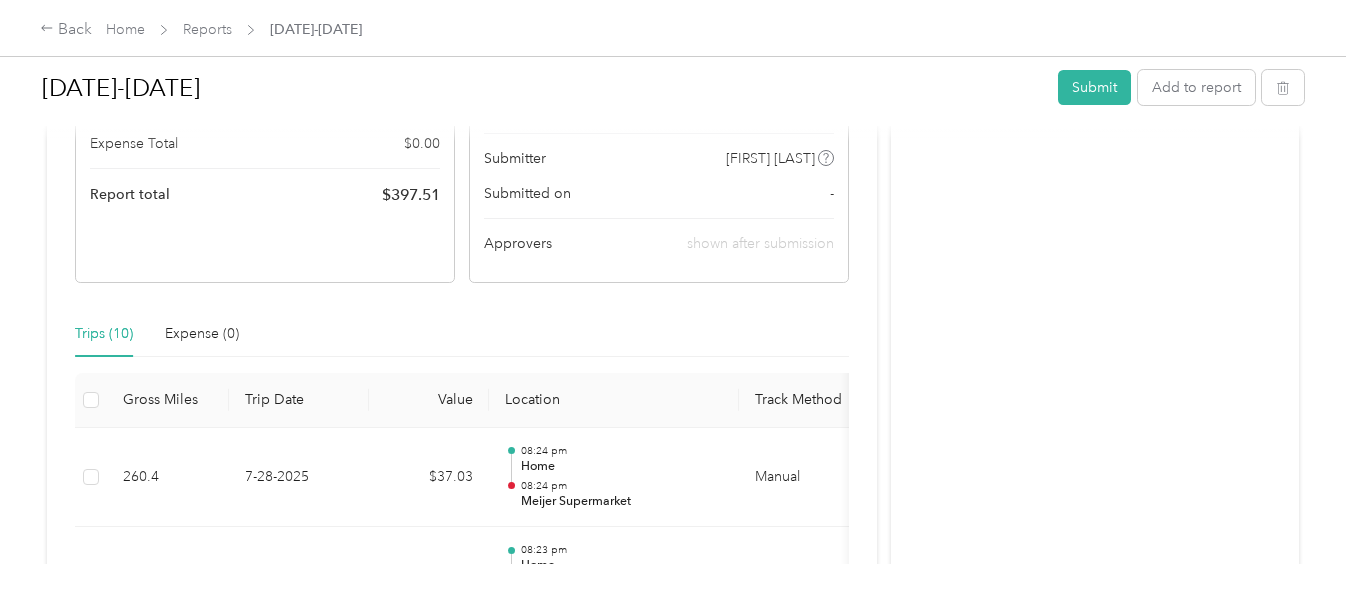 scroll, scrollTop: 0, scrollLeft: 0, axis: both 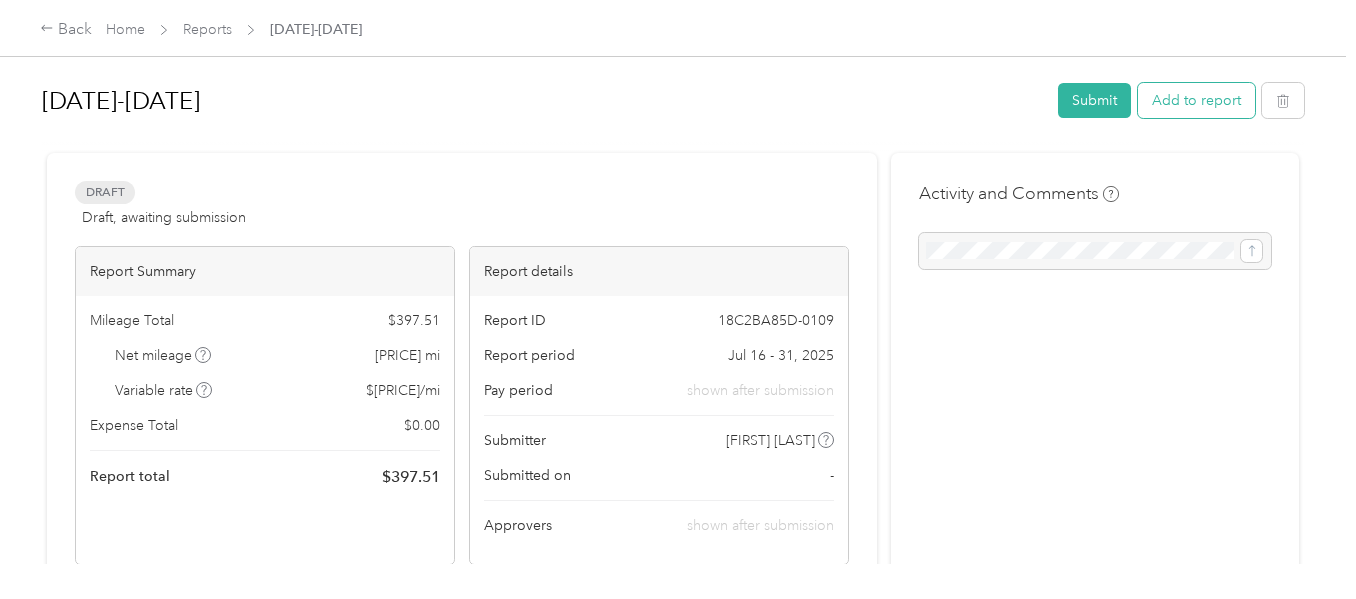 click on "Add to report" at bounding box center (1196, 100) 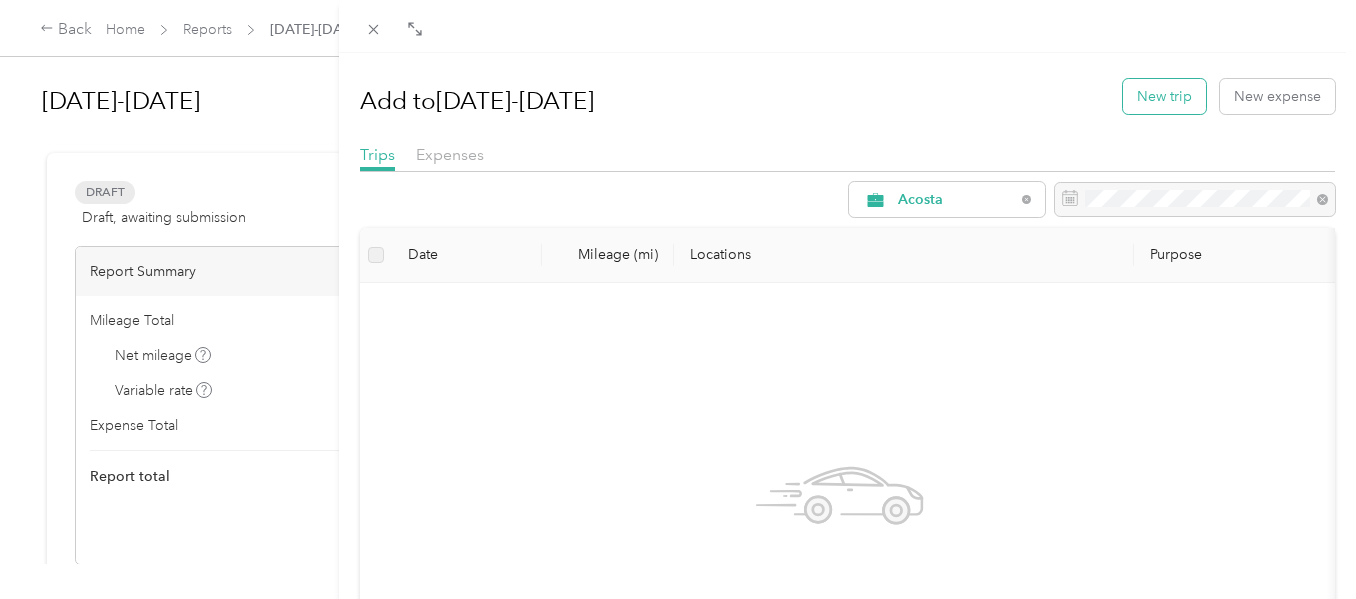click on "New trip" at bounding box center (1164, 96) 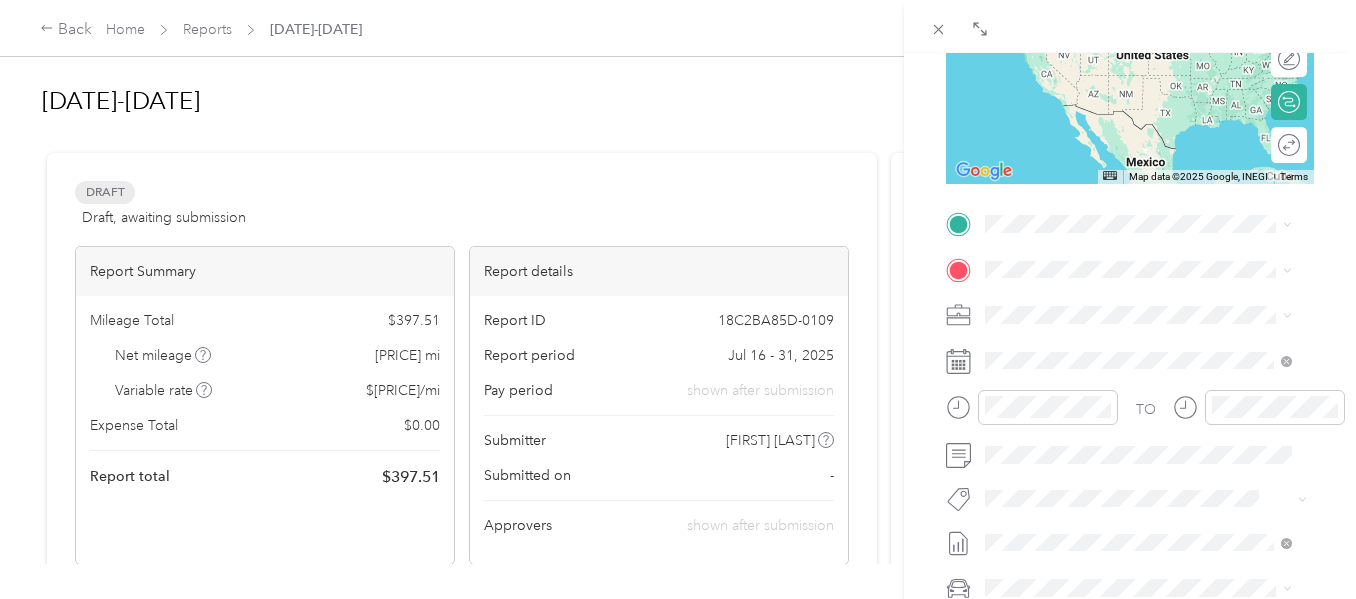 scroll, scrollTop: 359, scrollLeft: 0, axis: vertical 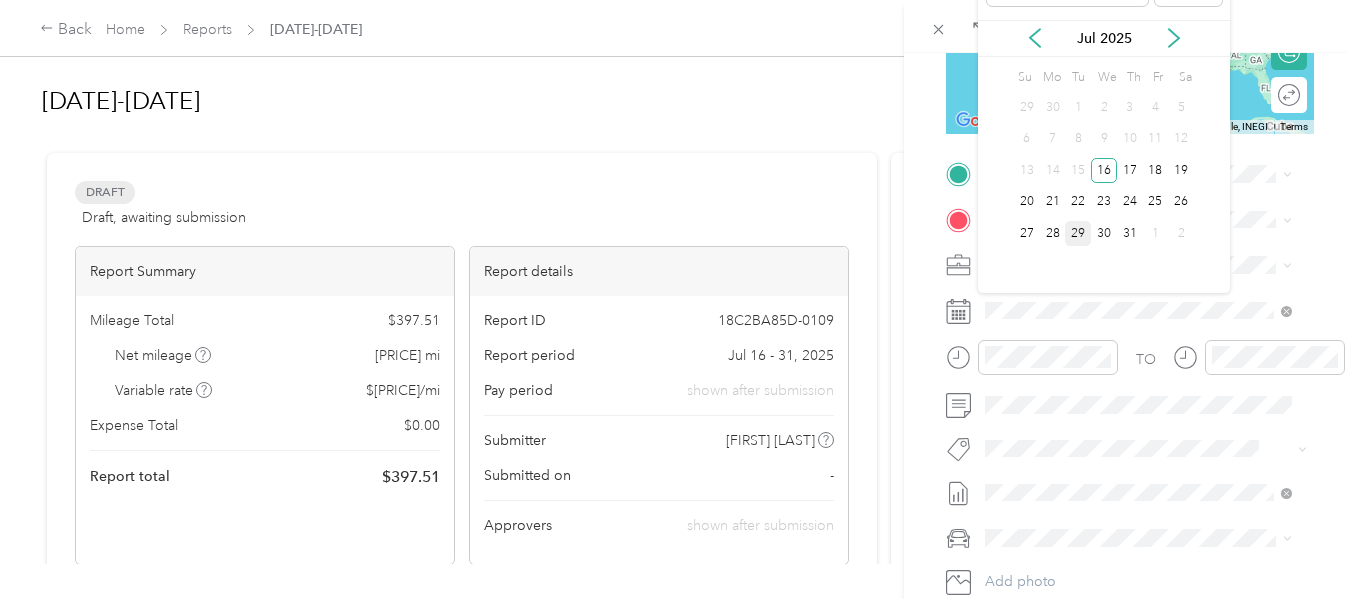 click on "29" at bounding box center (1078, 233) 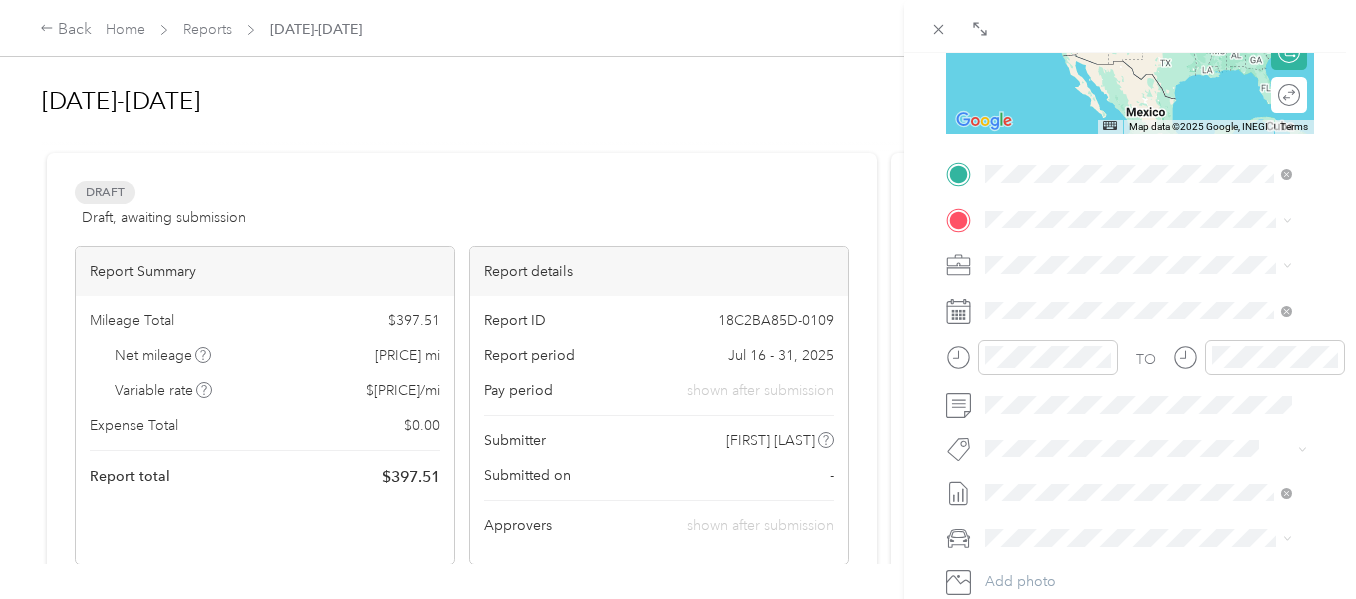 click on "[STREET], [CITY], [STATE], [COUNTRY]" at bounding box center [1138, 276] 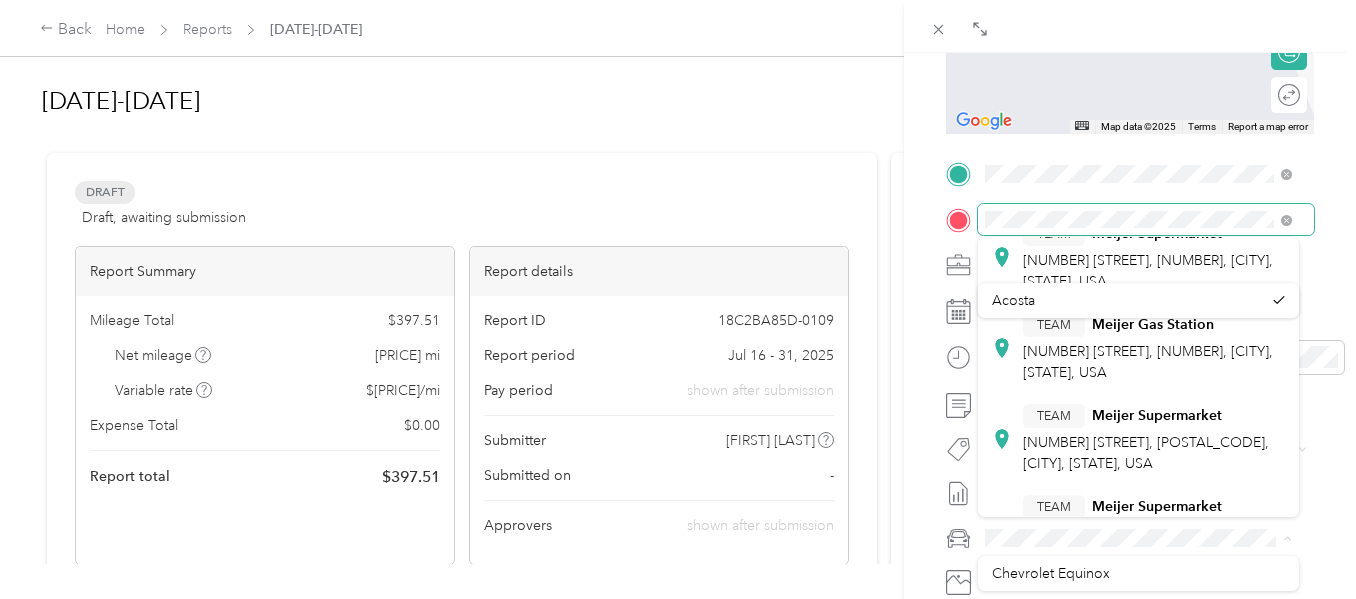 scroll, scrollTop: 319, scrollLeft: 0, axis: vertical 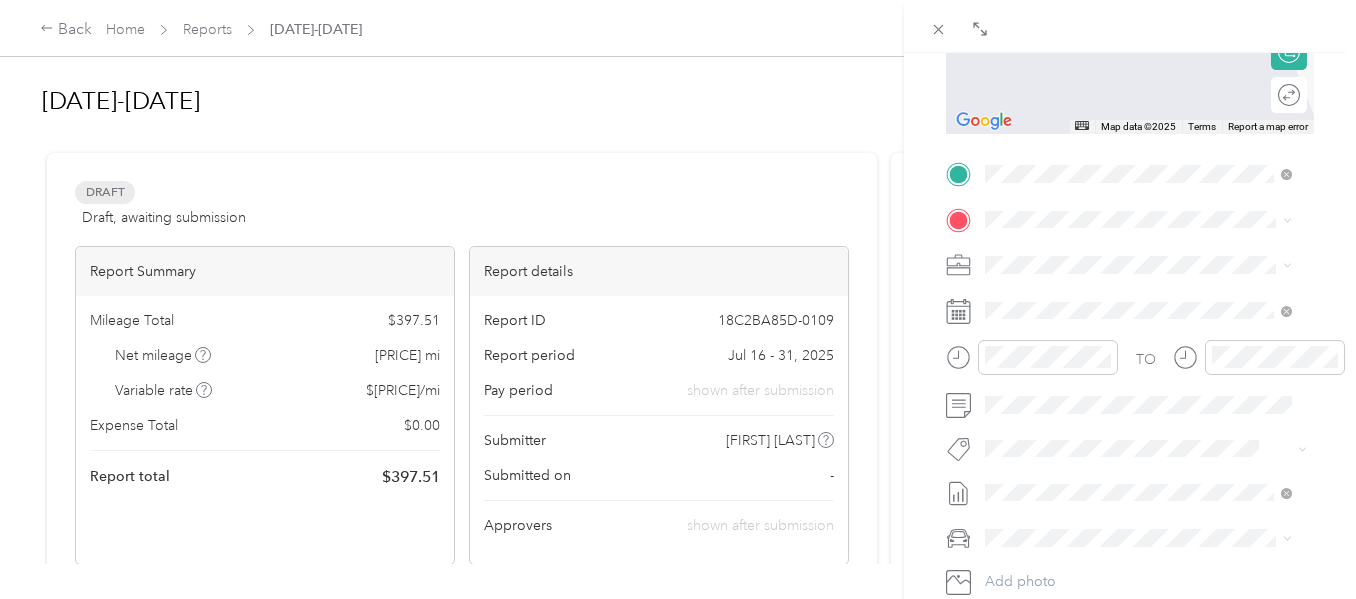 click on "TEAM Meijer Supermarket [NUMBER] [STREET], [NUMBER], [CITY], [STATE], USA" at bounding box center (1154, 362) 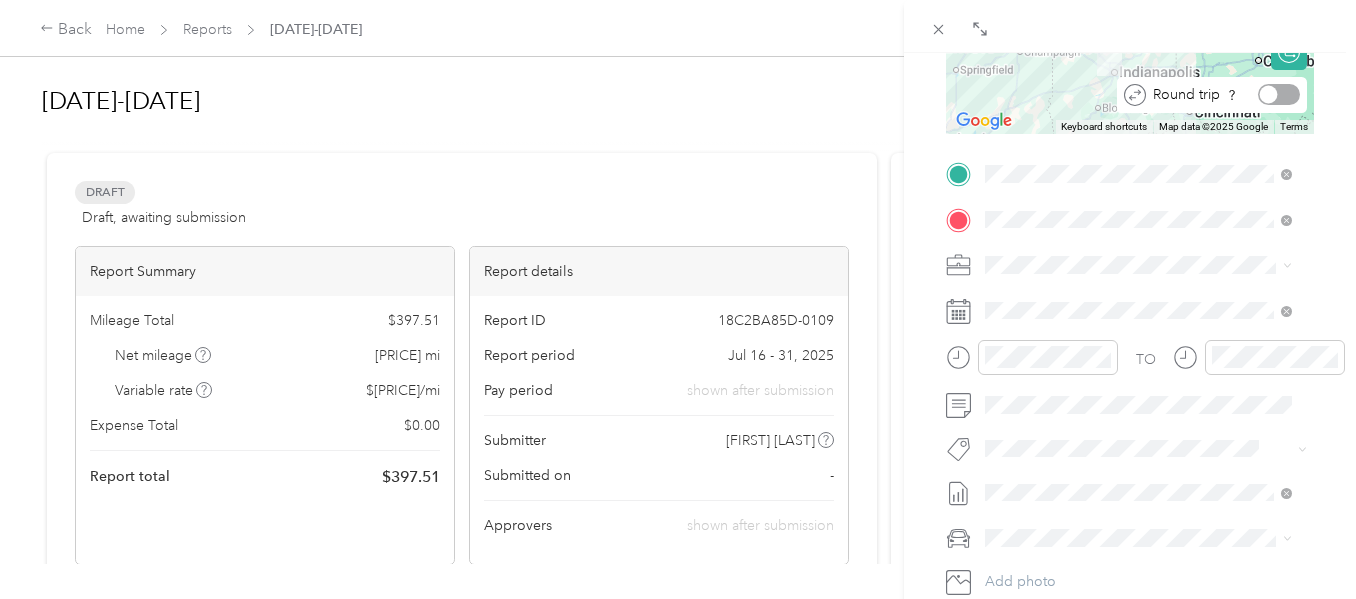 click at bounding box center [1279, 94] 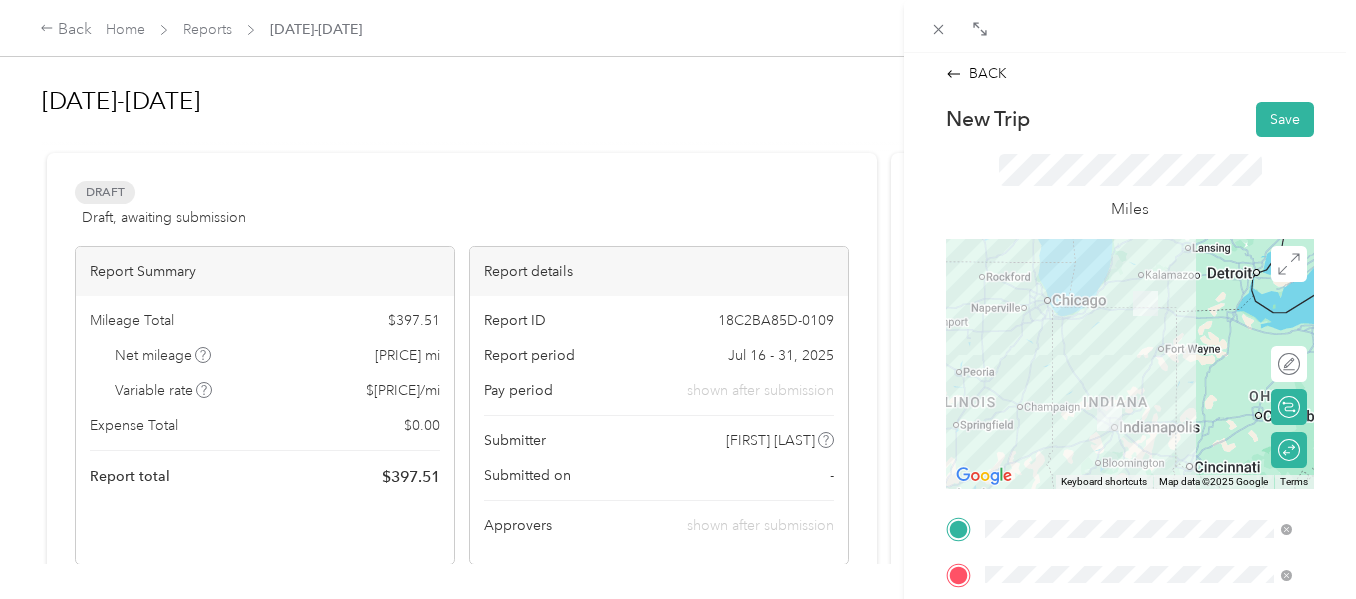 scroll, scrollTop: 0, scrollLeft: 0, axis: both 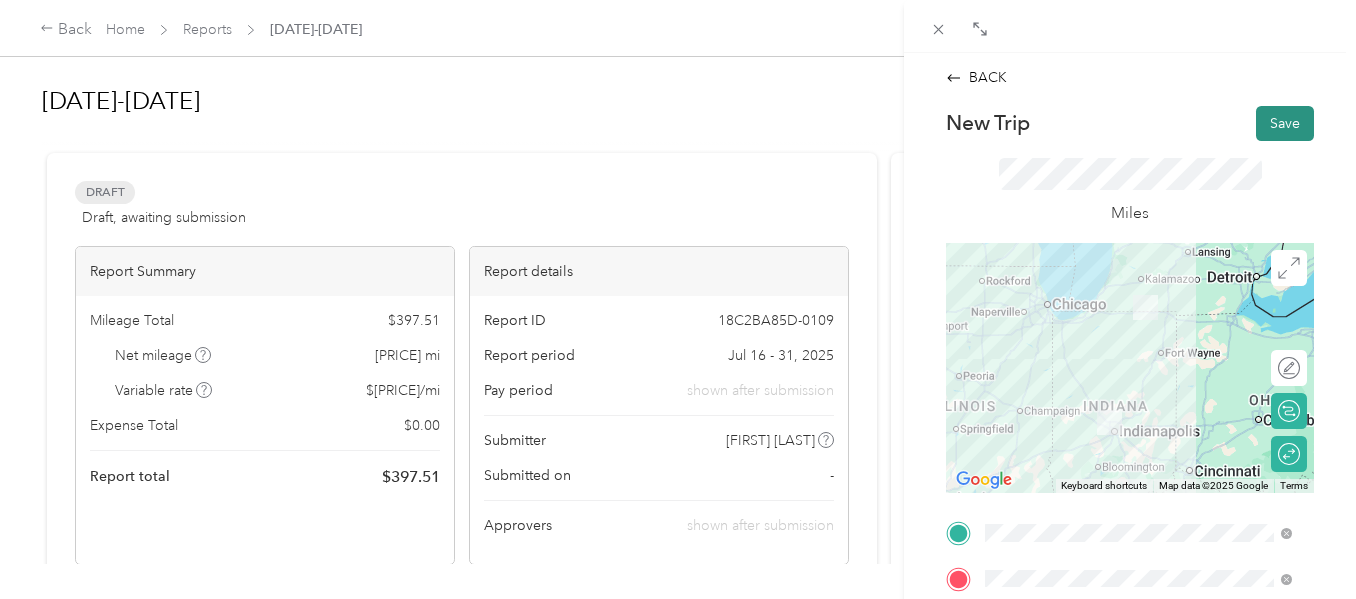 click on "Save" at bounding box center (1285, 123) 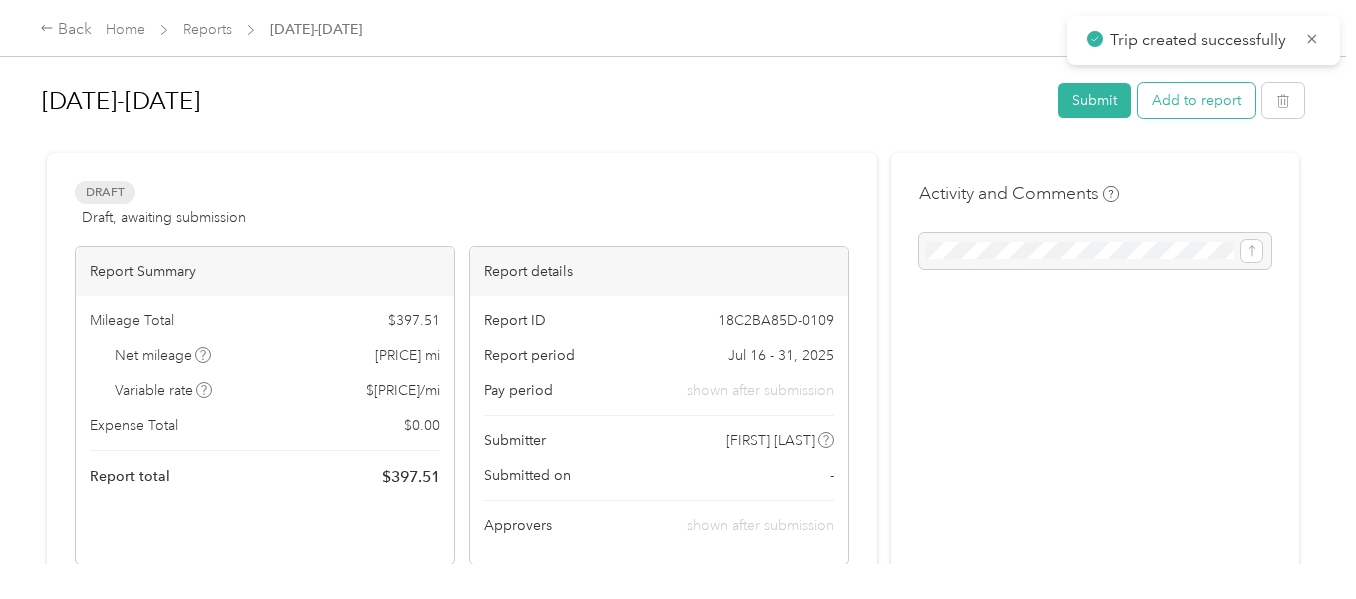 click on "Add to report" at bounding box center (1196, 100) 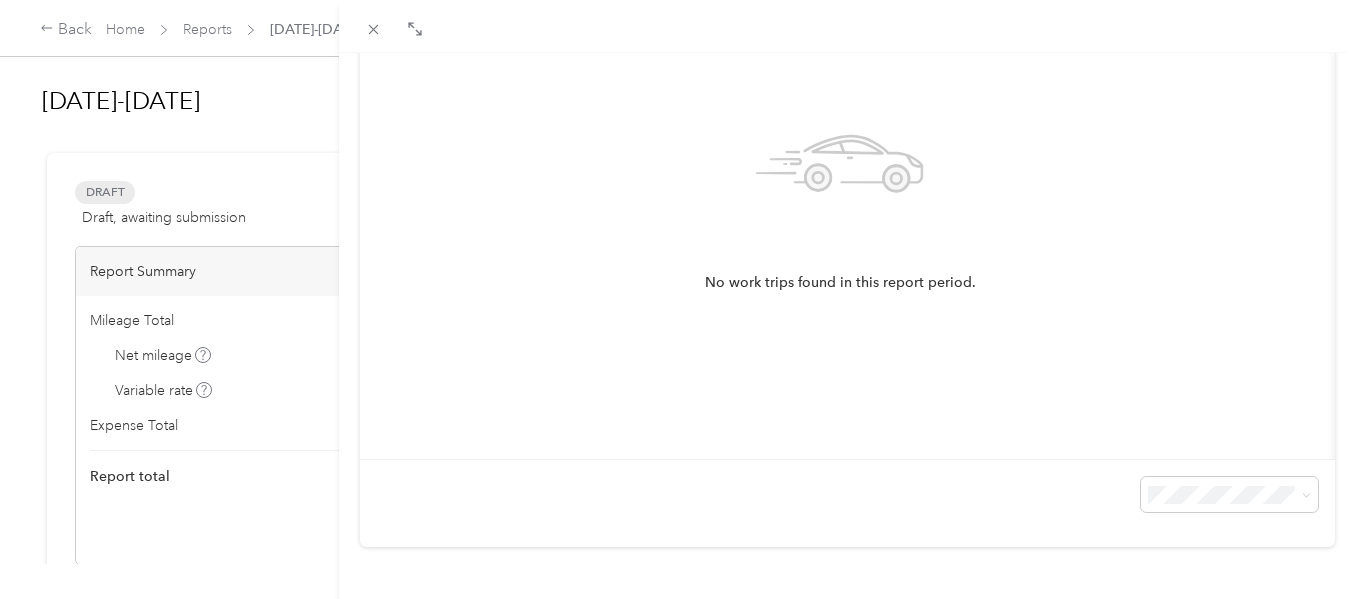 scroll, scrollTop: 0, scrollLeft: 0, axis: both 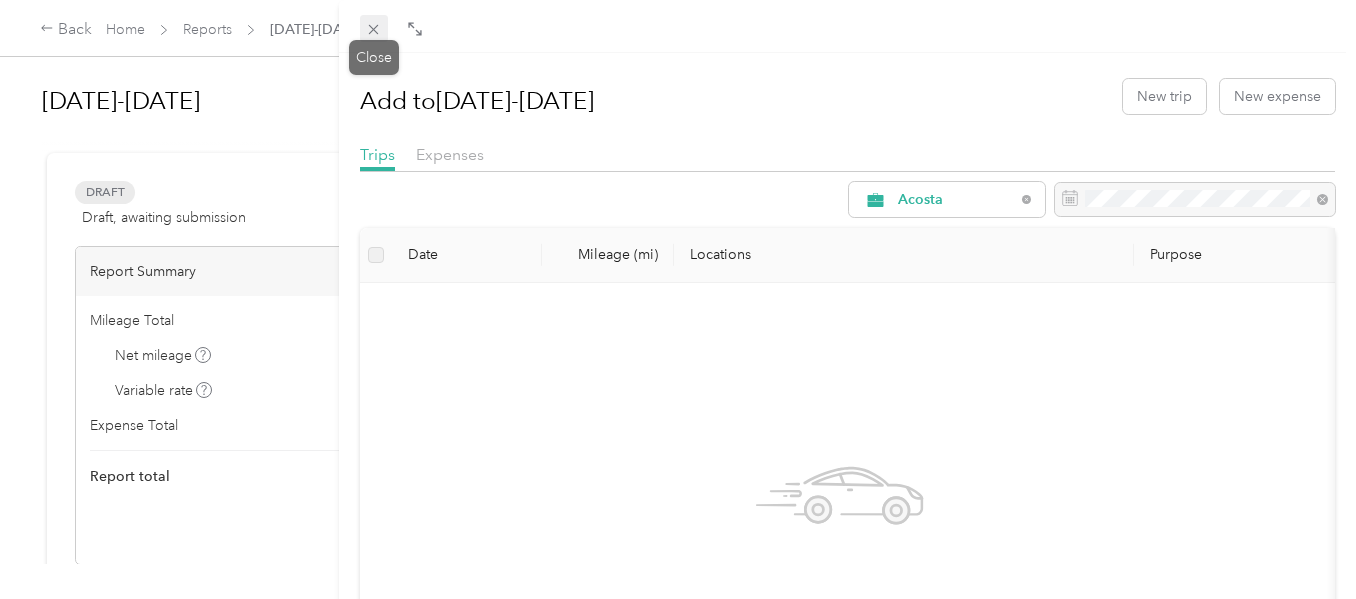click at bounding box center (374, 29) 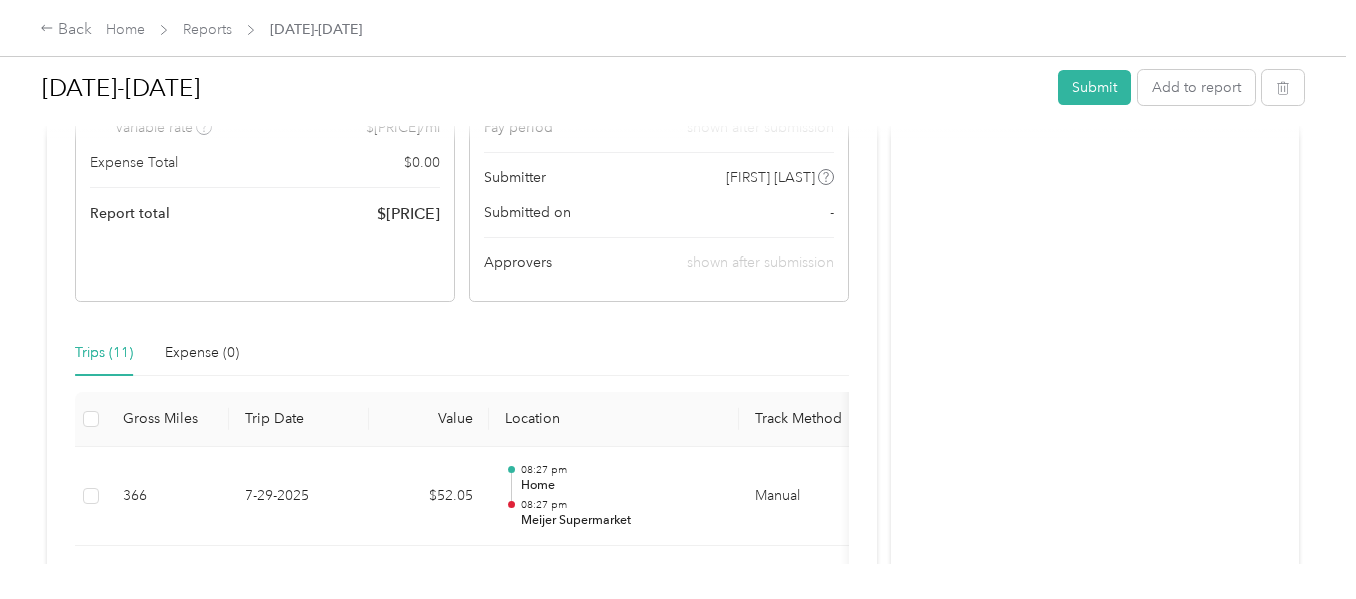 scroll, scrollTop: 163, scrollLeft: 0, axis: vertical 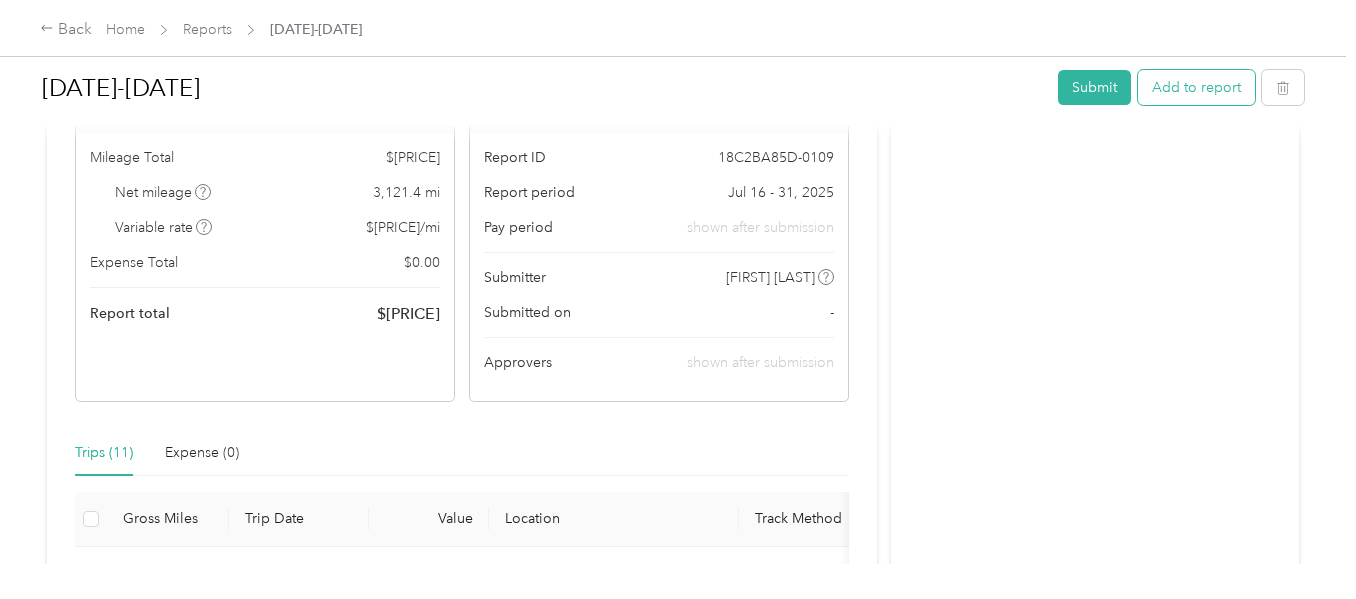 click on "Add to report" at bounding box center [1196, 87] 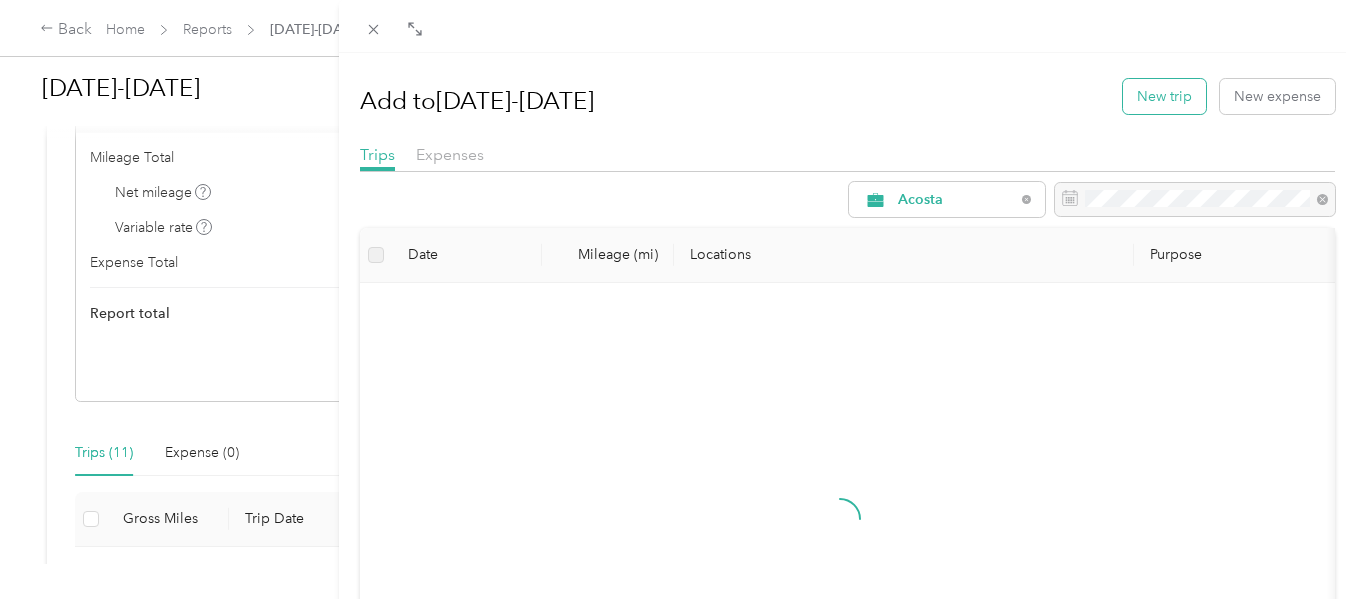 click on "New trip" at bounding box center (1164, 96) 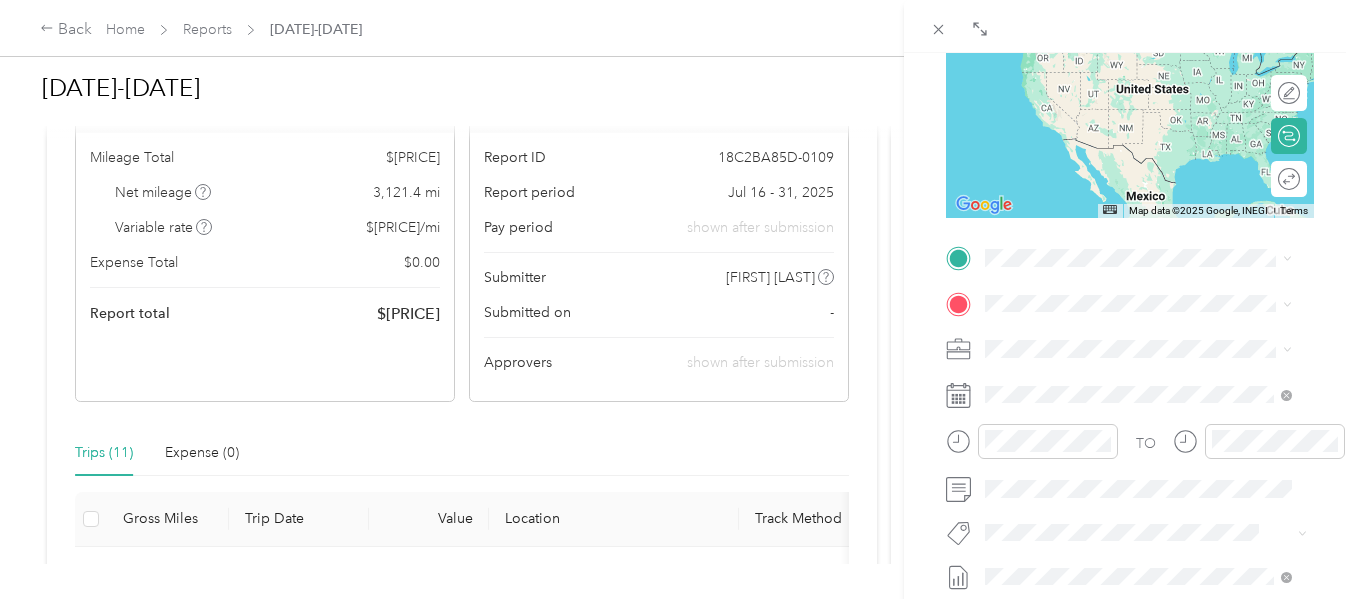 scroll, scrollTop: 284, scrollLeft: 0, axis: vertical 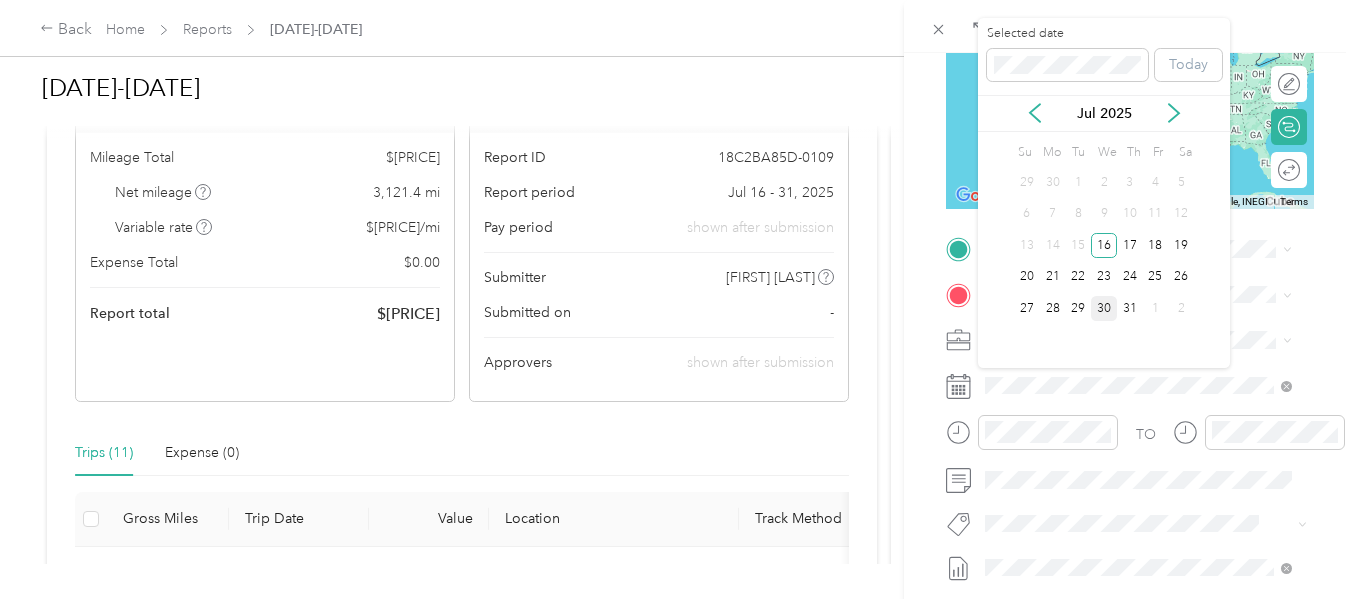 click on "30" at bounding box center (1104, 308) 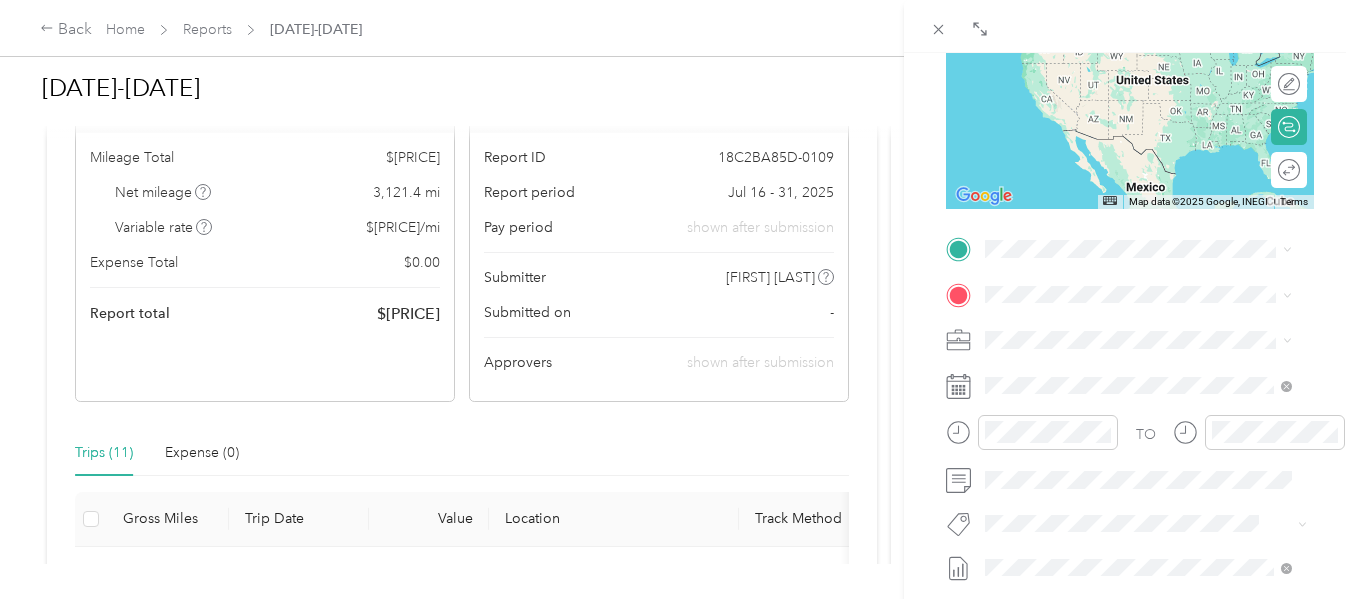 click on "[STREET], [CITY], [STATE], [COUNTRY]" at bounding box center (1154, 339) 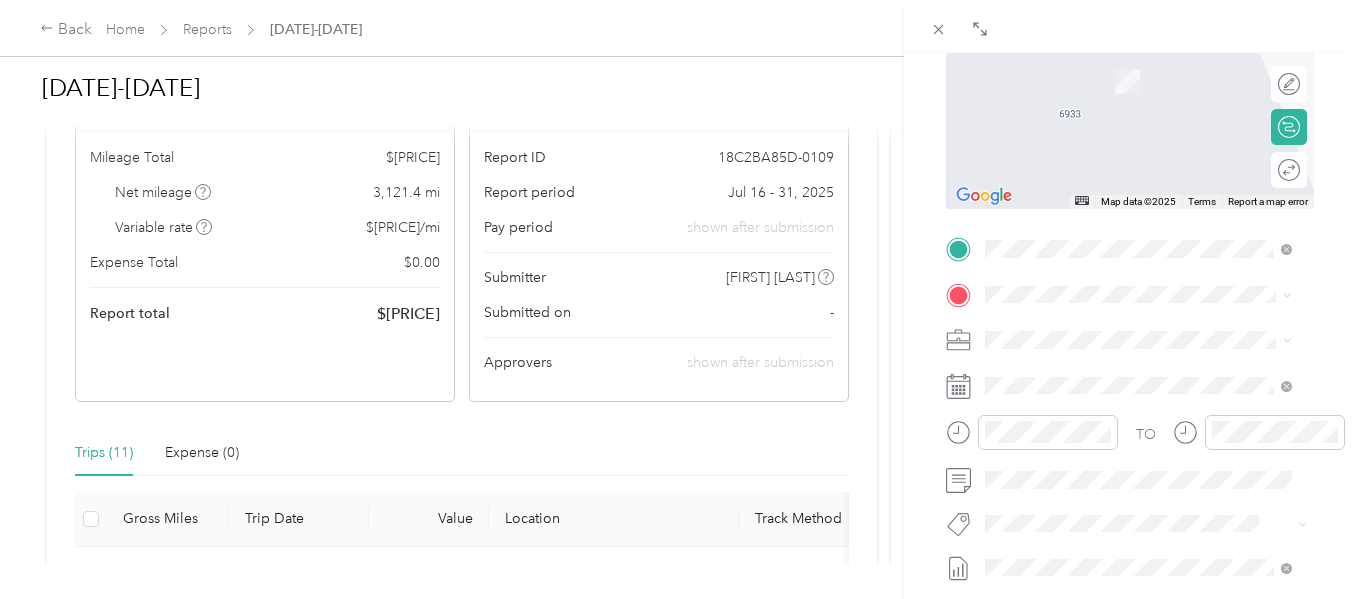click on "TEAM Meijer Supermarket [NUMBER] [STREET], [NUMBER], [CITY], [STATE], USA" at bounding box center (1154, 479) 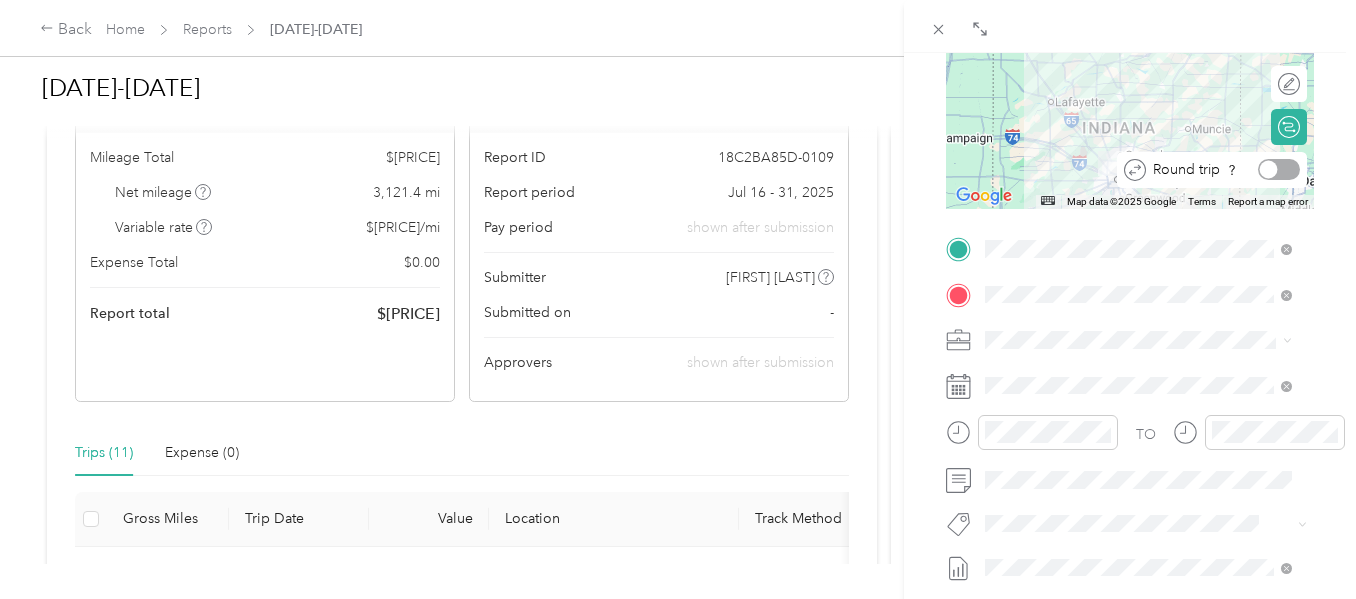 click at bounding box center (1279, 169) 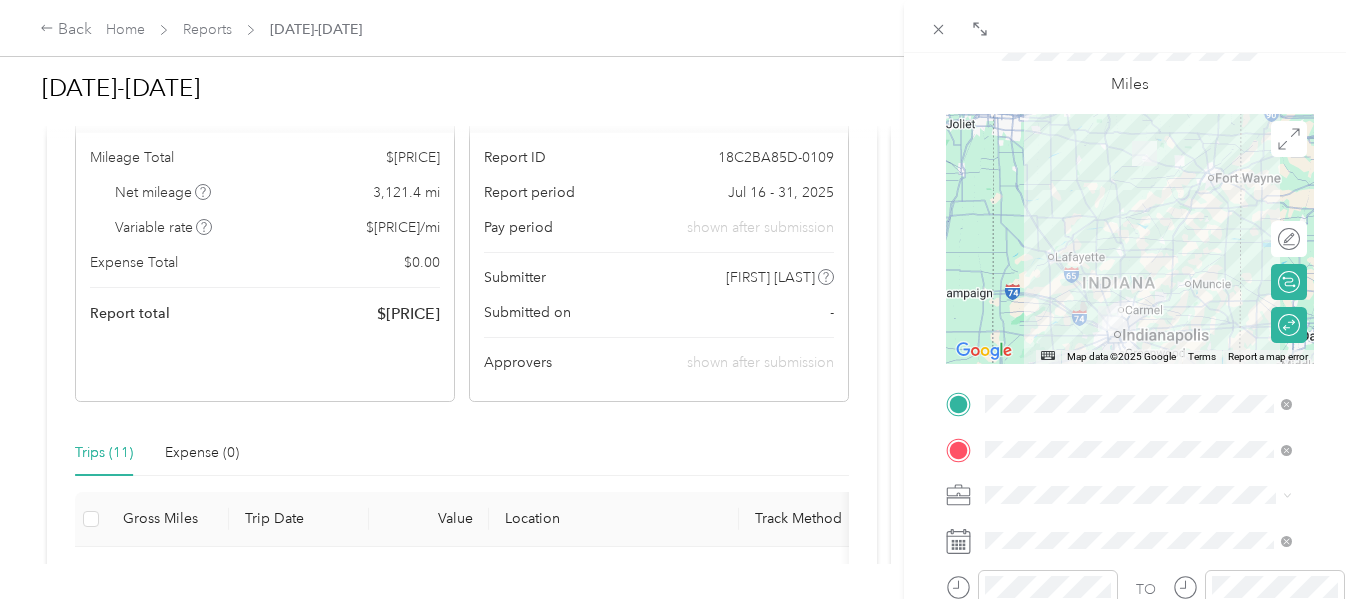 scroll, scrollTop: 0, scrollLeft: 0, axis: both 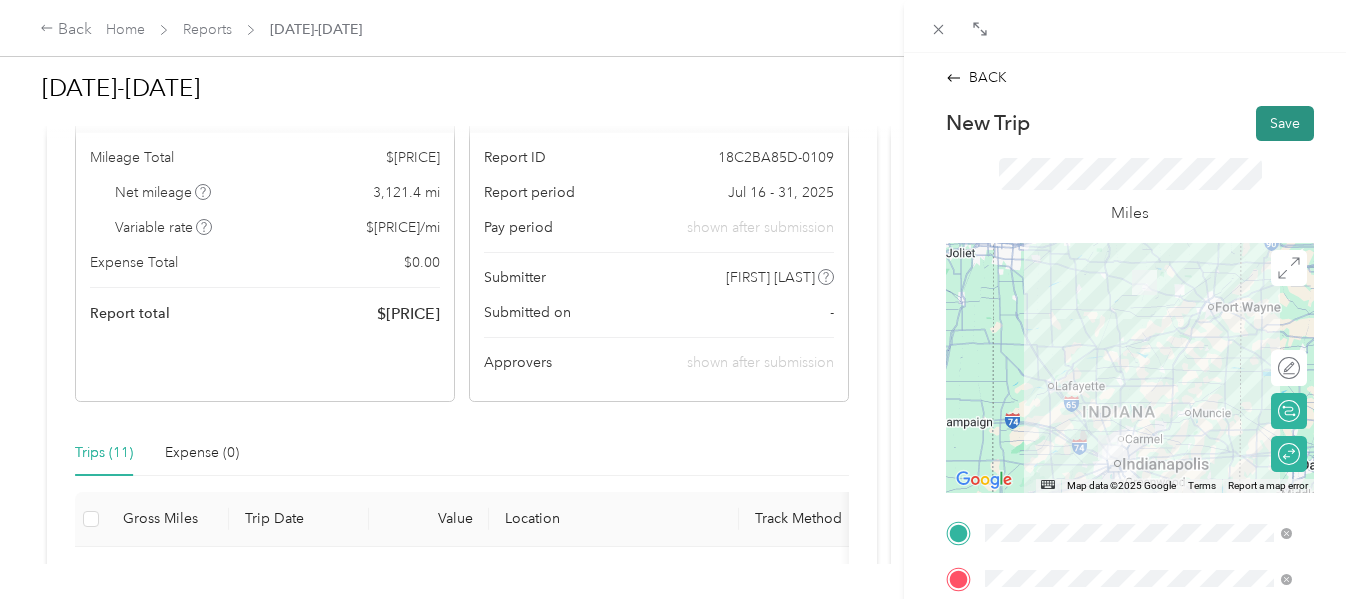 click on "Save" at bounding box center [1285, 123] 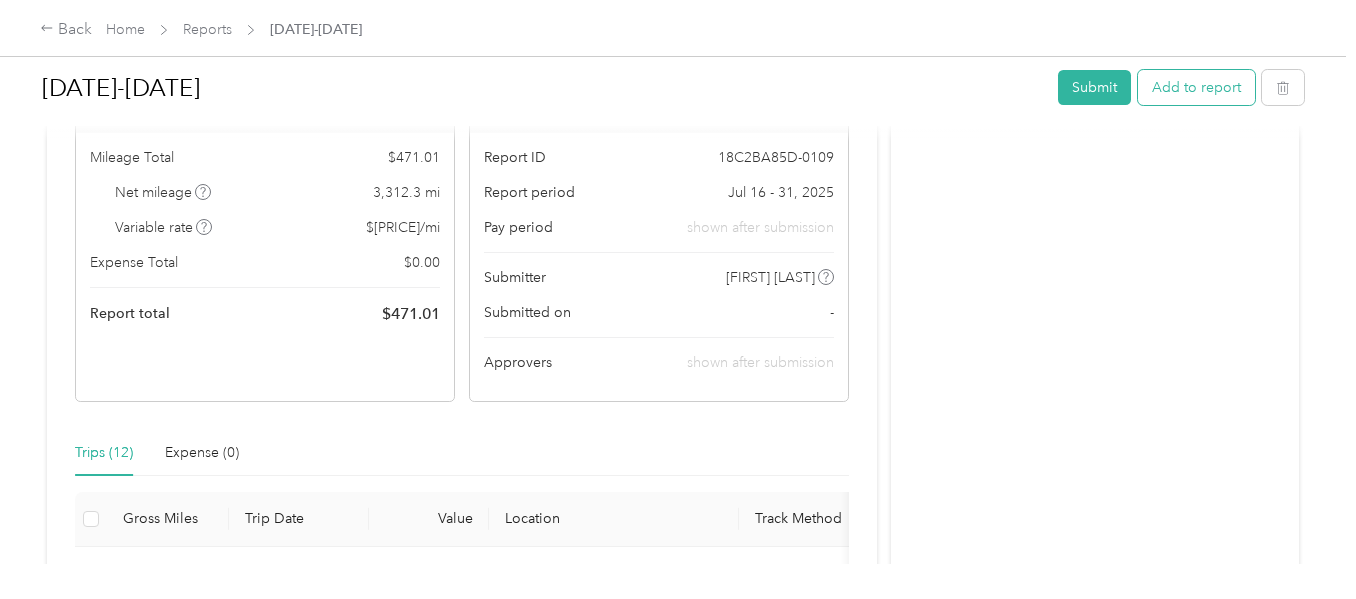 click on "Add to report" at bounding box center (1196, 87) 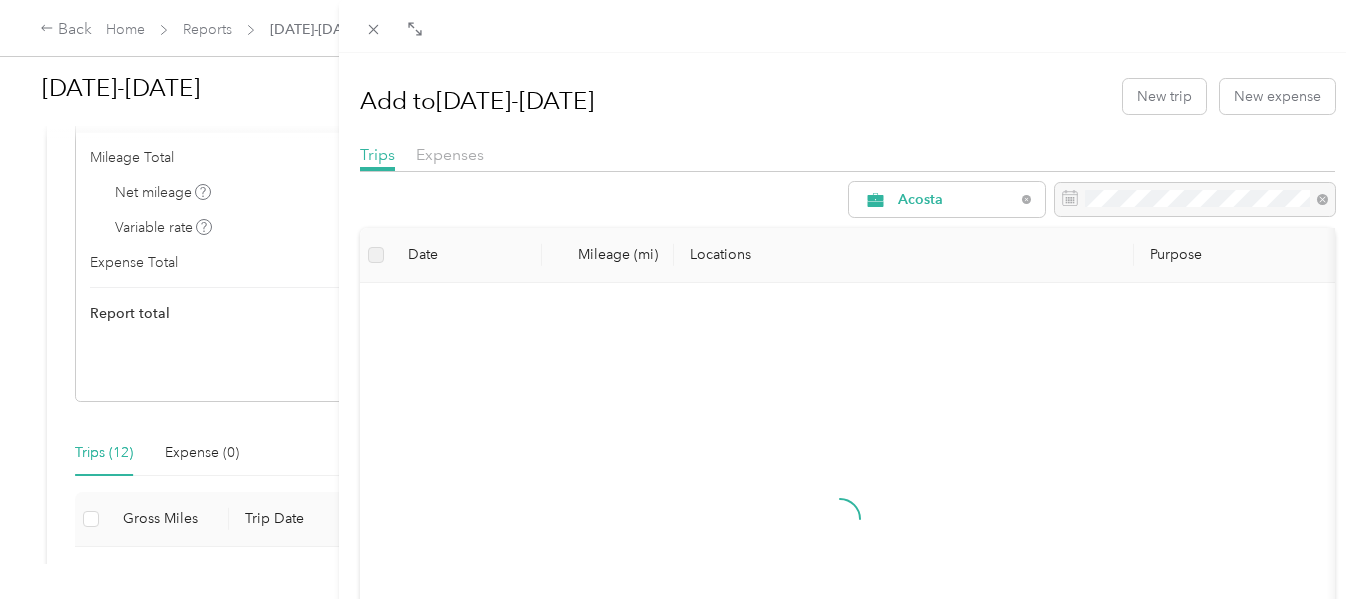 click on "New trip New expense" at bounding box center (1229, 96) 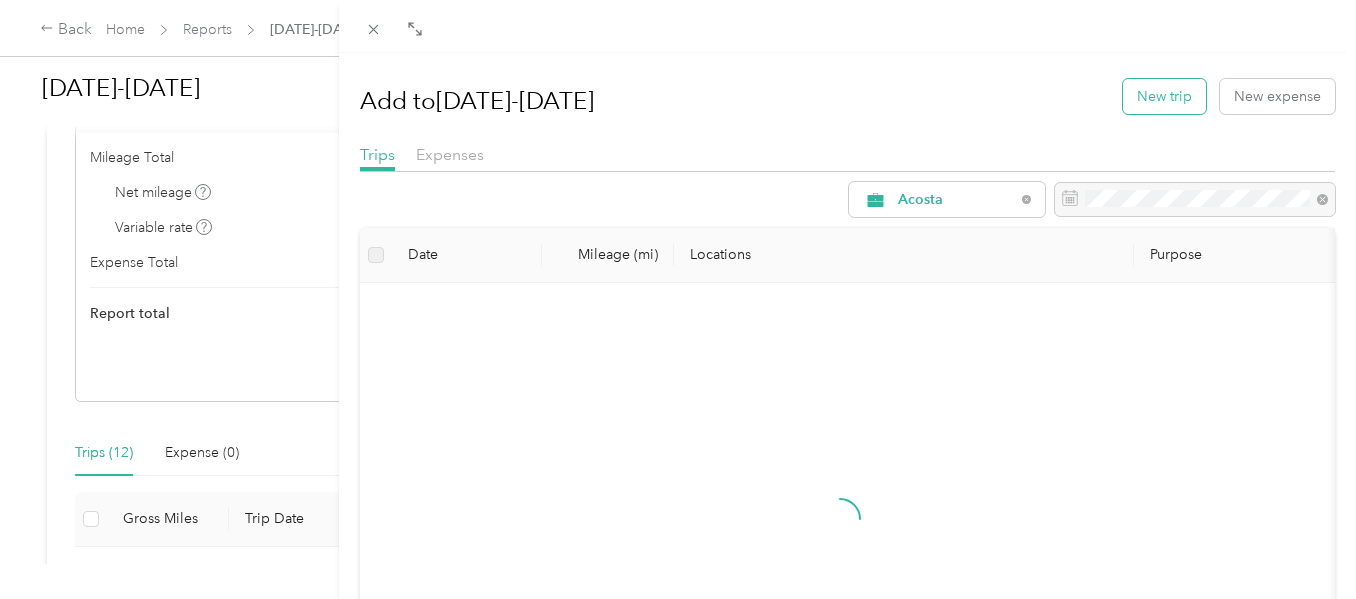 click on "New trip" at bounding box center [1164, 96] 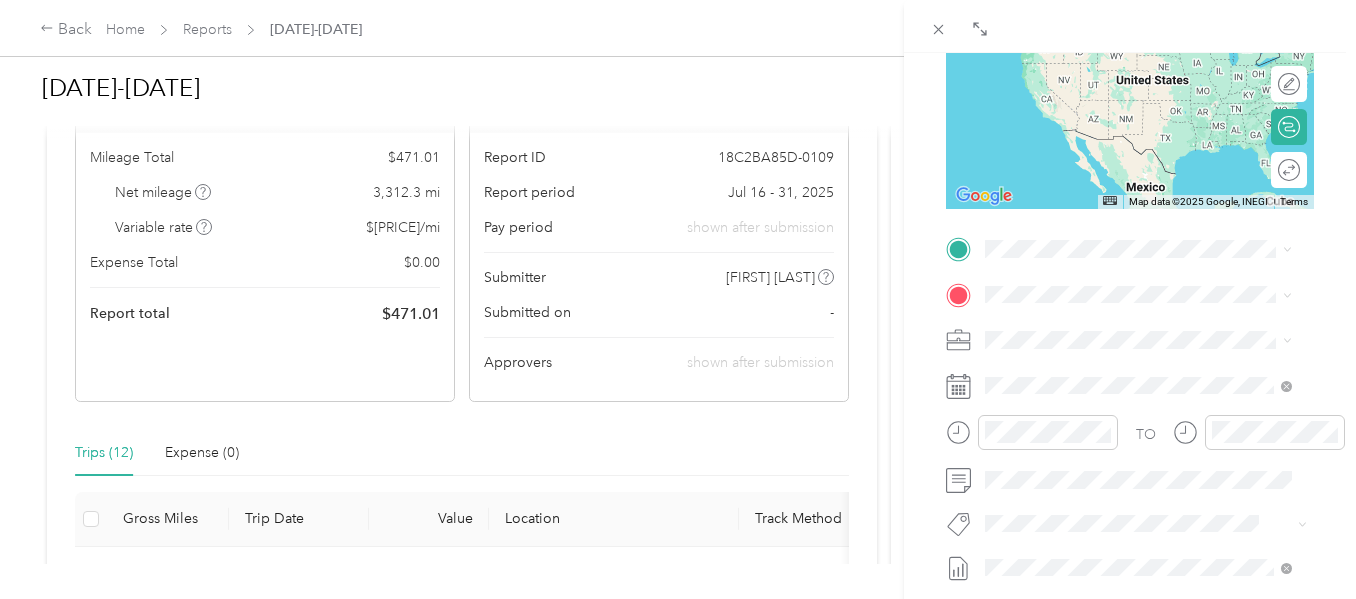 scroll, scrollTop: 282, scrollLeft: 0, axis: vertical 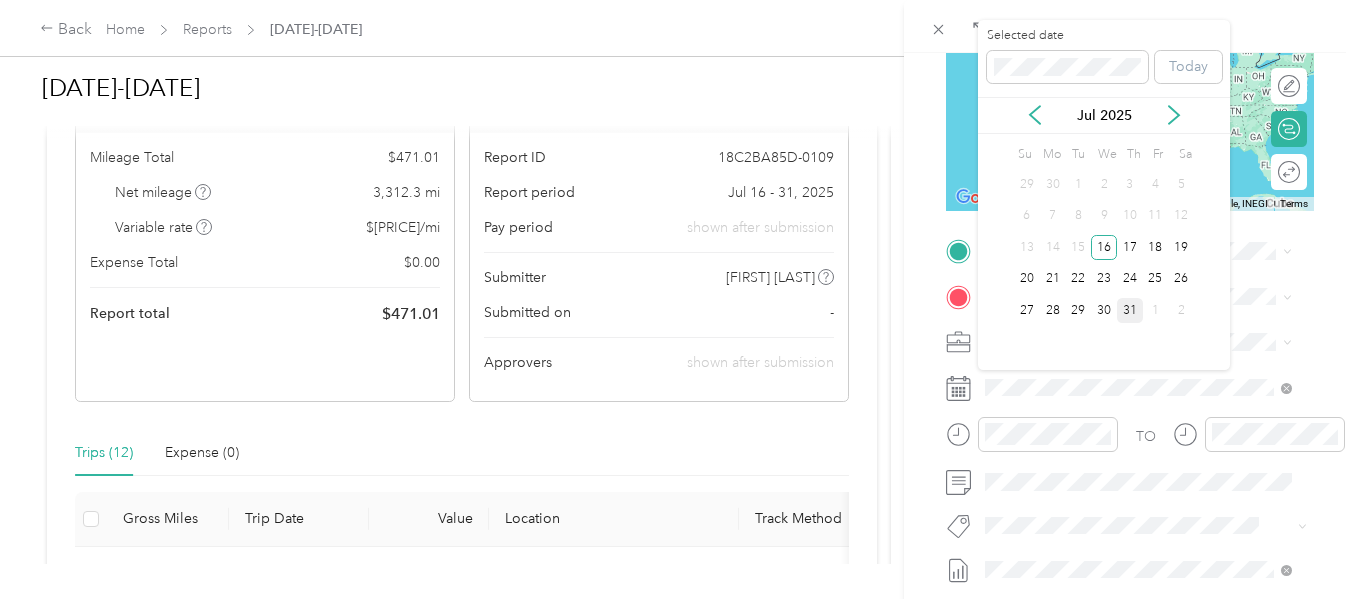 click on "31" at bounding box center [1130, 310] 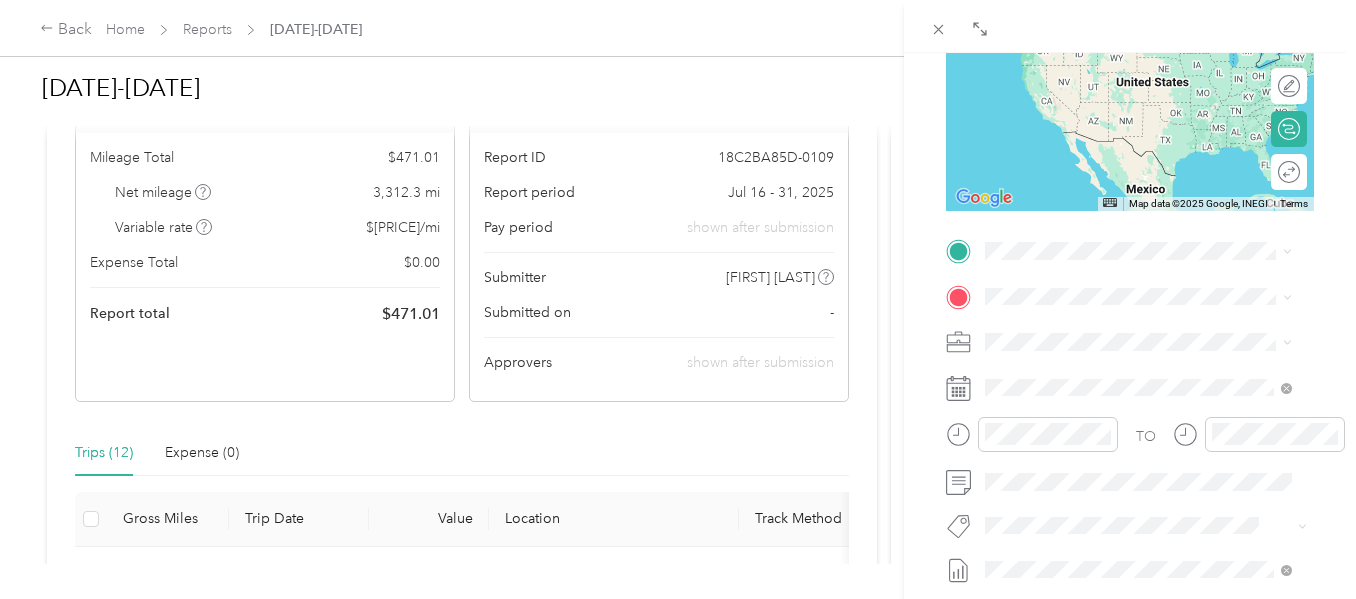 click on "[NUMBER] [STREET], [CITY], [STATE], United States" at bounding box center [1139, 352] 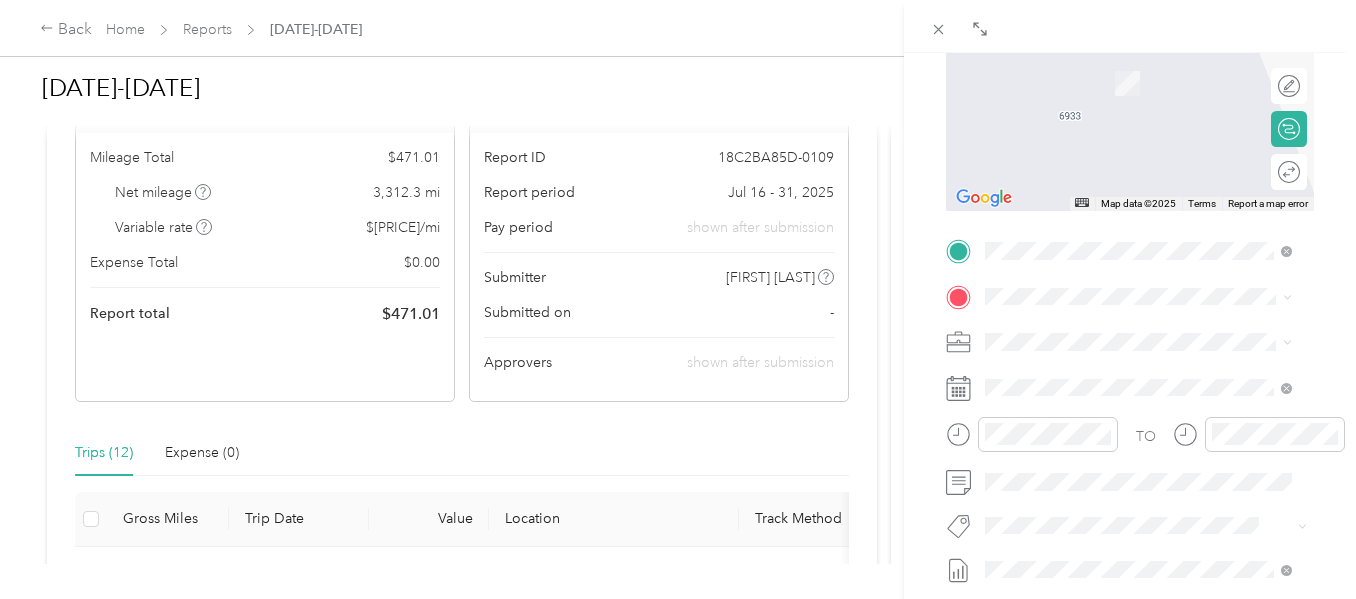 click on "[NUMBER] [STREET], [PHONE], [CITY], [STATE], [COUNTRY]" at bounding box center [1143, 496] 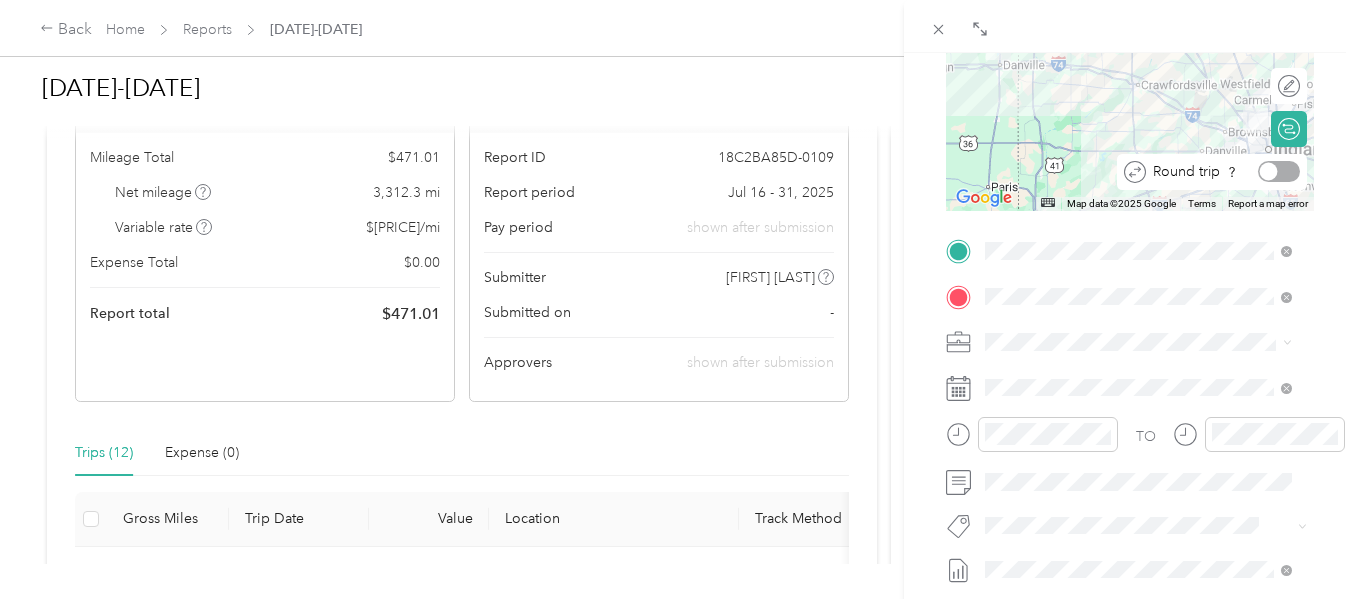click at bounding box center [1279, 171] 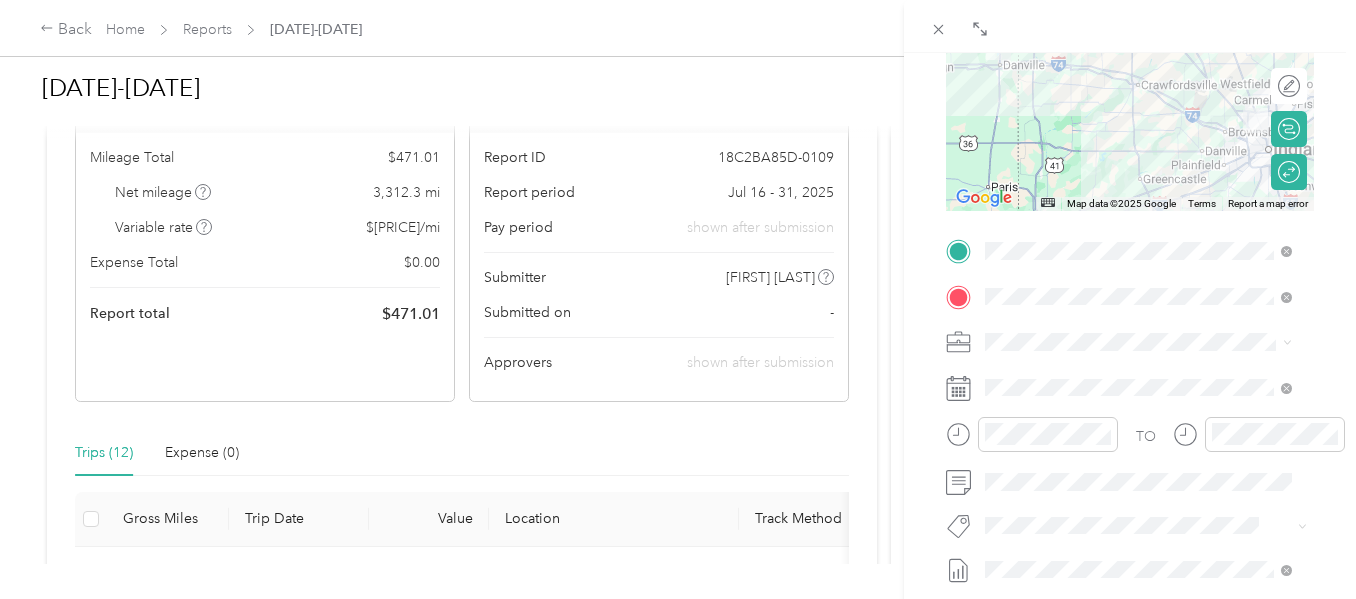 scroll, scrollTop: 0, scrollLeft: 0, axis: both 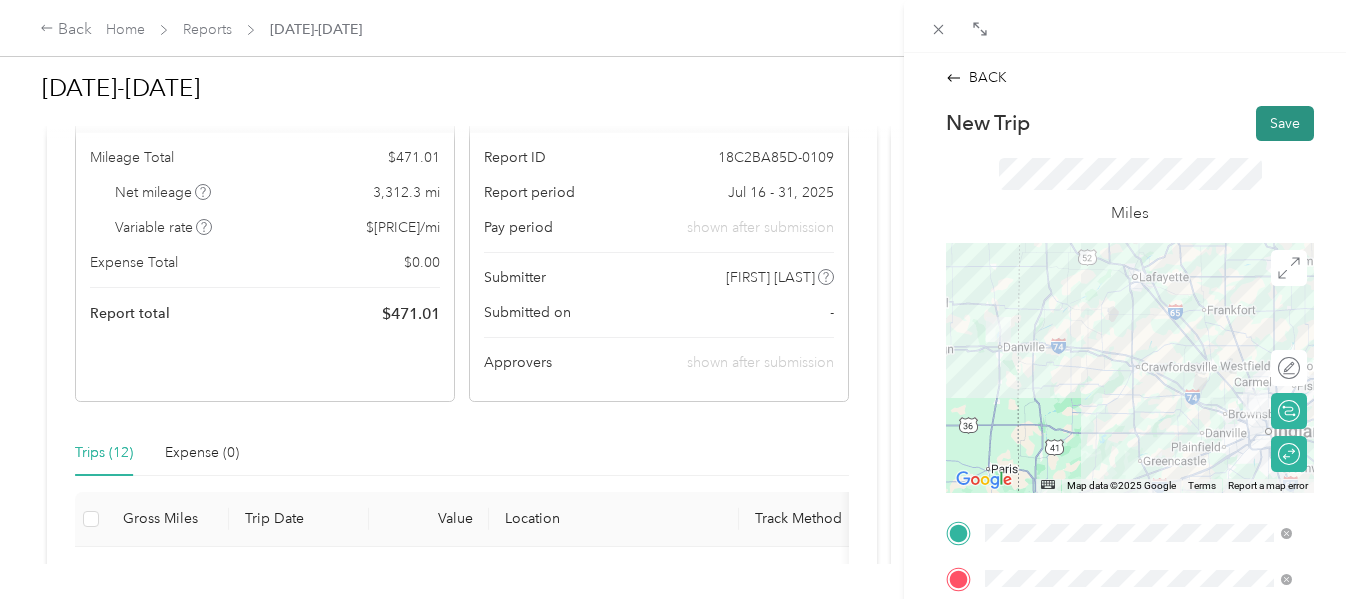 click on "Save" at bounding box center [1285, 123] 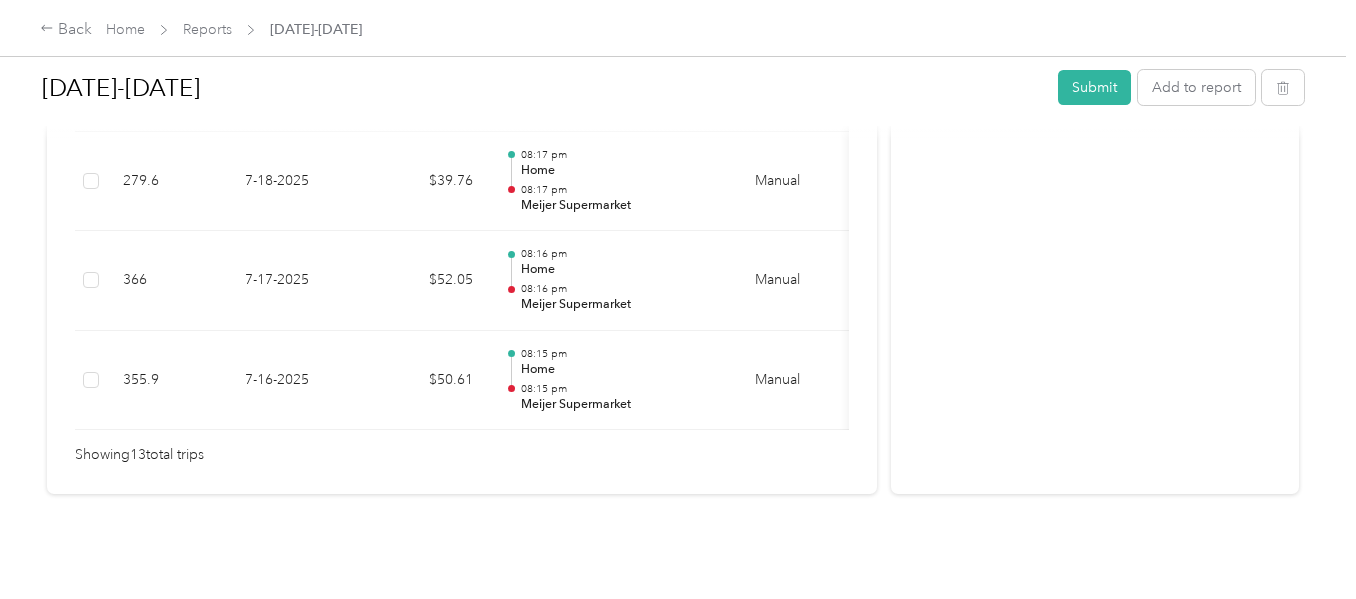 scroll, scrollTop: 0, scrollLeft: 0, axis: both 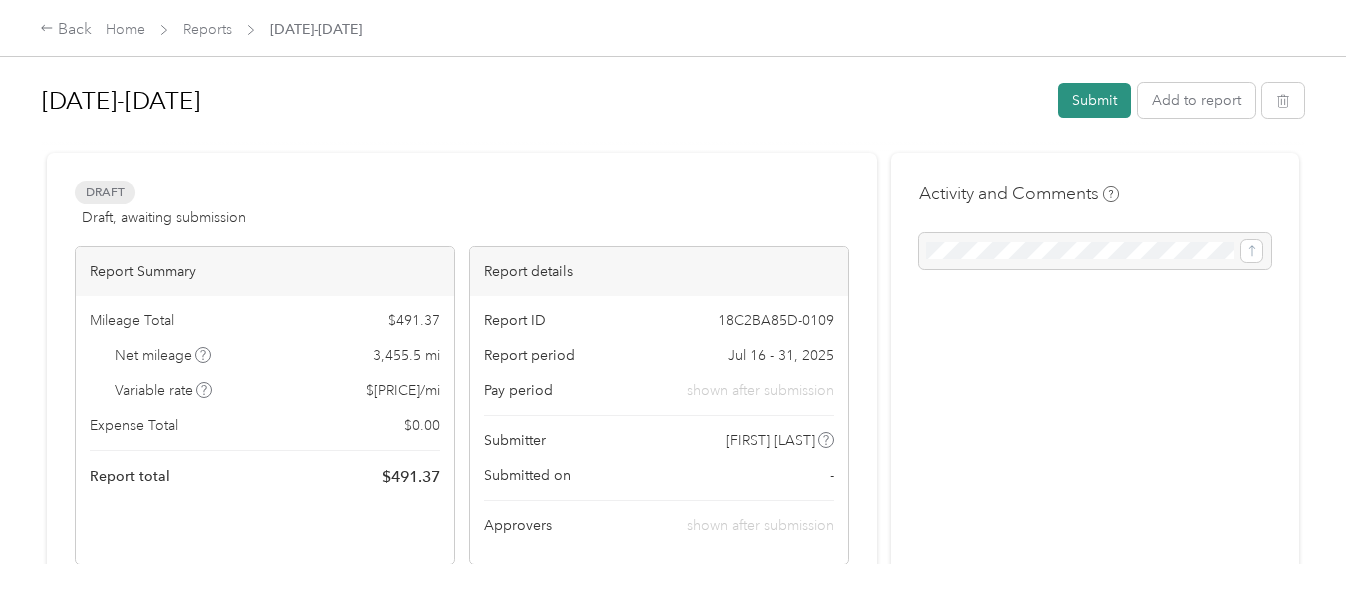 click on "Submit" at bounding box center [1094, 100] 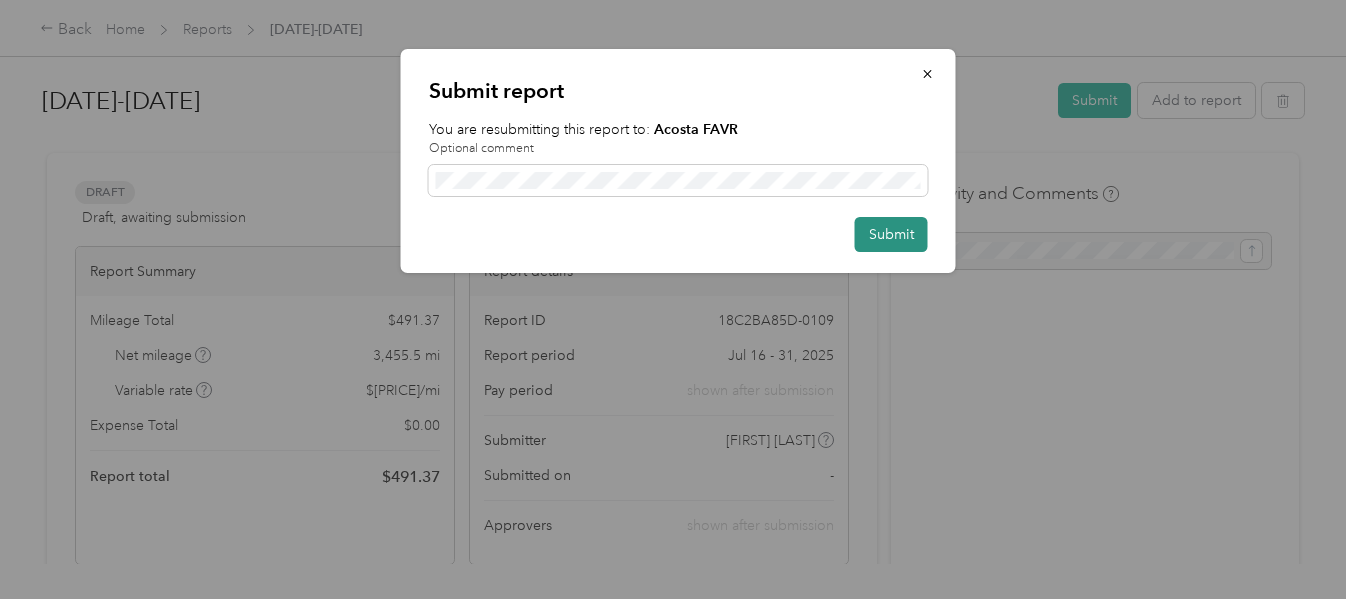 click on "Submit" at bounding box center [891, 234] 